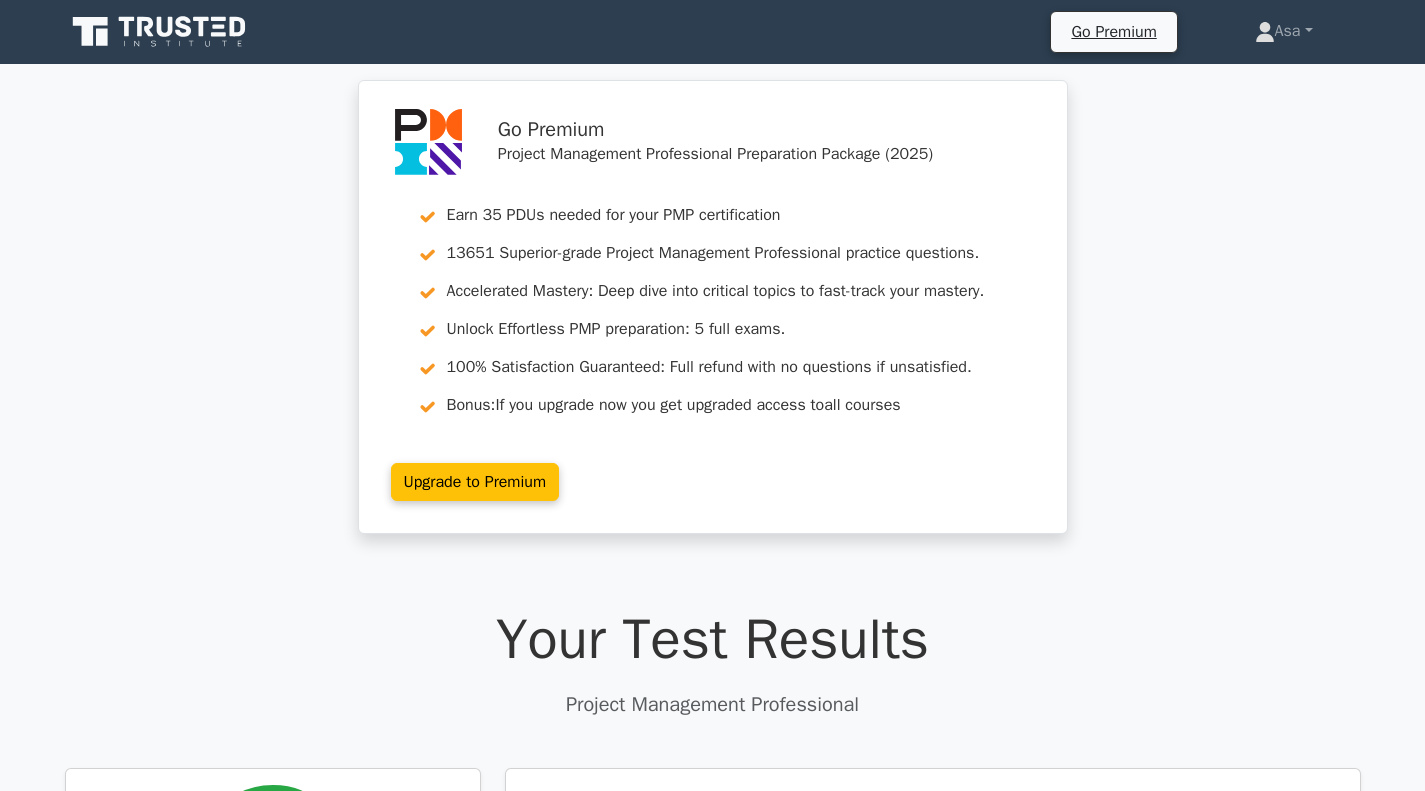 scroll, scrollTop: 2400, scrollLeft: 0, axis: vertical 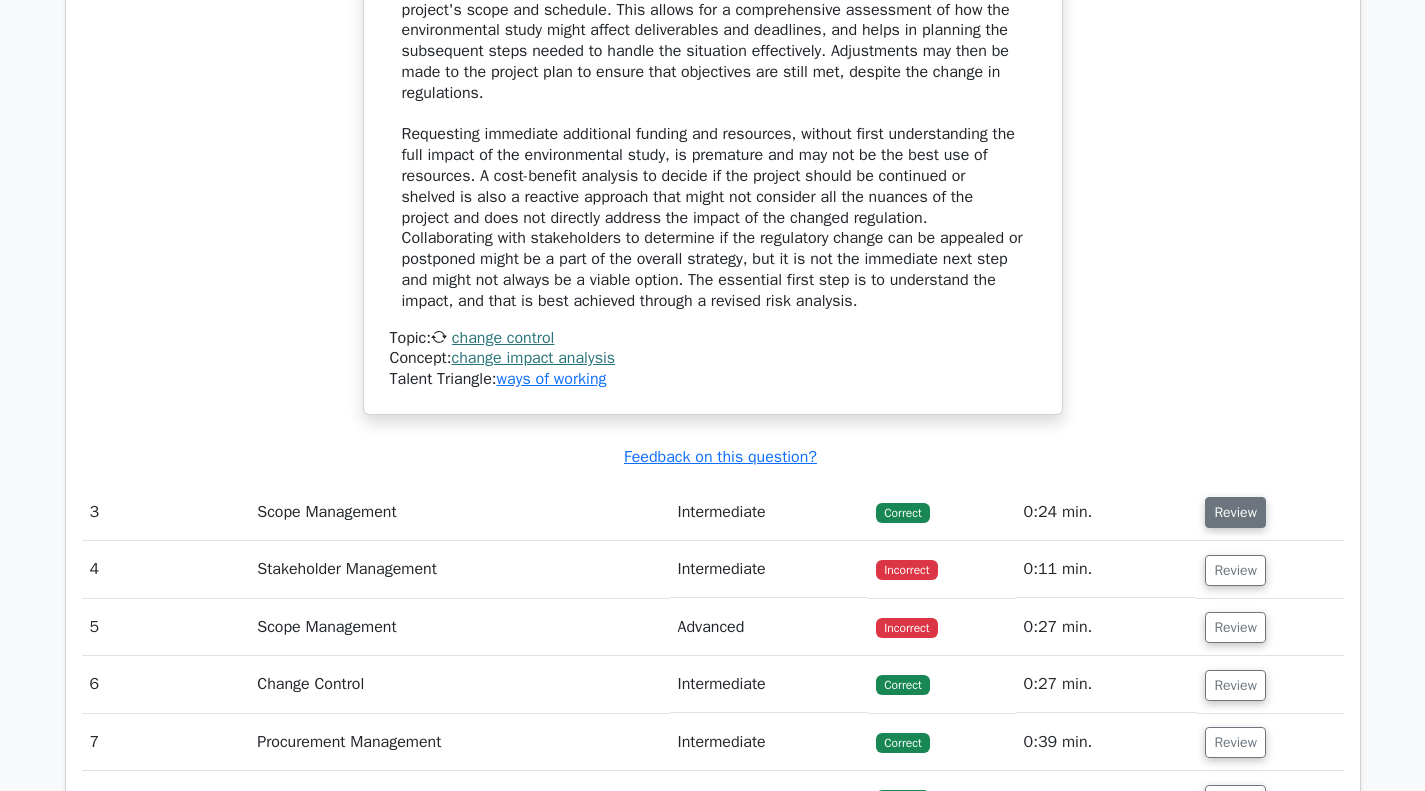 click on "Review" at bounding box center [1235, 512] 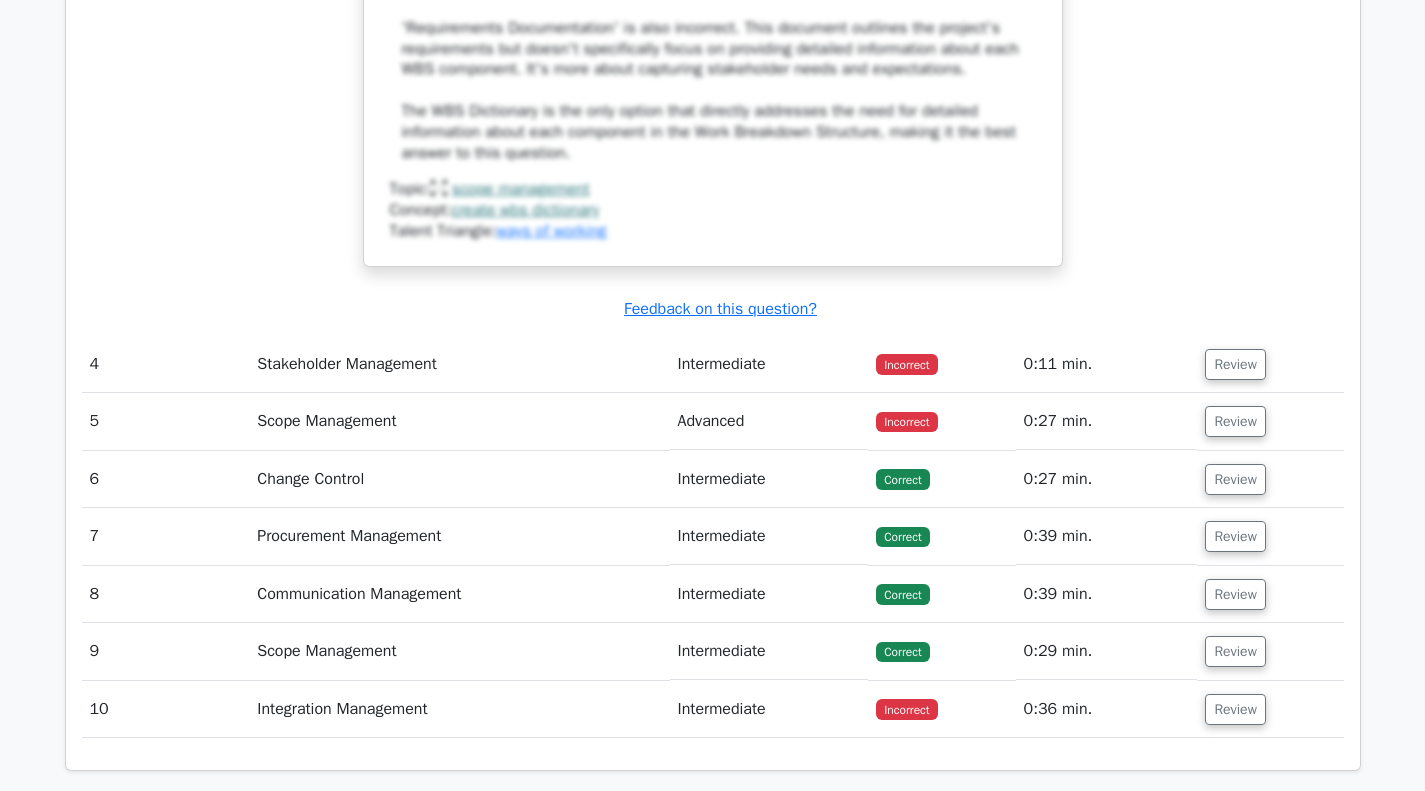 scroll, scrollTop: 4509, scrollLeft: 0, axis: vertical 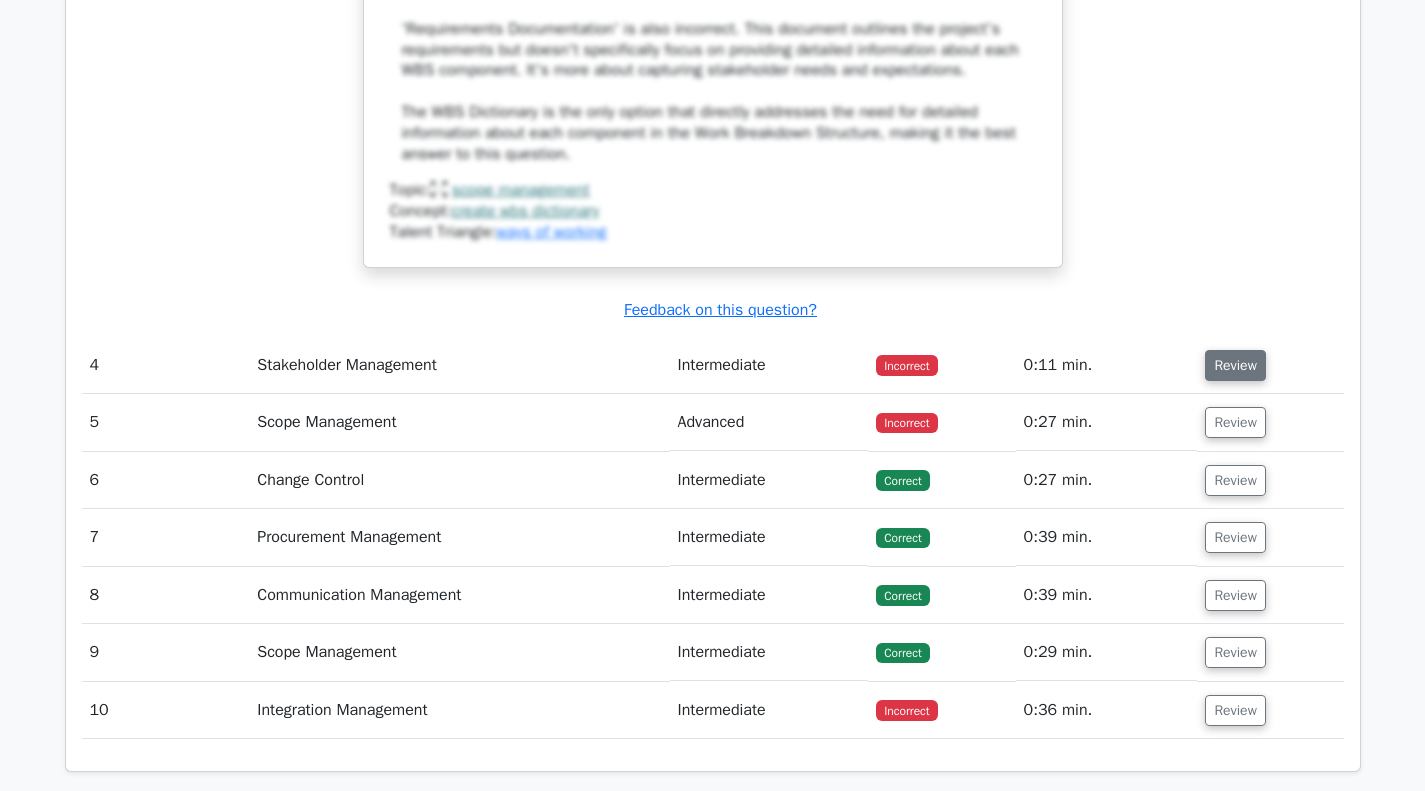 click on "Review" at bounding box center (1235, 365) 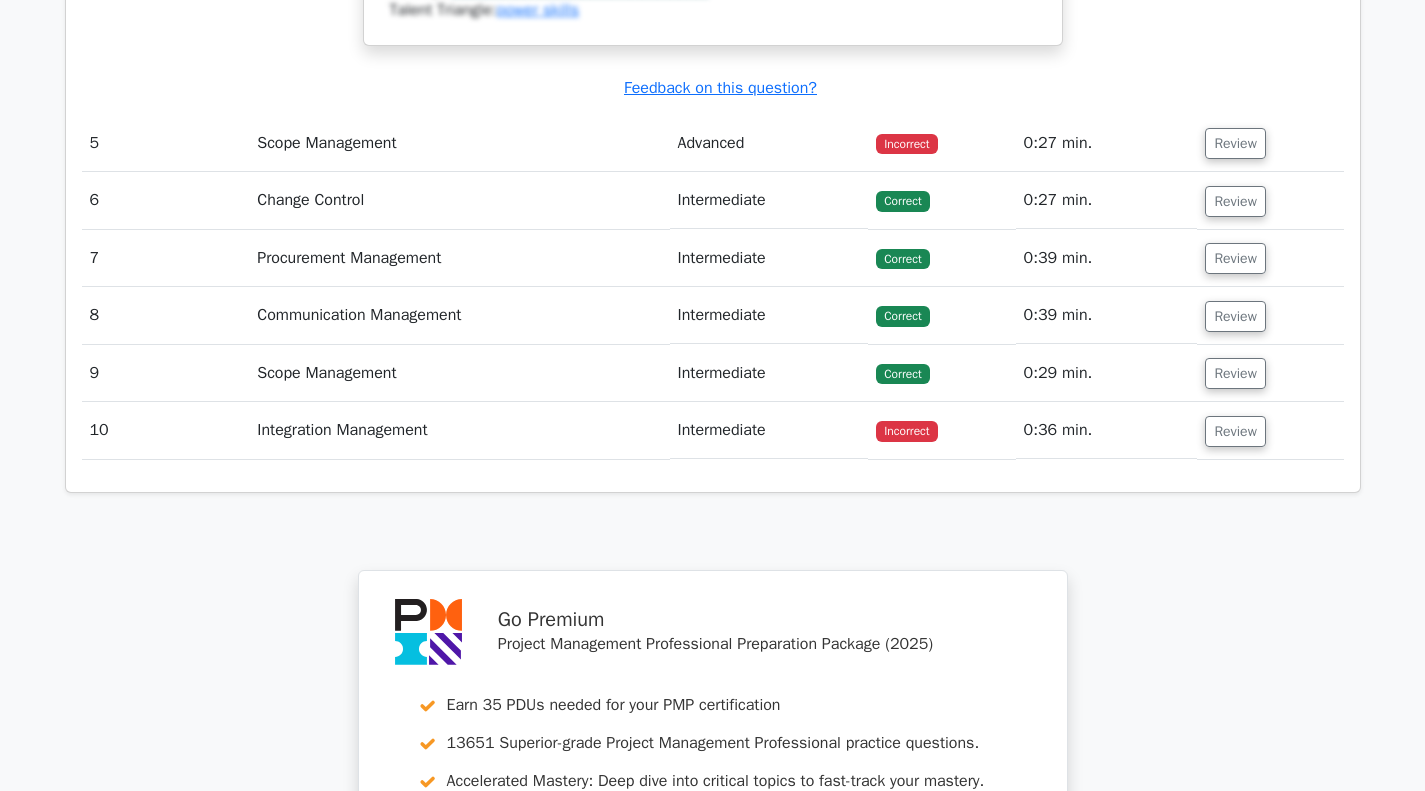 scroll, scrollTop: 5979, scrollLeft: 0, axis: vertical 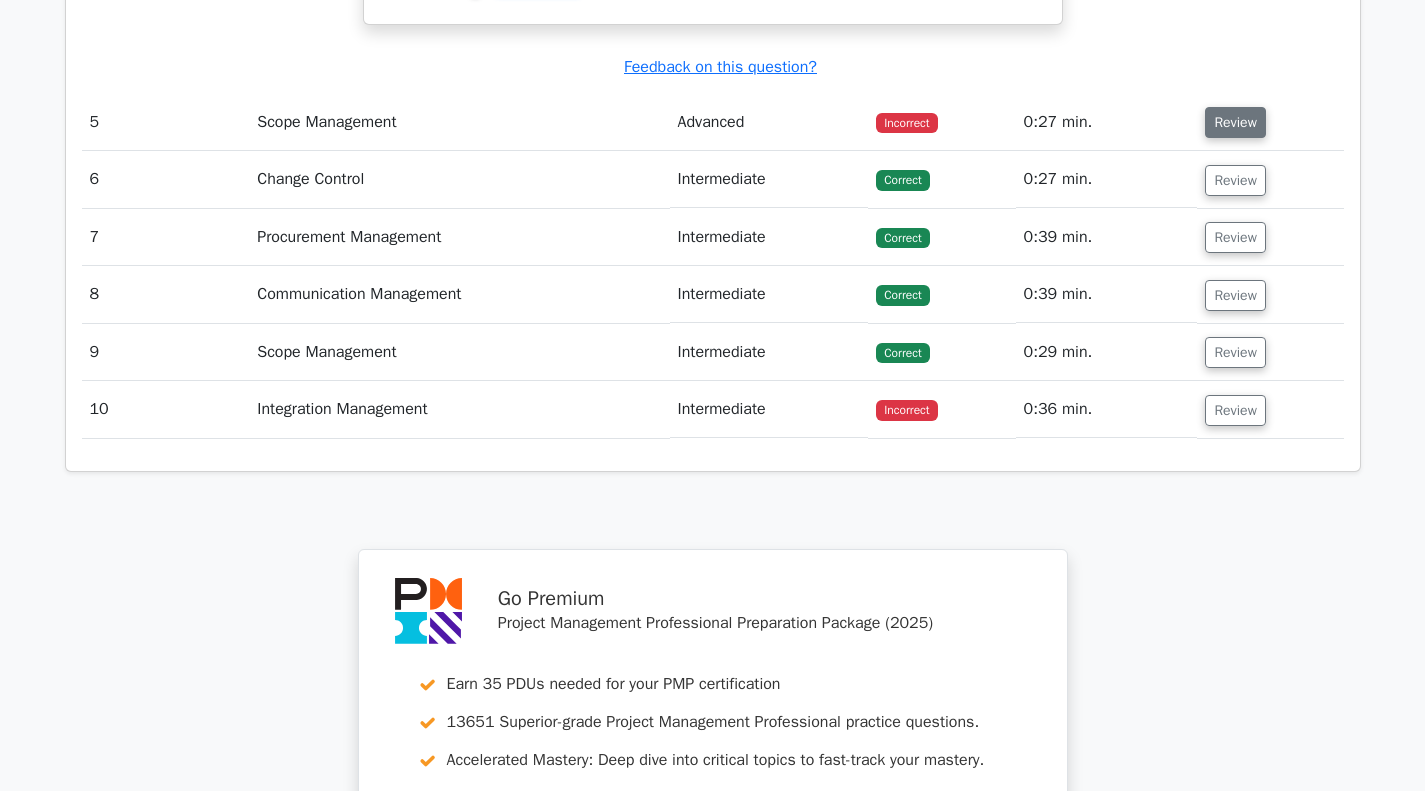 click on "Review" at bounding box center (1235, 122) 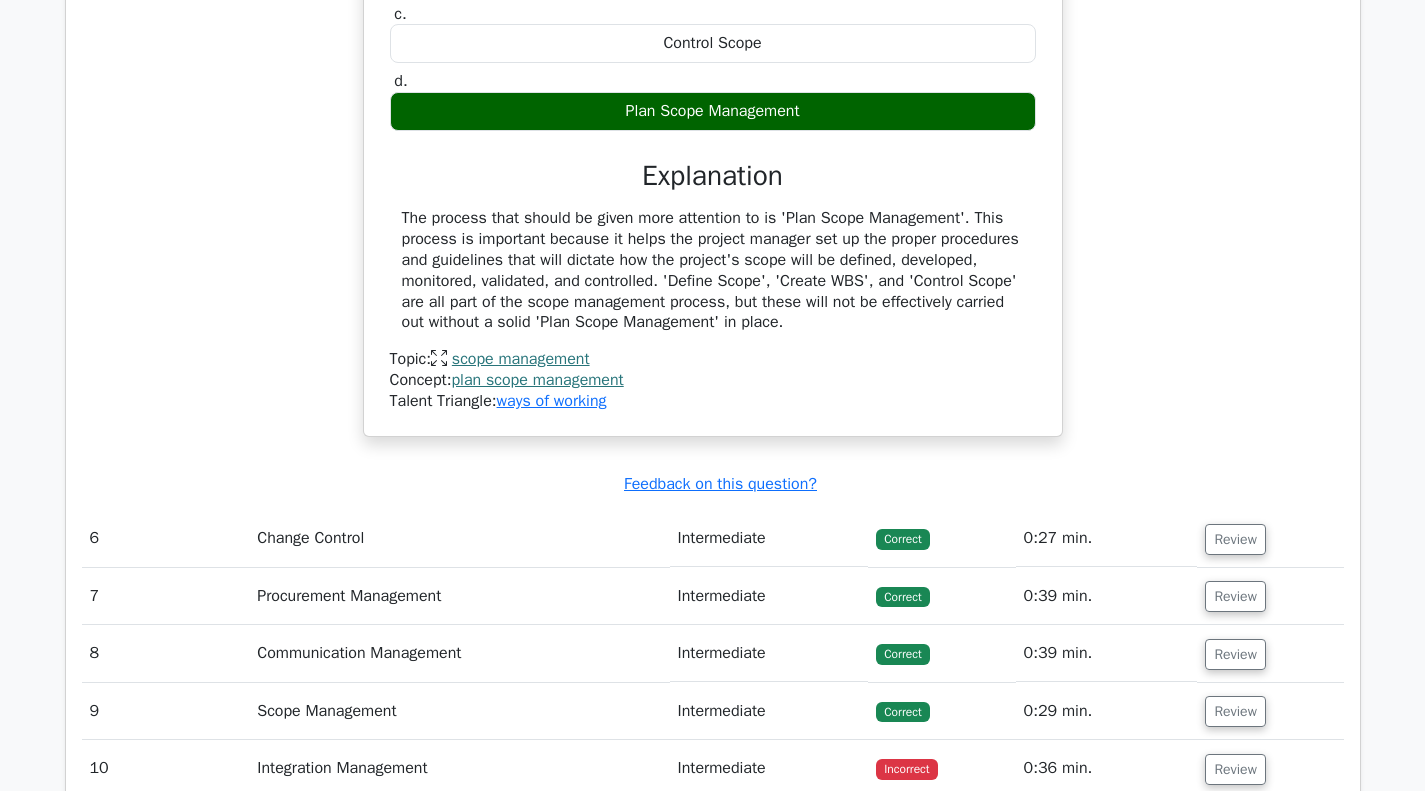 scroll, scrollTop: 6579, scrollLeft: 0, axis: vertical 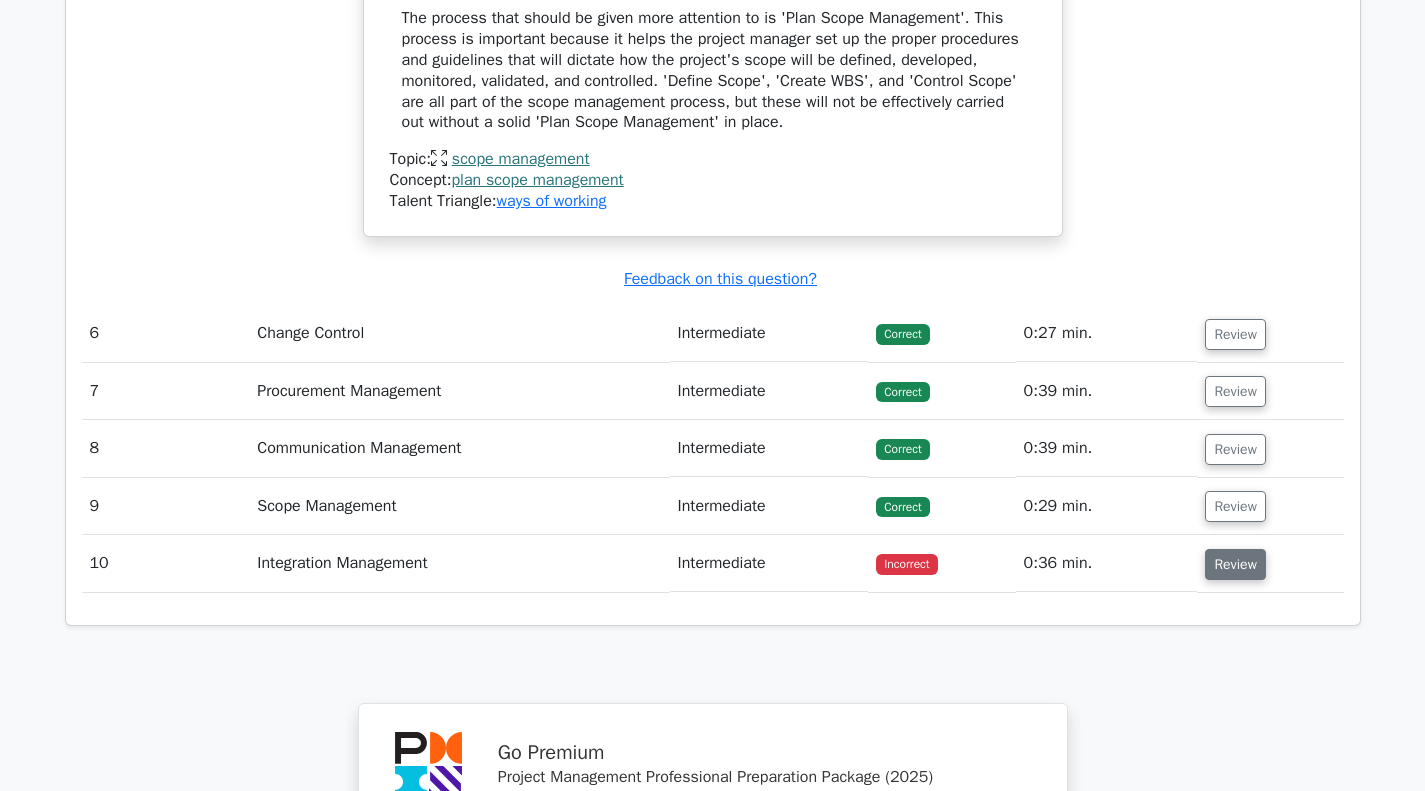 click on "Review" at bounding box center [1235, 564] 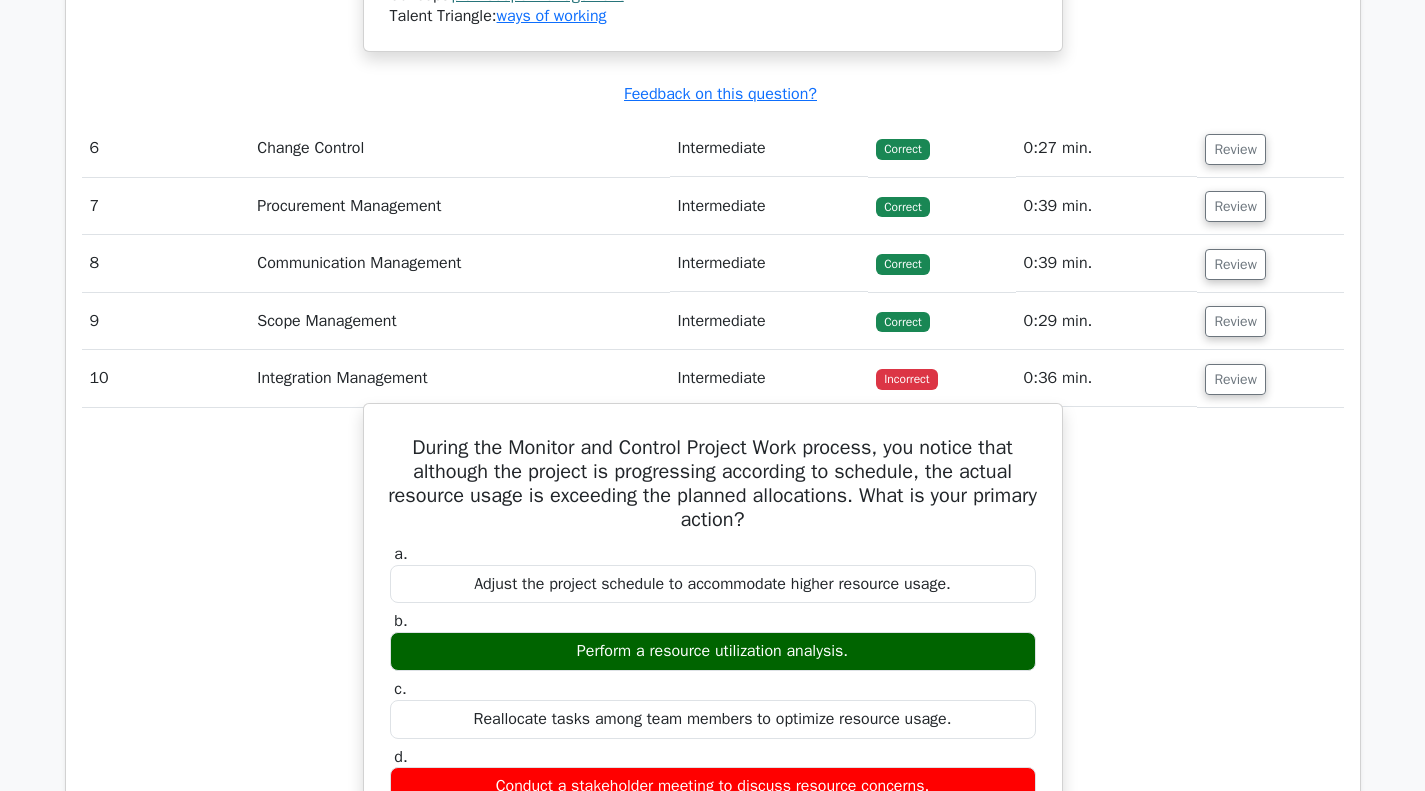 scroll, scrollTop: 6679, scrollLeft: 0, axis: vertical 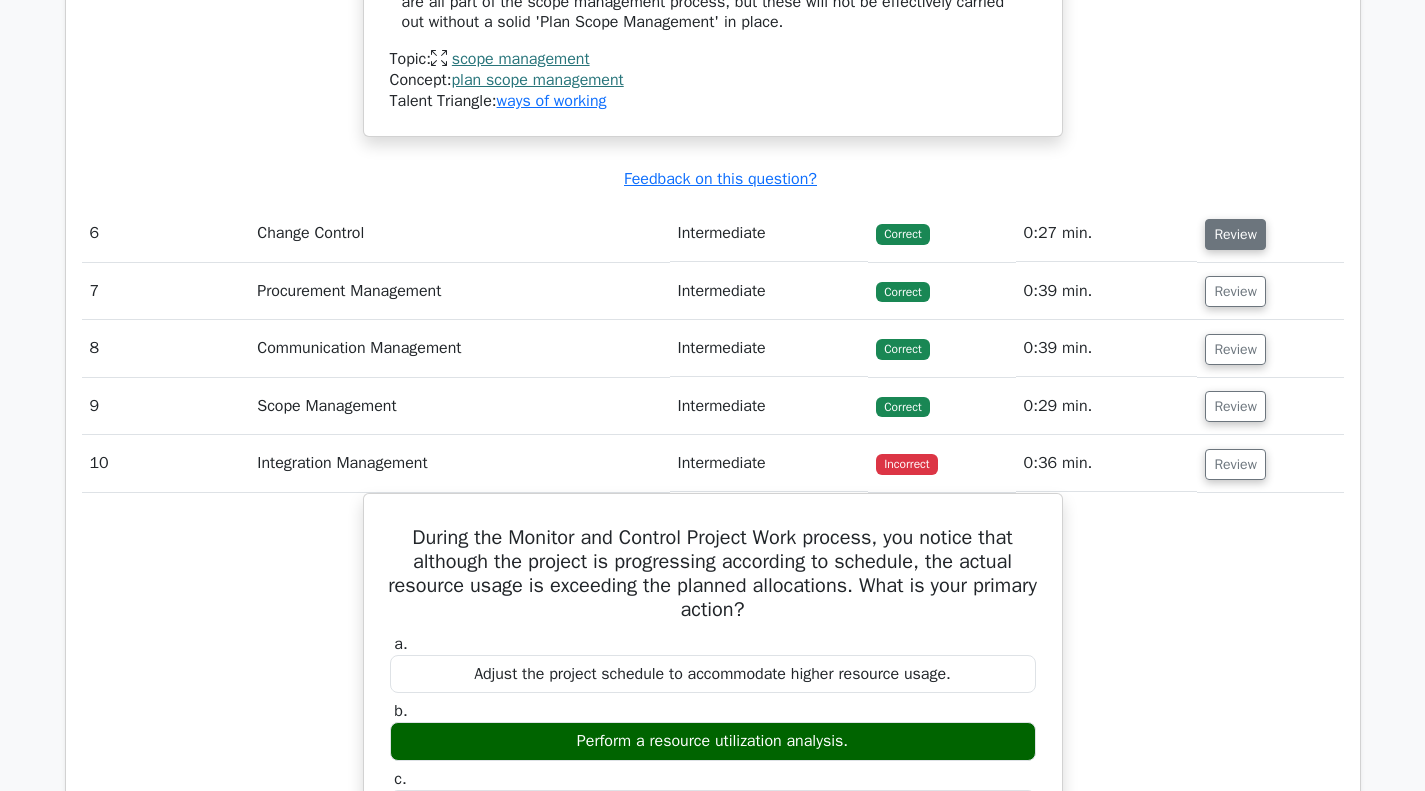click on "Review" at bounding box center (1235, 234) 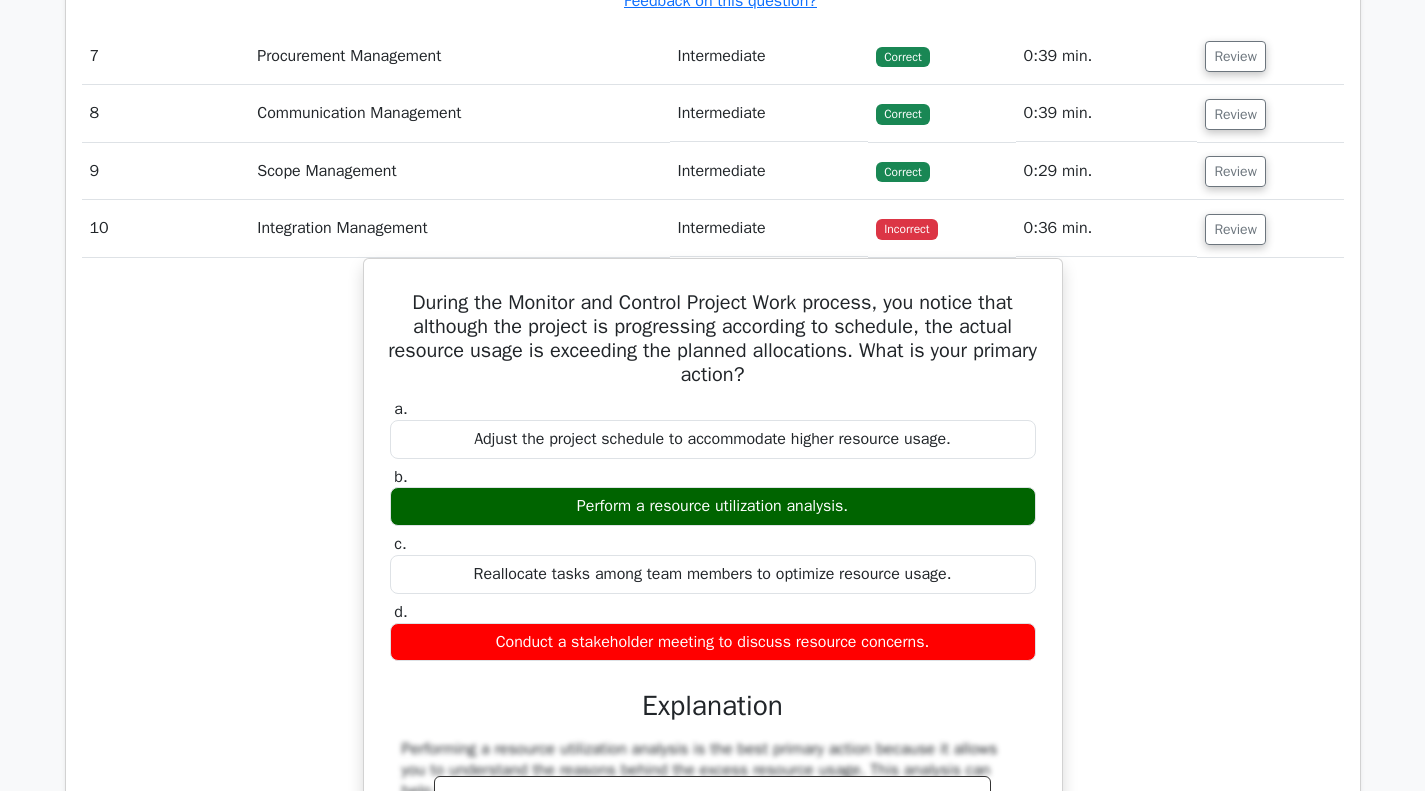 scroll, scrollTop: 7779, scrollLeft: 0, axis: vertical 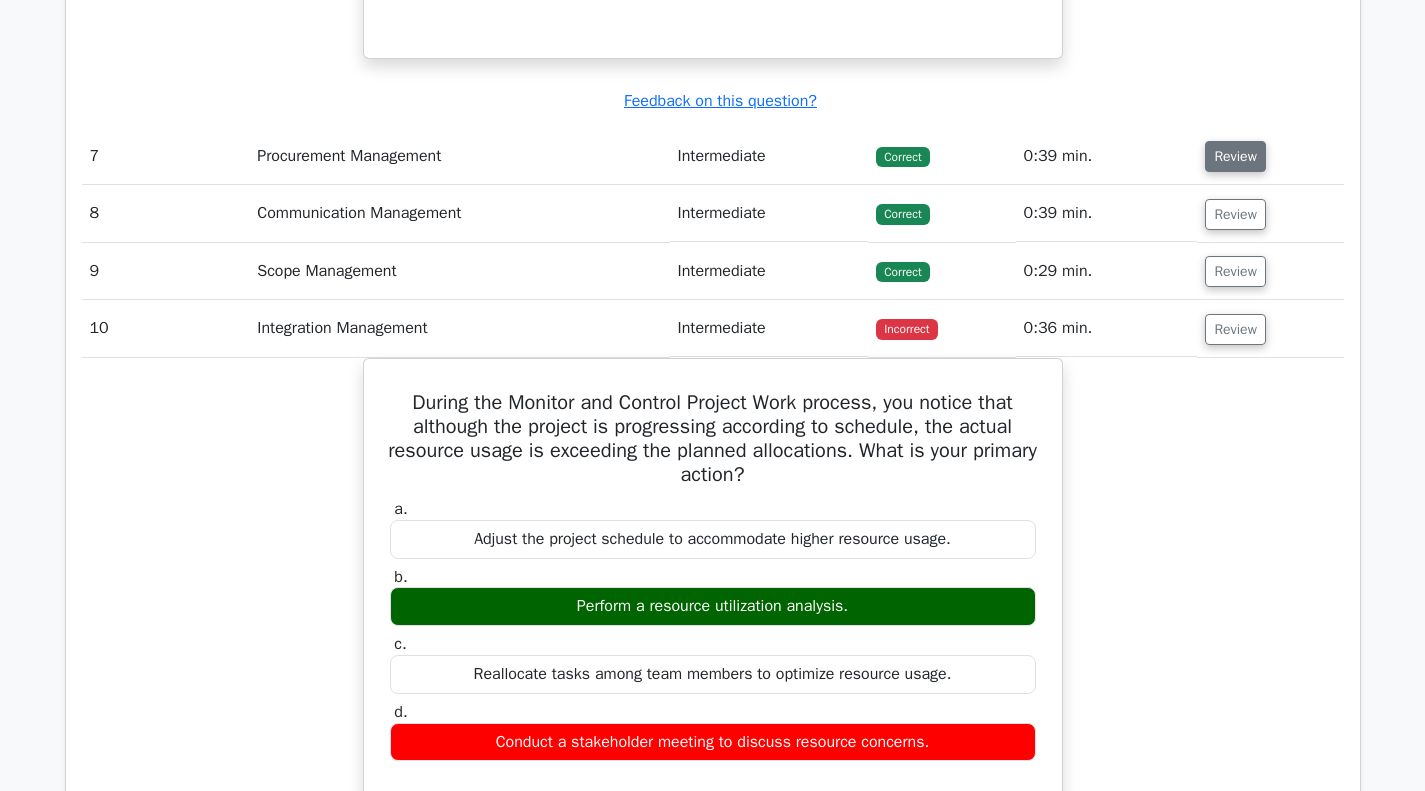 click on "Review" at bounding box center [1235, 156] 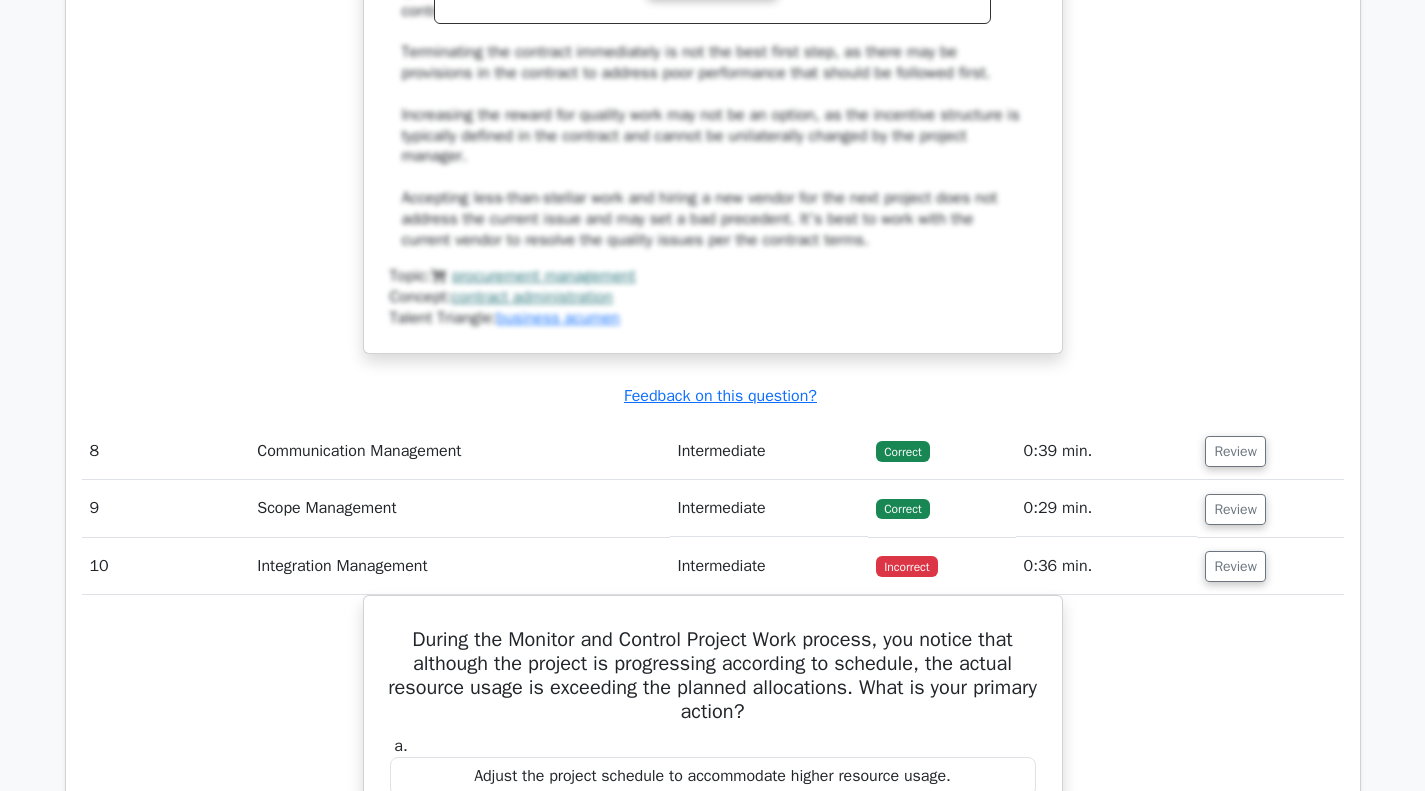 scroll, scrollTop: 8779, scrollLeft: 0, axis: vertical 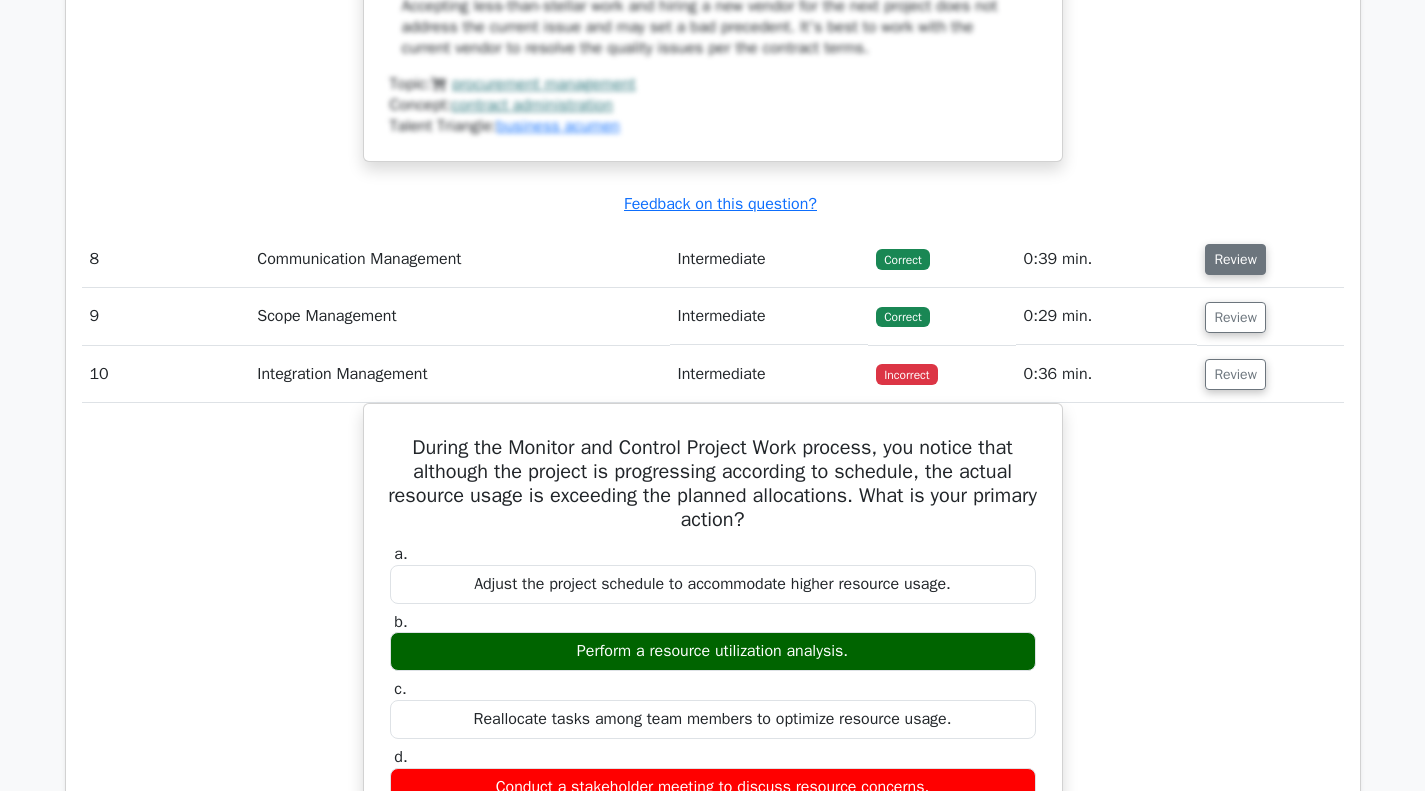 click on "Review" at bounding box center [1235, 259] 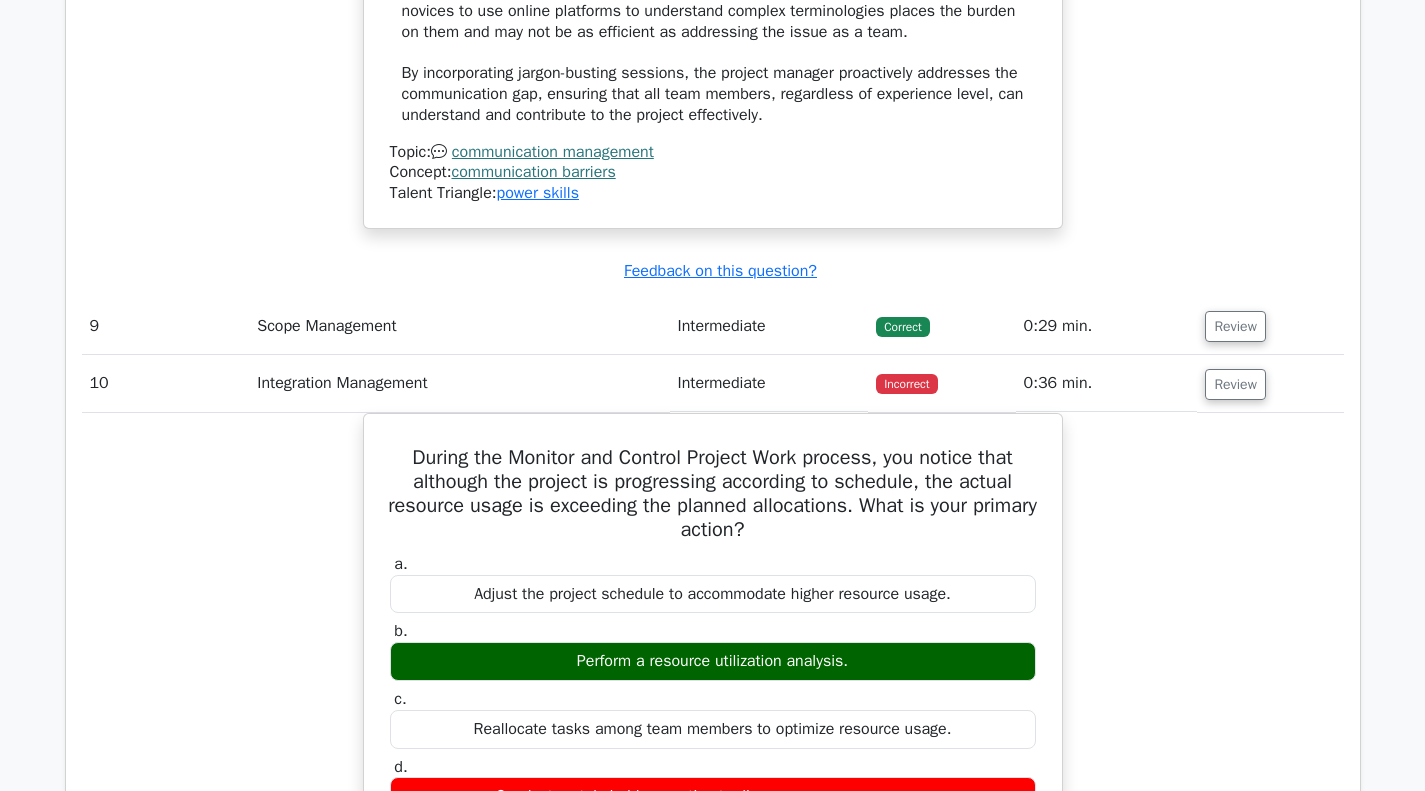 scroll, scrollTop: 9779, scrollLeft: 0, axis: vertical 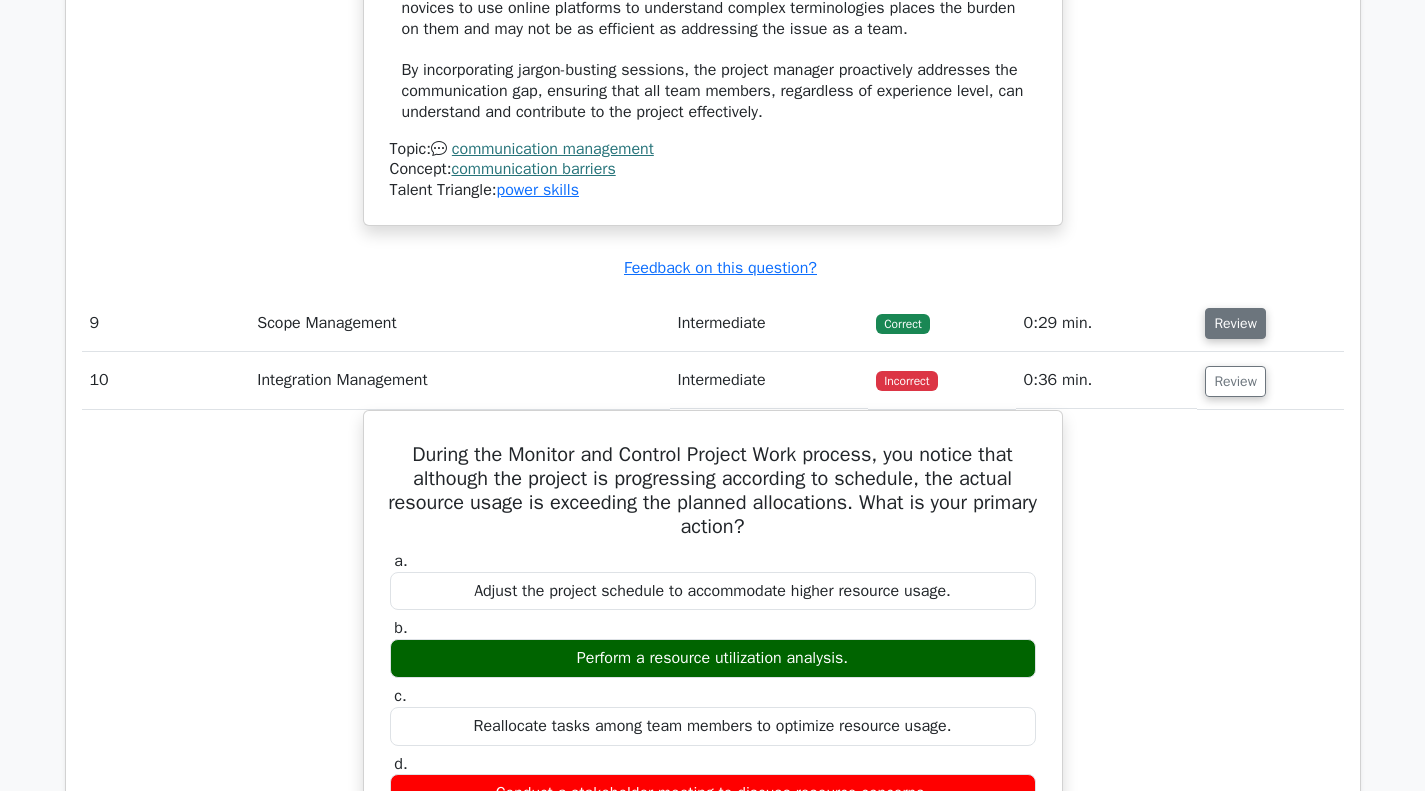 click on "Review" at bounding box center (1235, 323) 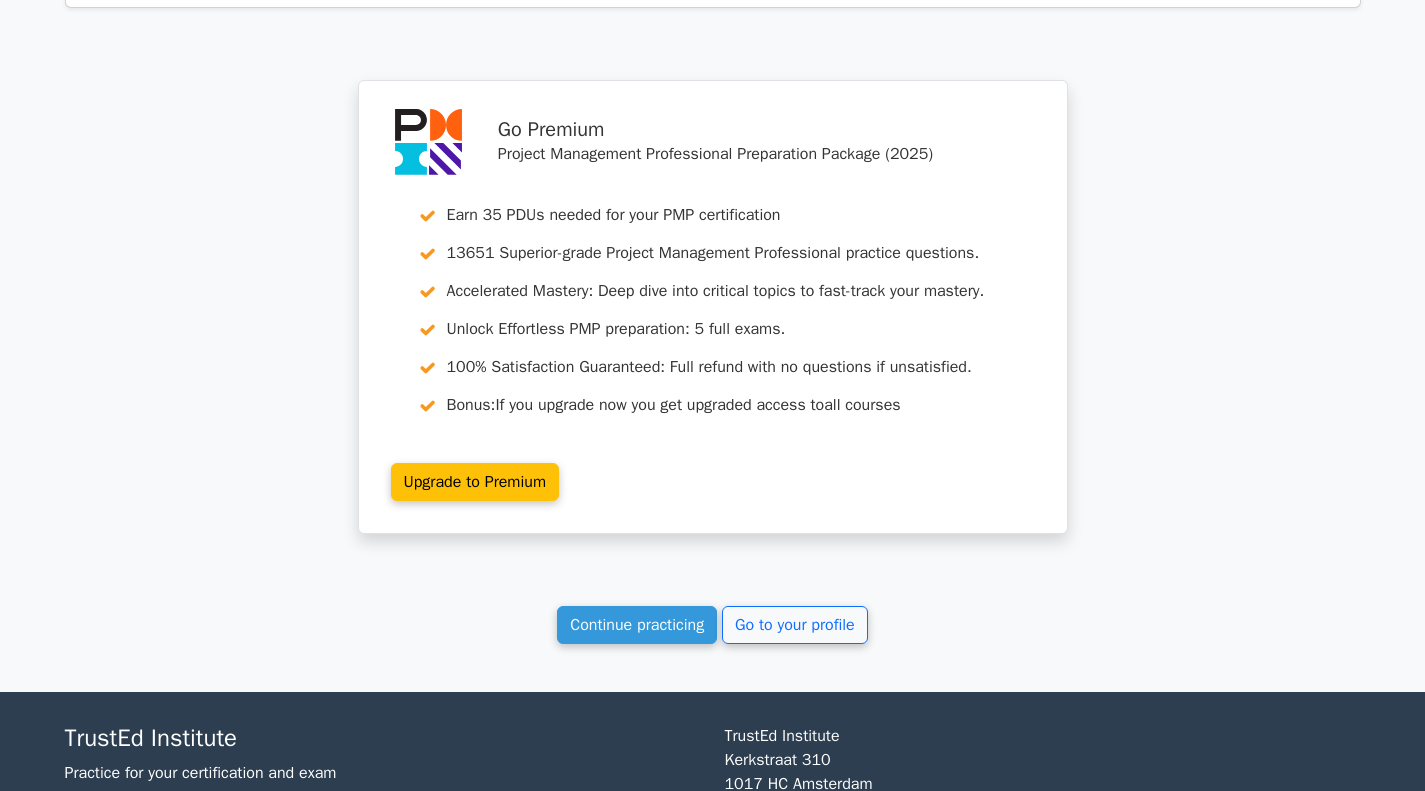 scroll, scrollTop: 12100, scrollLeft: 0, axis: vertical 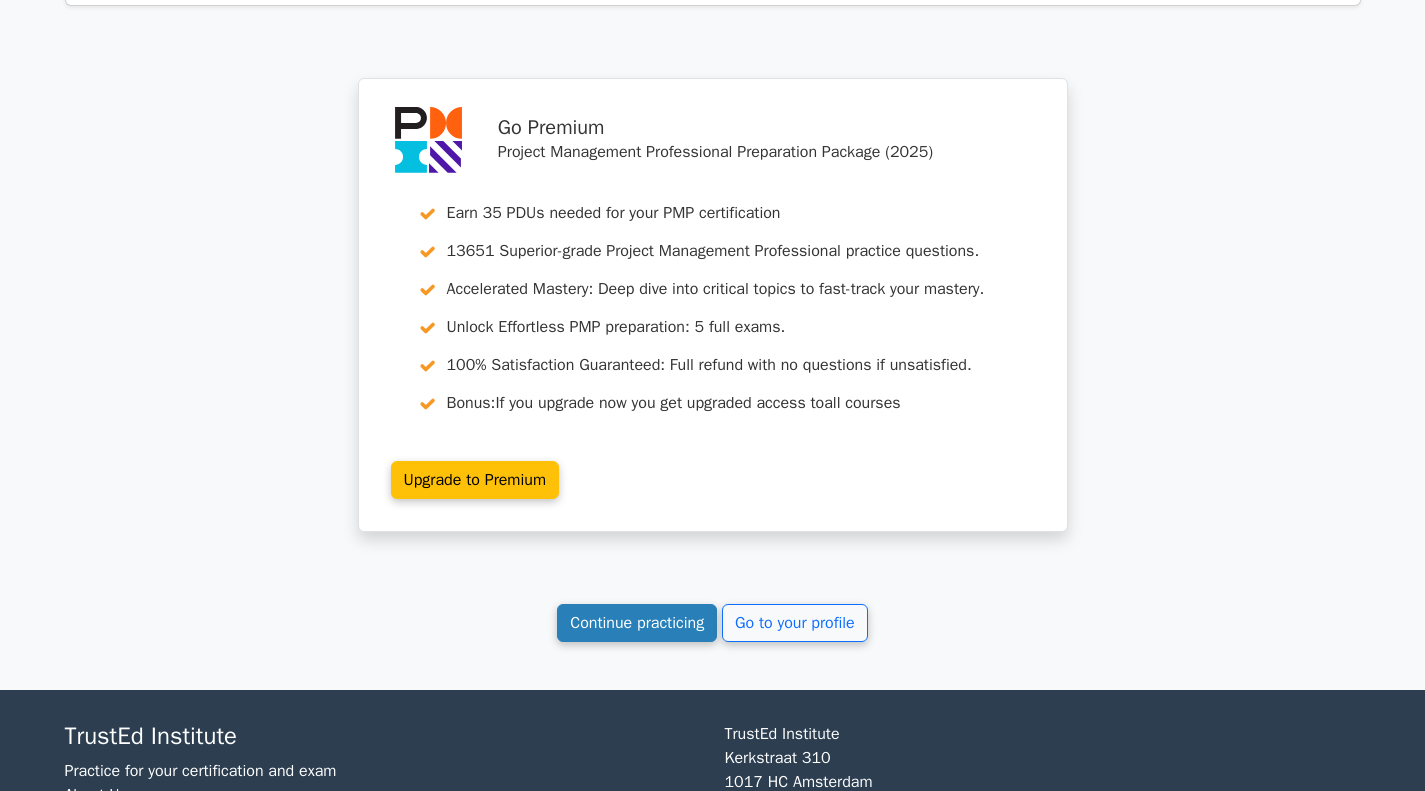 click on "Continue practicing" at bounding box center [637, 623] 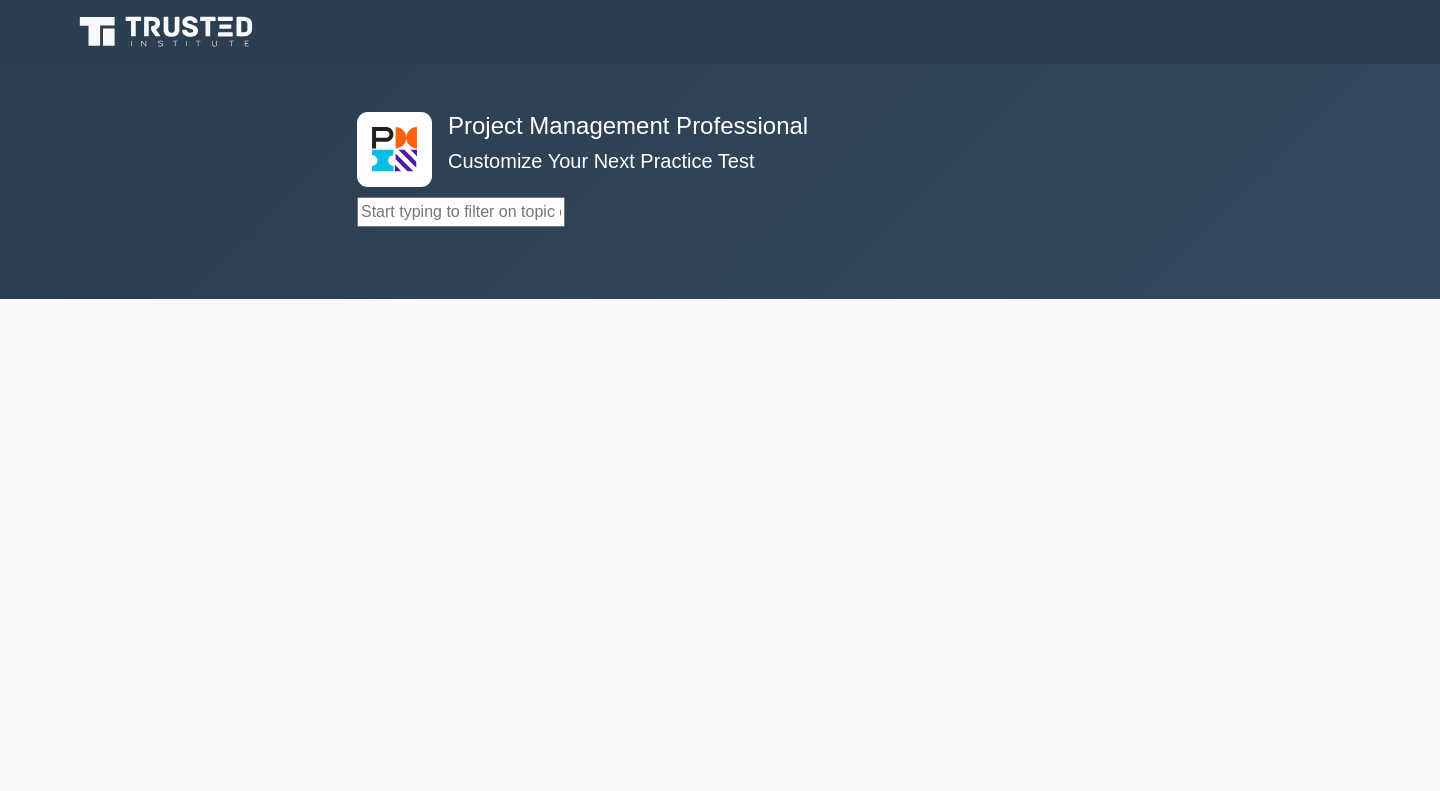 scroll, scrollTop: 0, scrollLeft: 0, axis: both 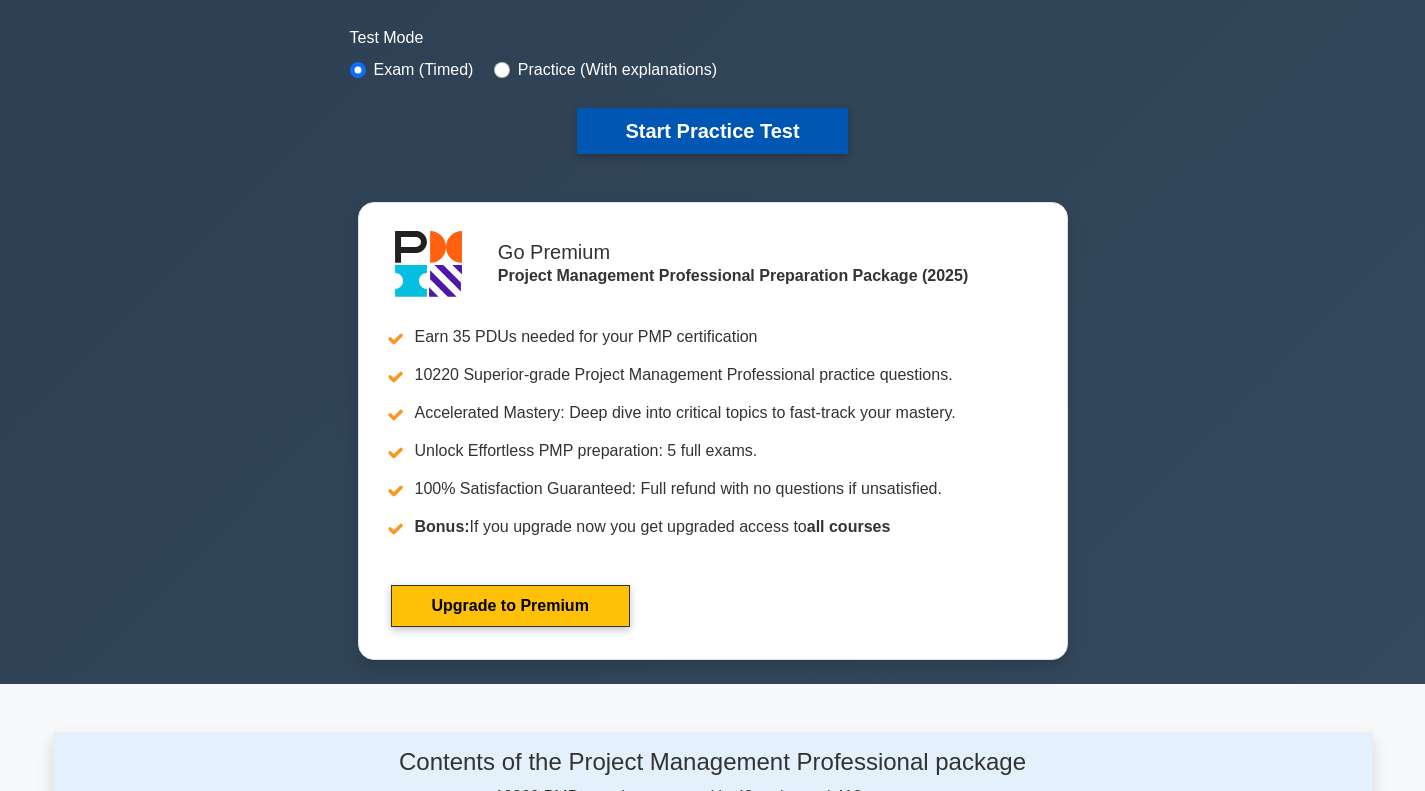 click on "Start Practice Test" at bounding box center [712, 131] 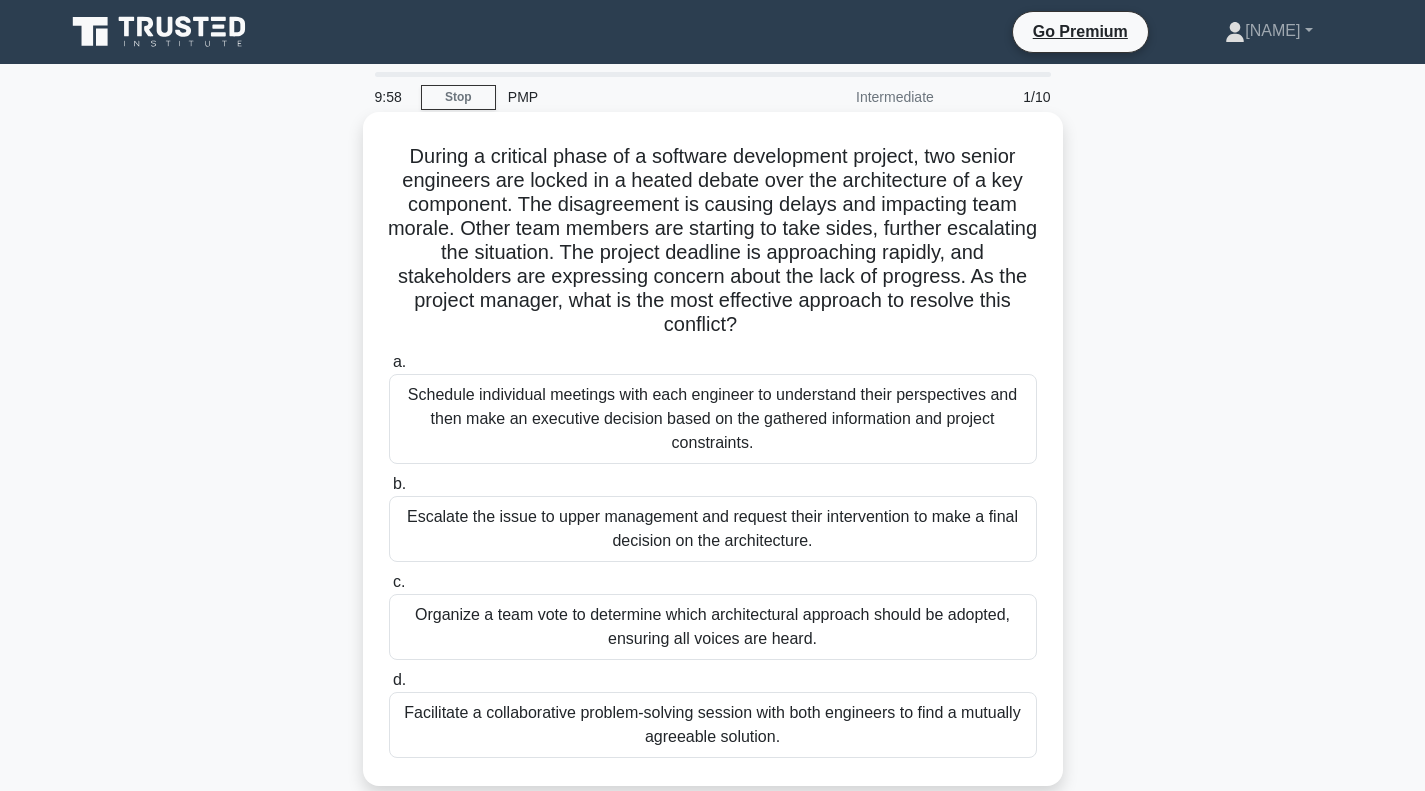 scroll, scrollTop: 0, scrollLeft: 0, axis: both 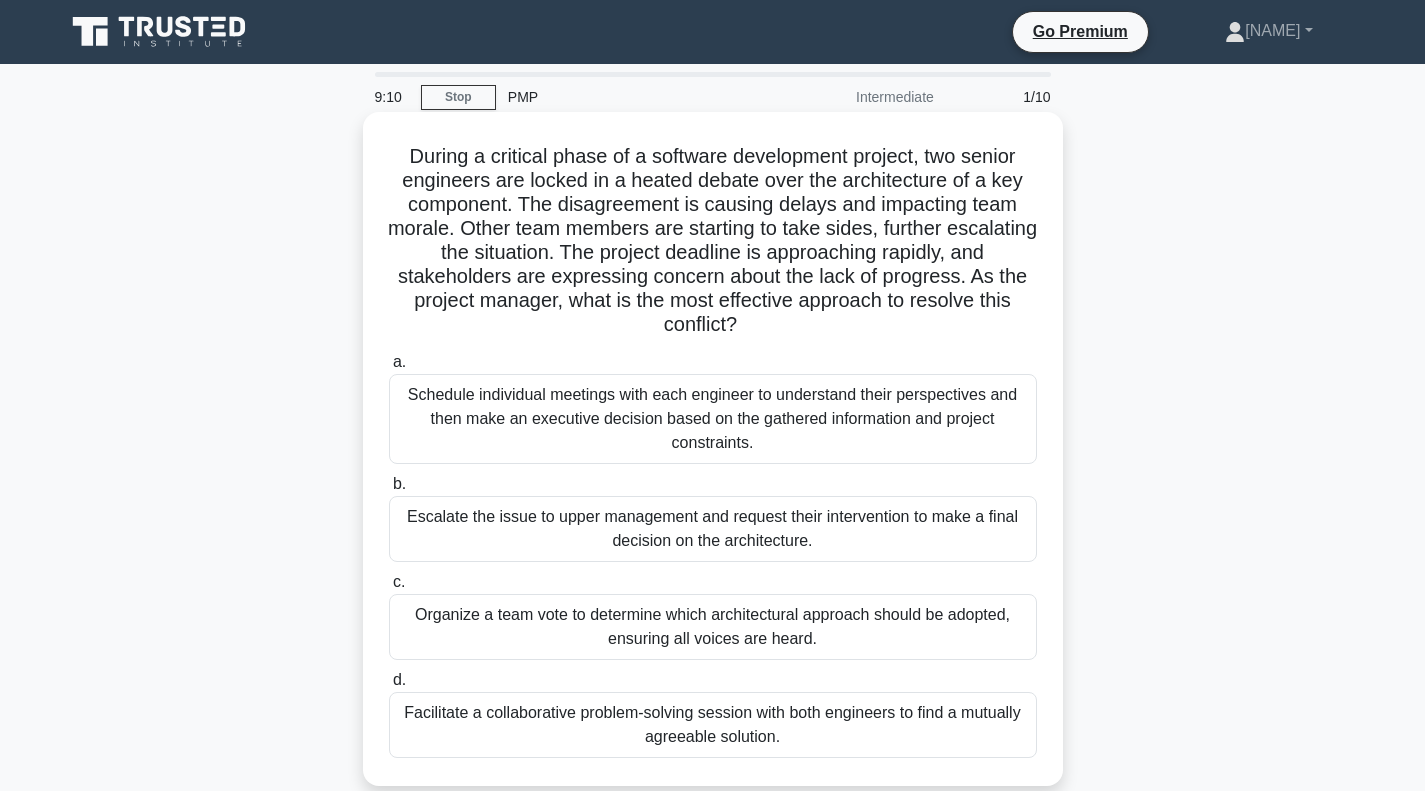 click on "Schedule individual meetings with each engineer to understand their perspectives and then make an executive decision based on the gathered information and project constraints." at bounding box center [713, 419] 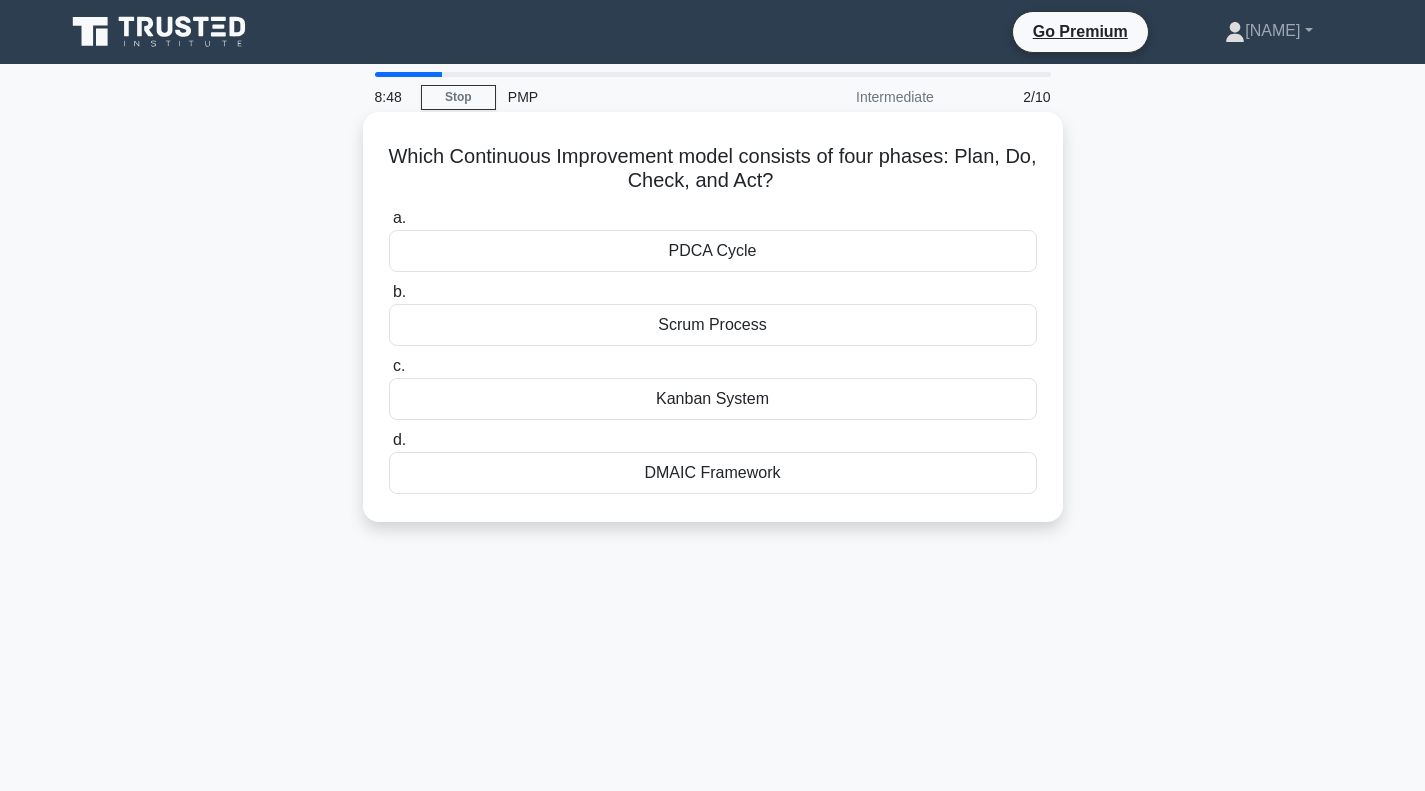 click on "PDCA Cycle" at bounding box center (713, 251) 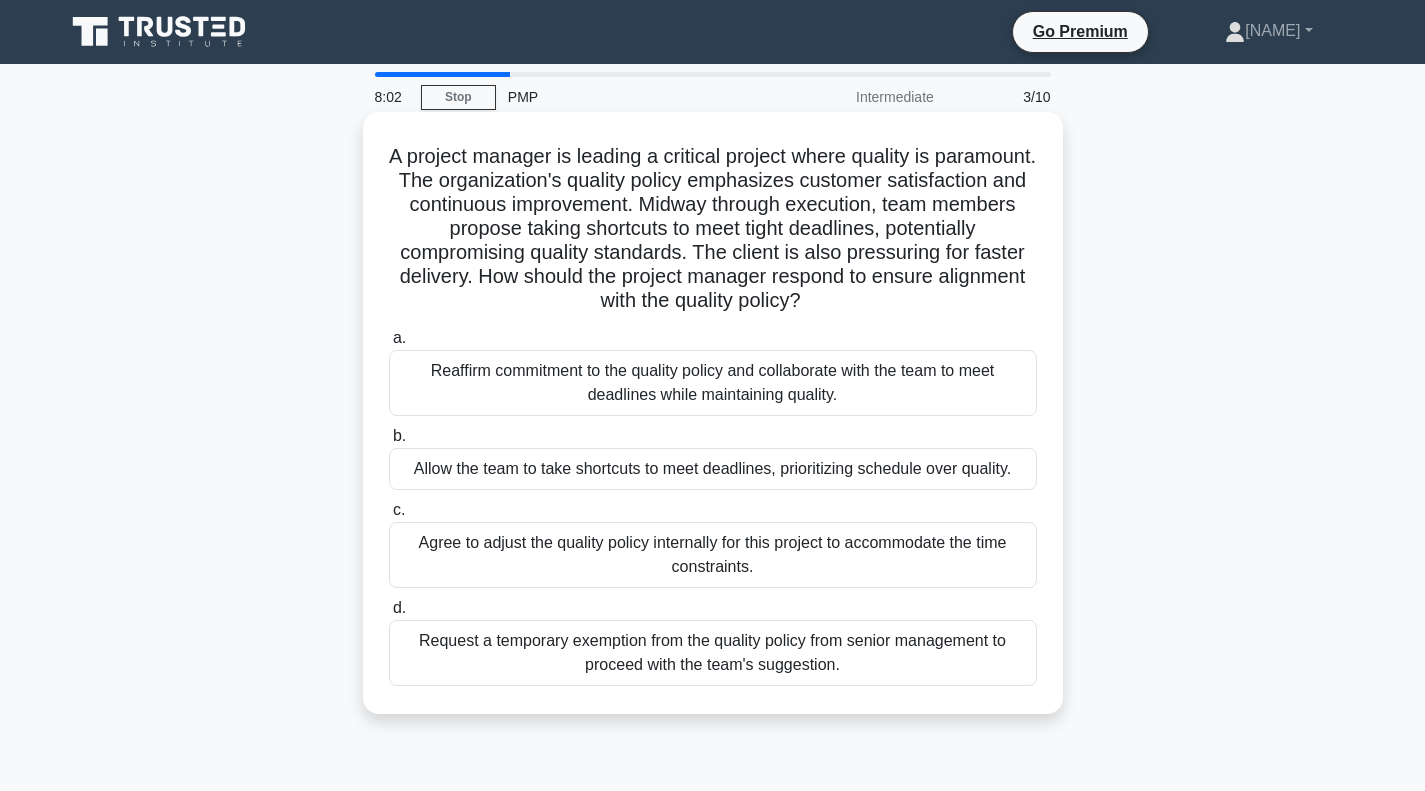 click on "Reaffirm commitment to the quality policy and collaborate with the team to meet deadlines while maintaining quality." at bounding box center [713, 383] 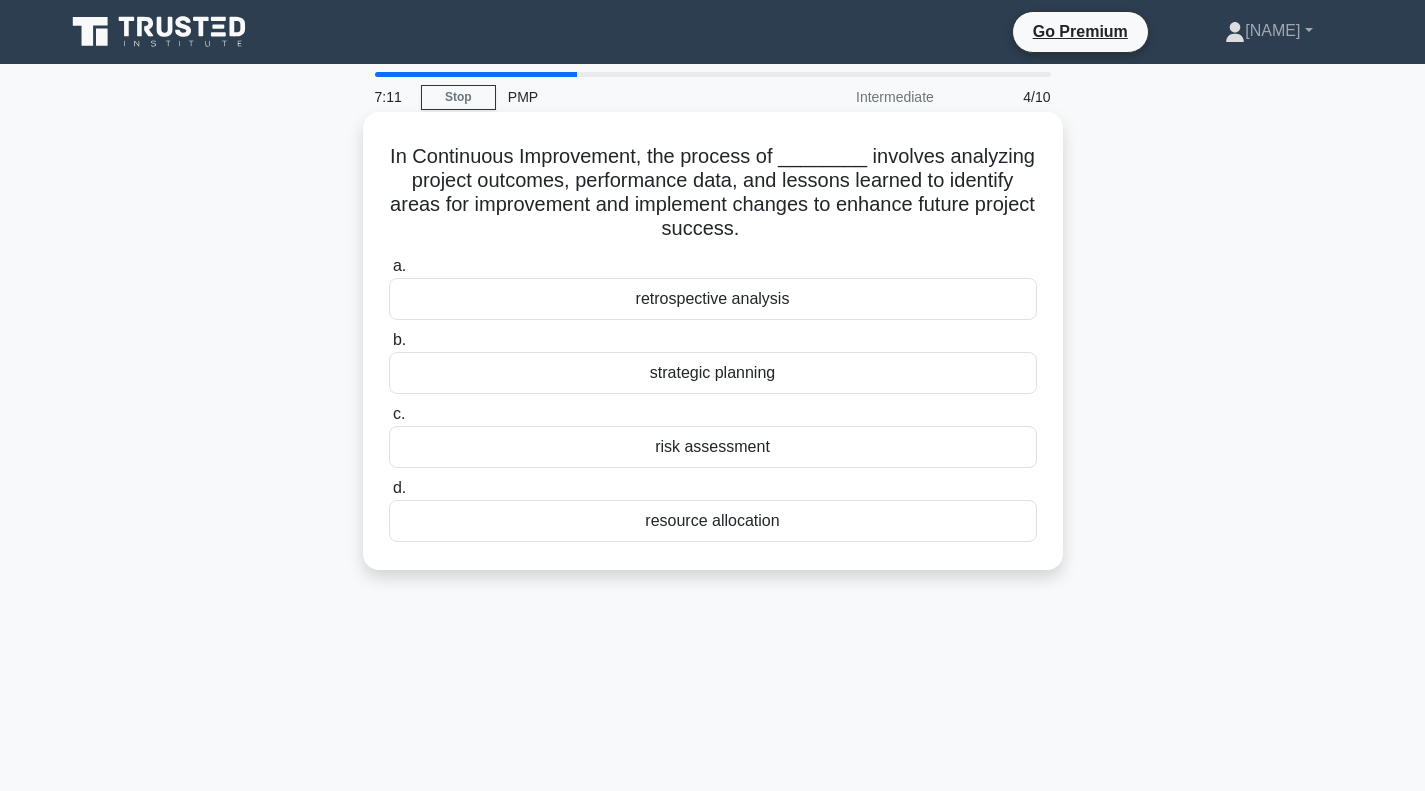 click on "strategic planning" at bounding box center (713, 373) 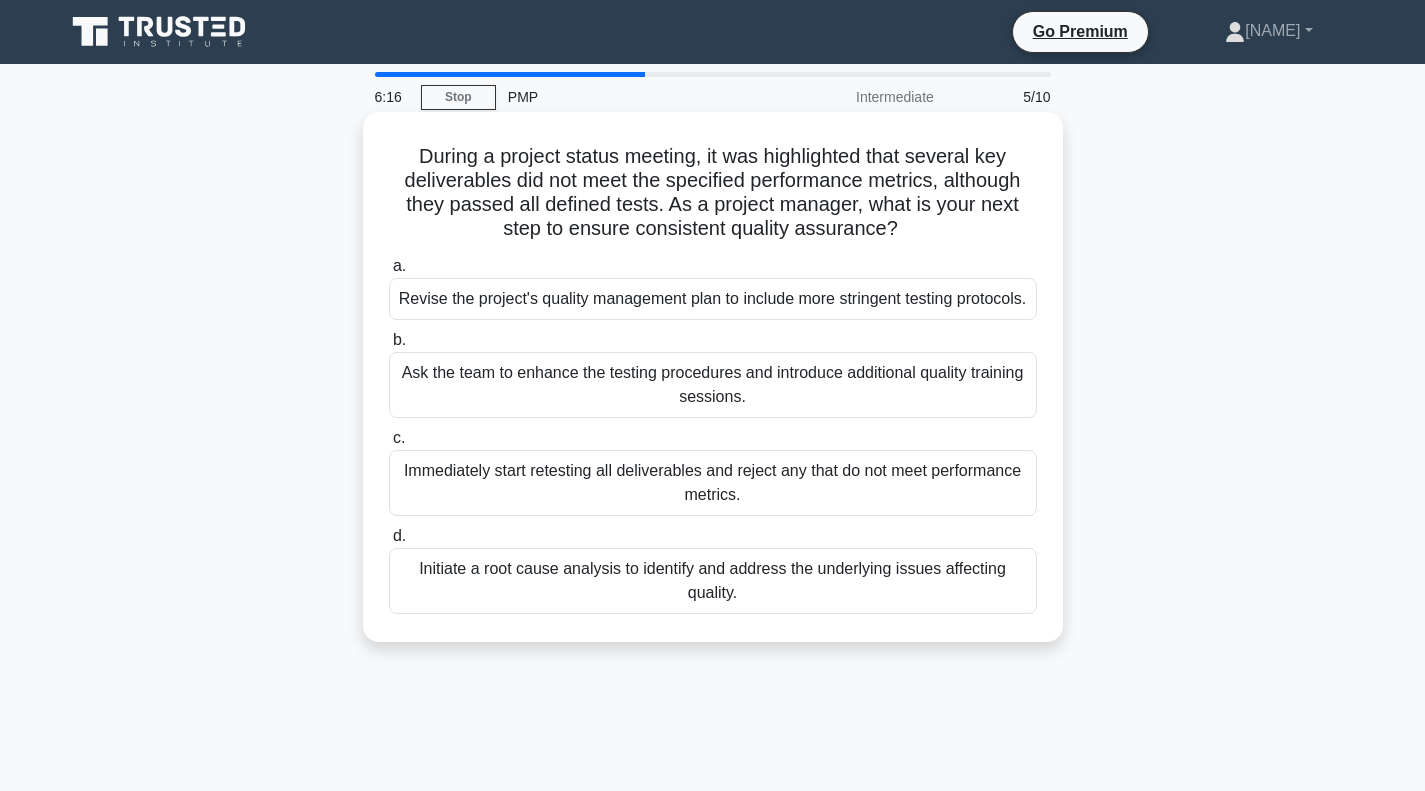 click on "Initiate a root cause analysis to identify and address the underlying issues affecting quality." at bounding box center [713, 581] 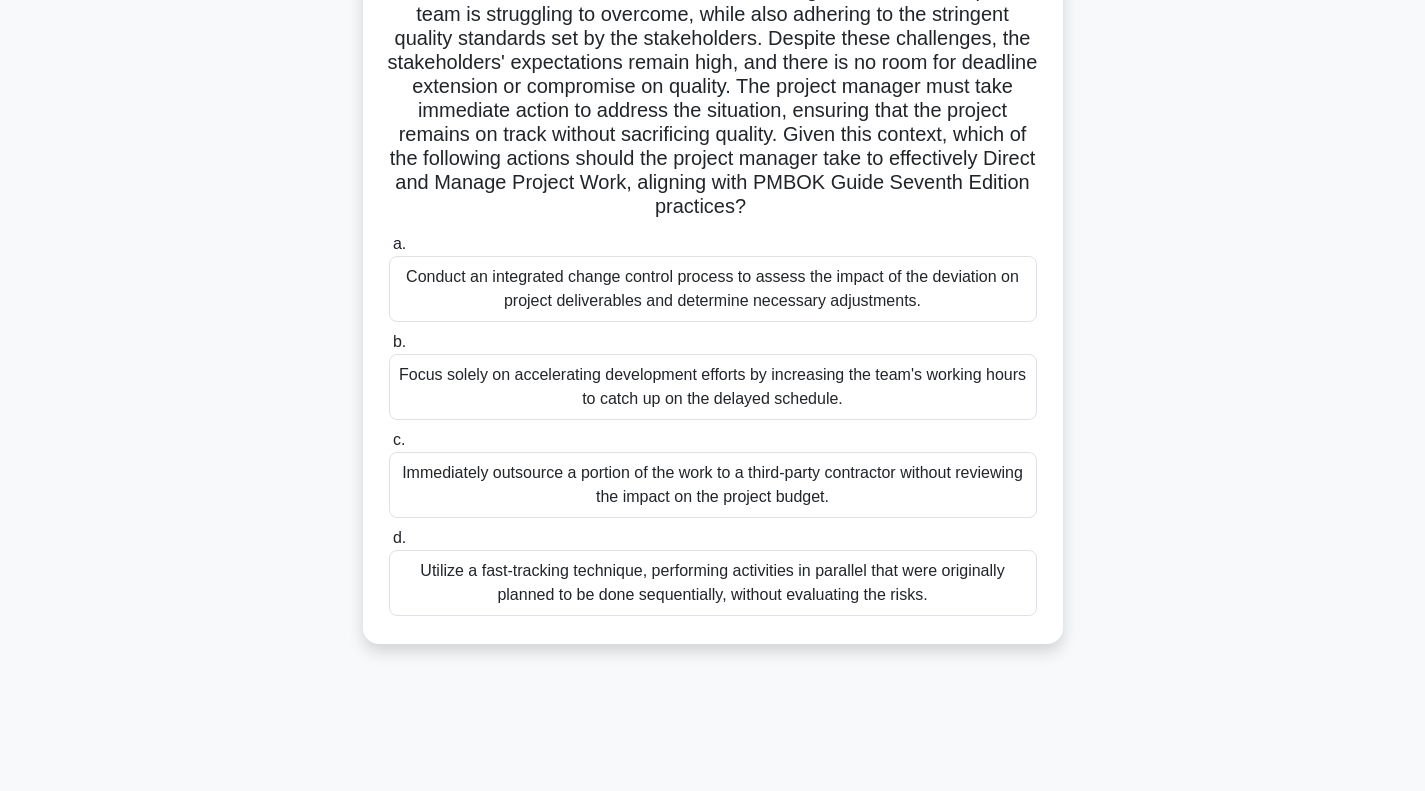 scroll, scrollTop: 289, scrollLeft: 0, axis: vertical 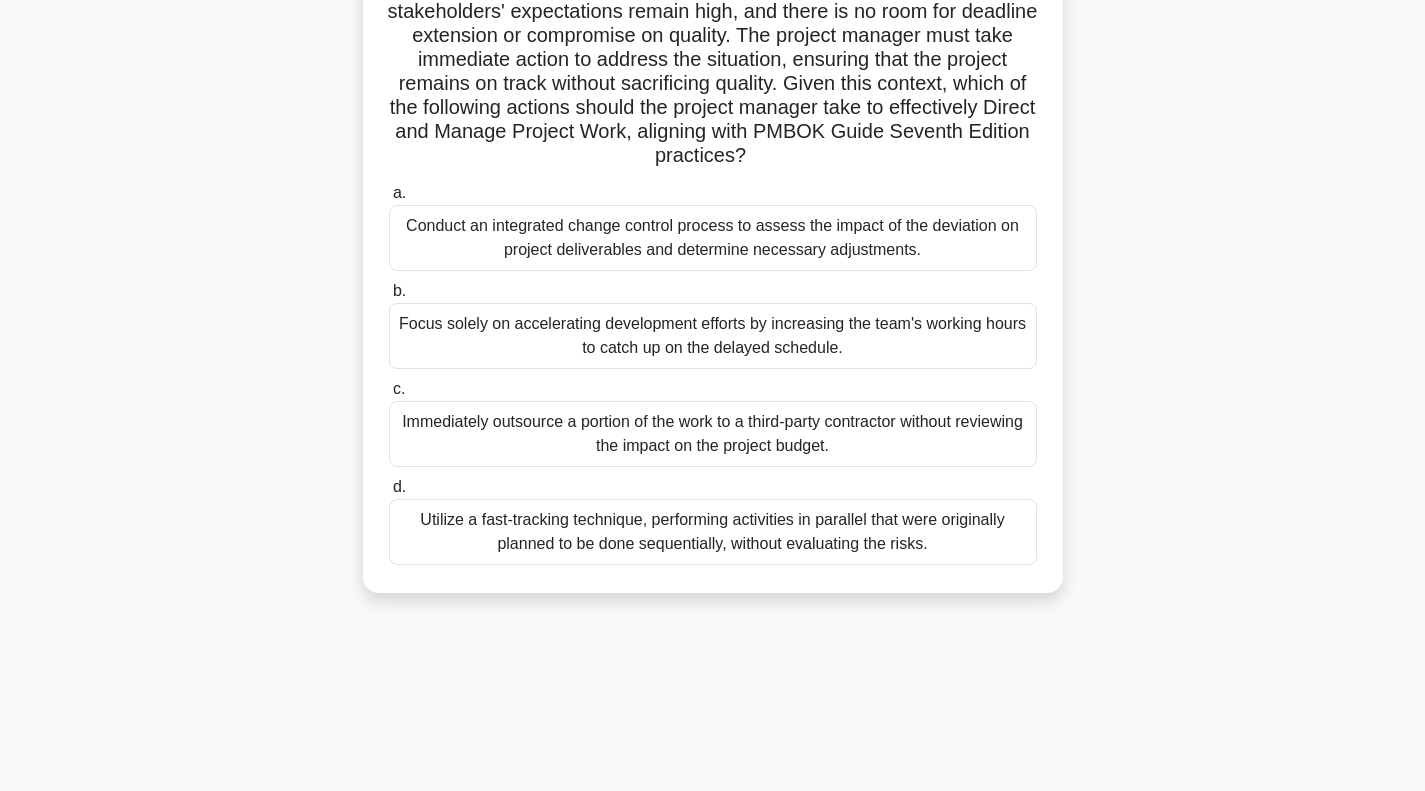 click on "Conduct an integrated change control process to assess the impact of the deviation on project deliverables and determine necessary adjustments." at bounding box center (713, 238) 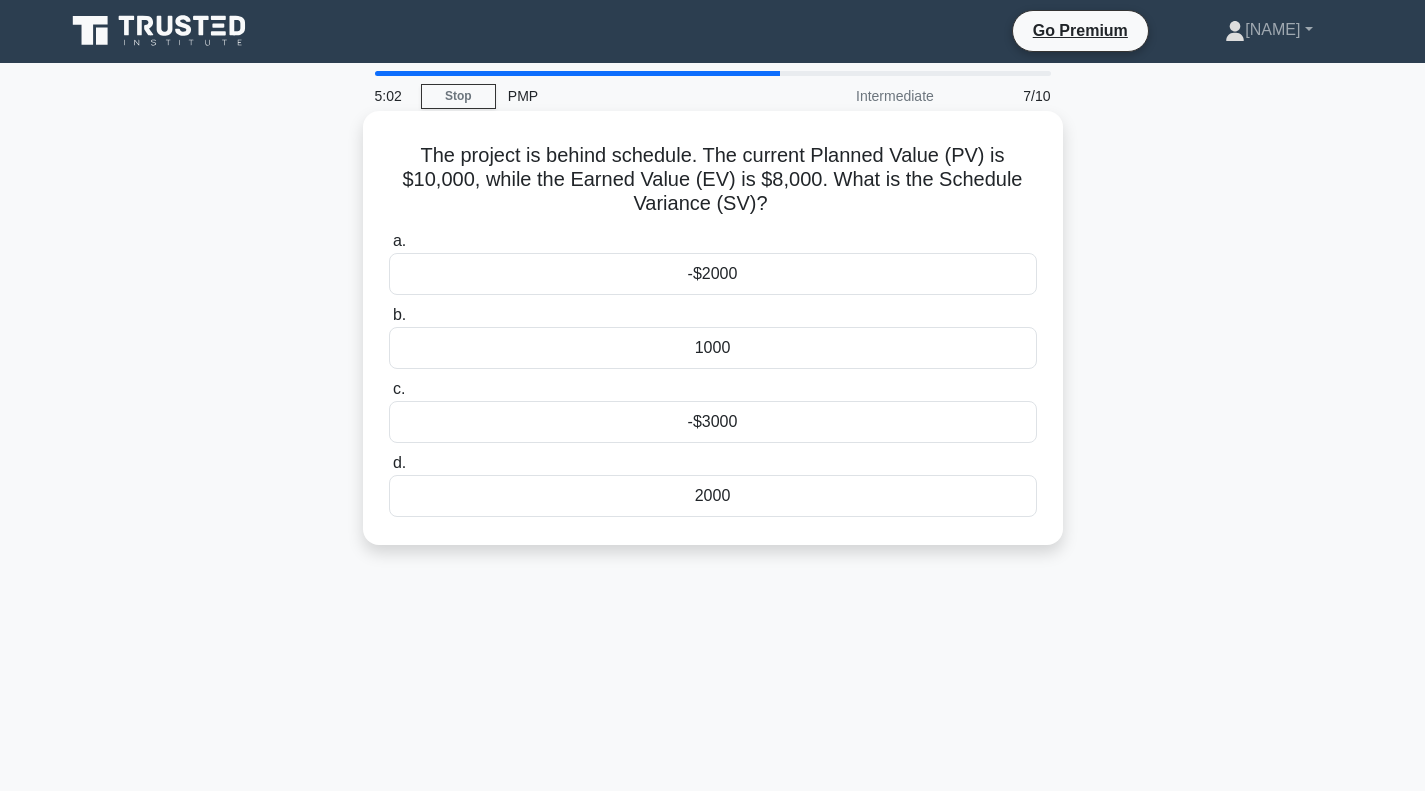 scroll, scrollTop: 0, scrollLeft: 0, axis: both 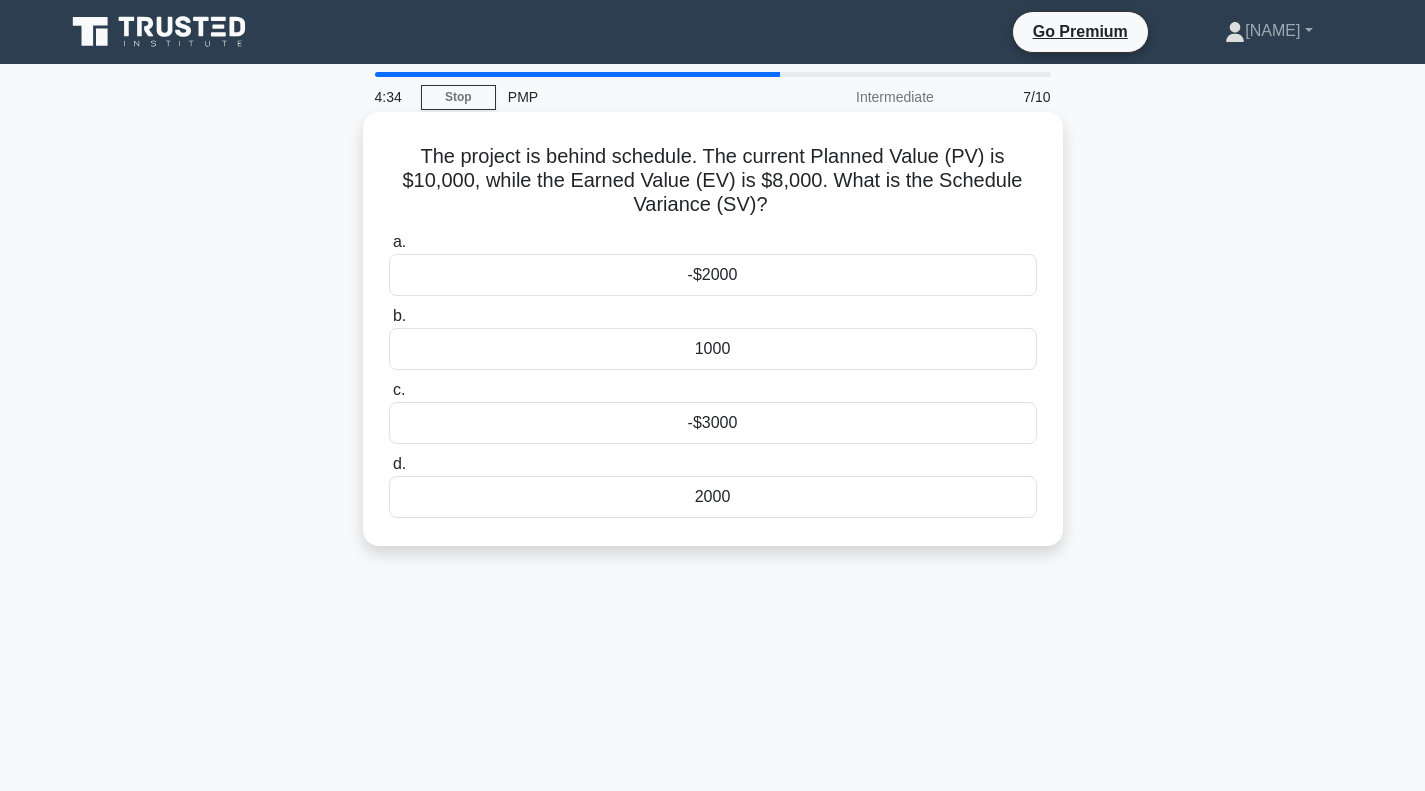 click on "-$2000" at bounding box center (713, 275) 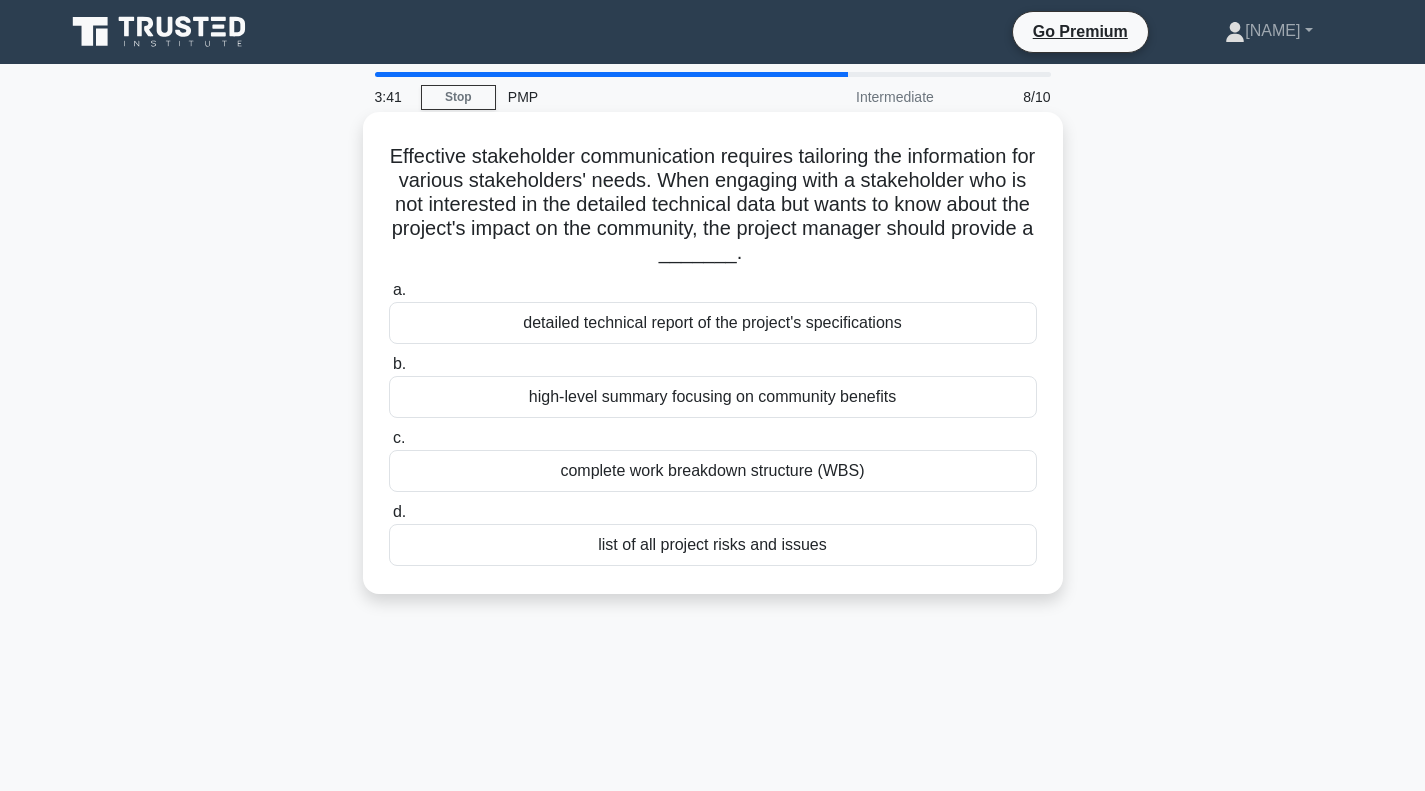 click on "high-level summary focusing on community benefits" at bounding box center (713, 397) 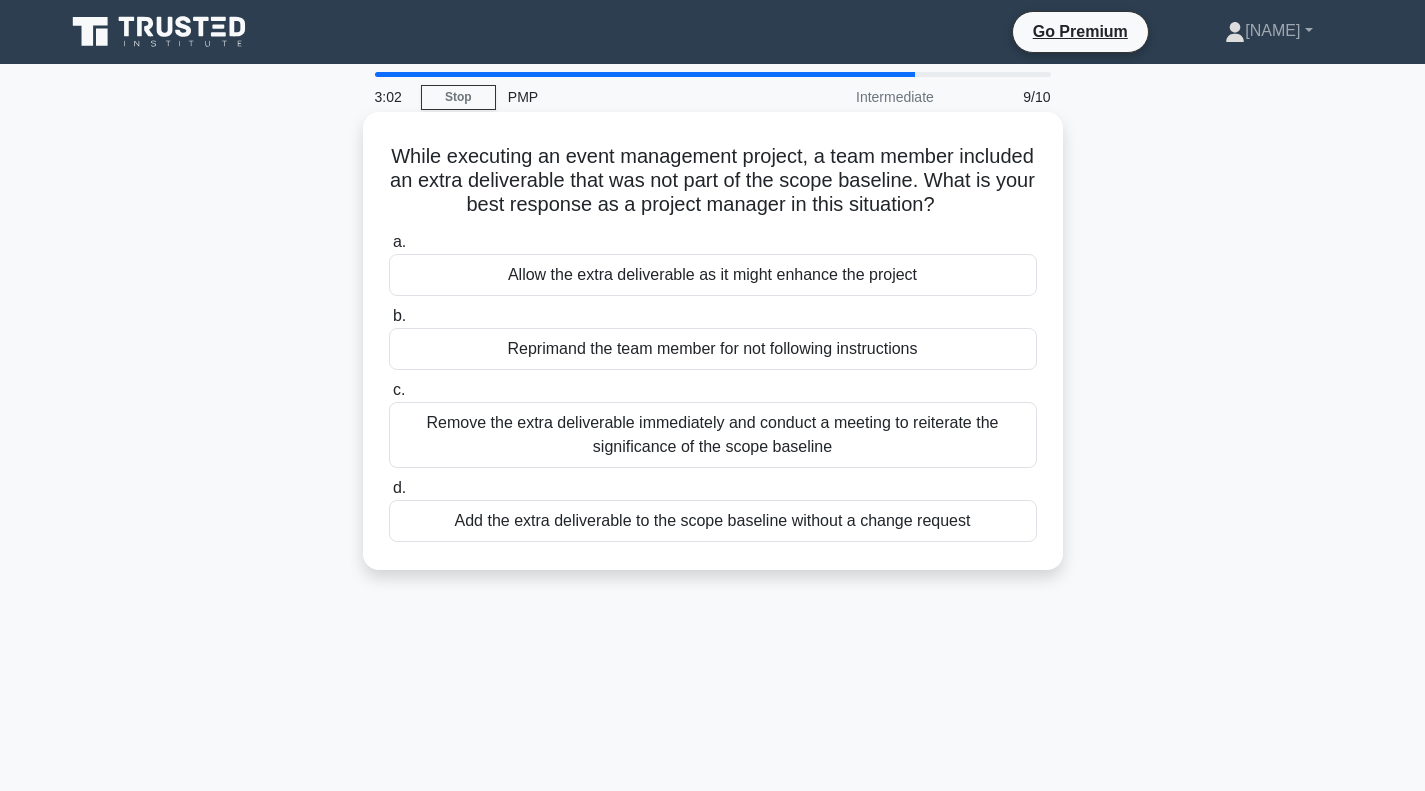 click on "Allow the extra deliverable as it might enhance the project" at bounding box center [713, 275] 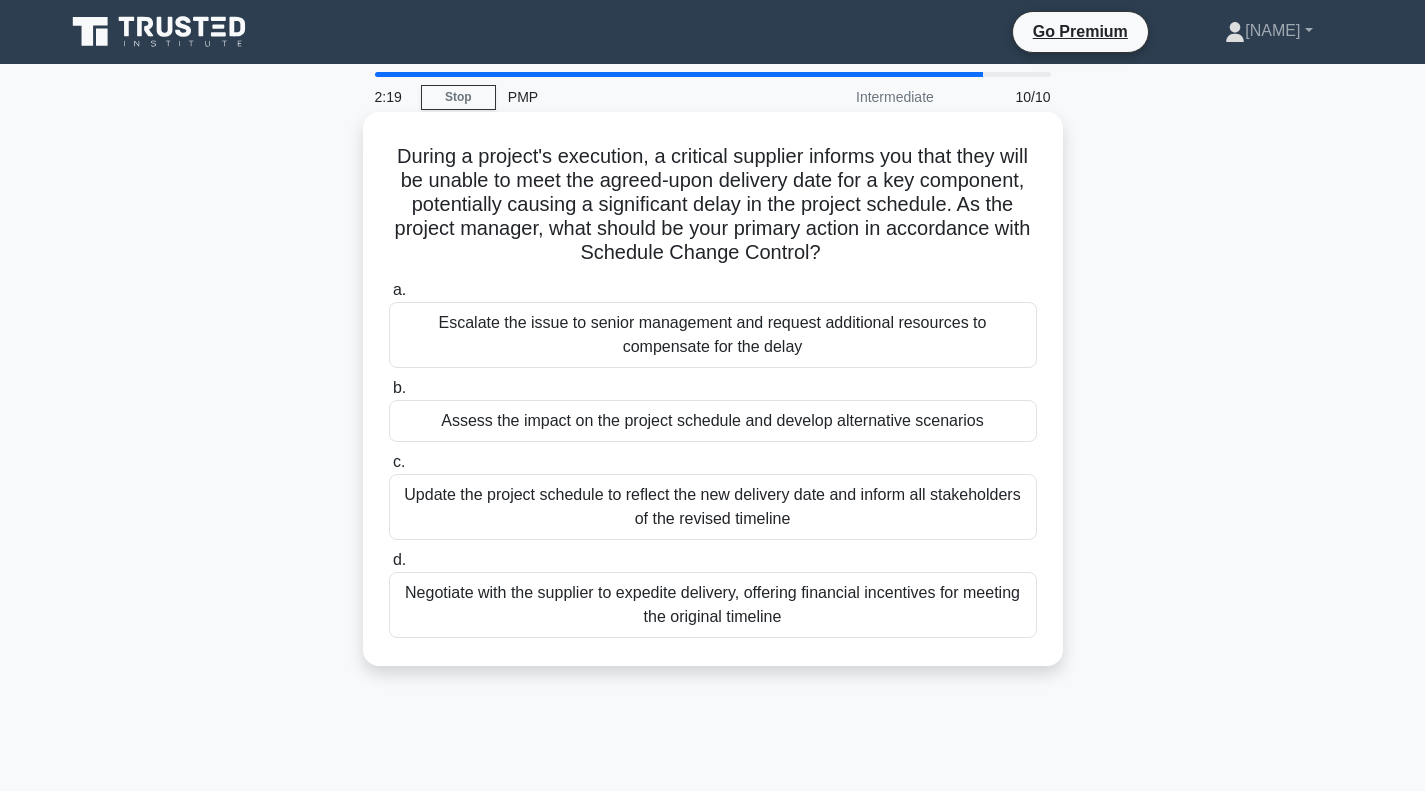 click on "Assess the impact on the project schedule and develop alternative scenarios" at bounding box center [713, 421] 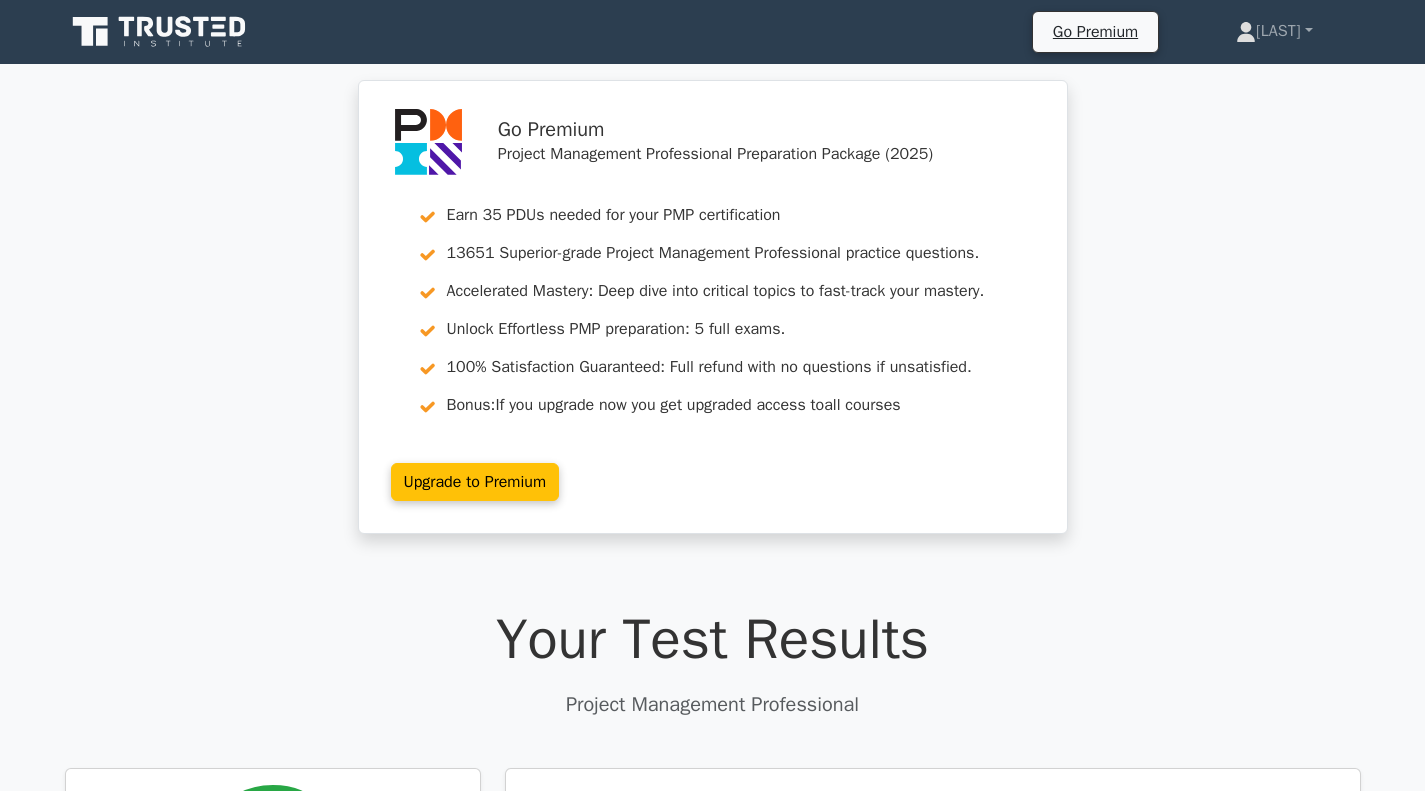 scroll, scrollTop: 200, scrollLeft: 0, axis: vertical 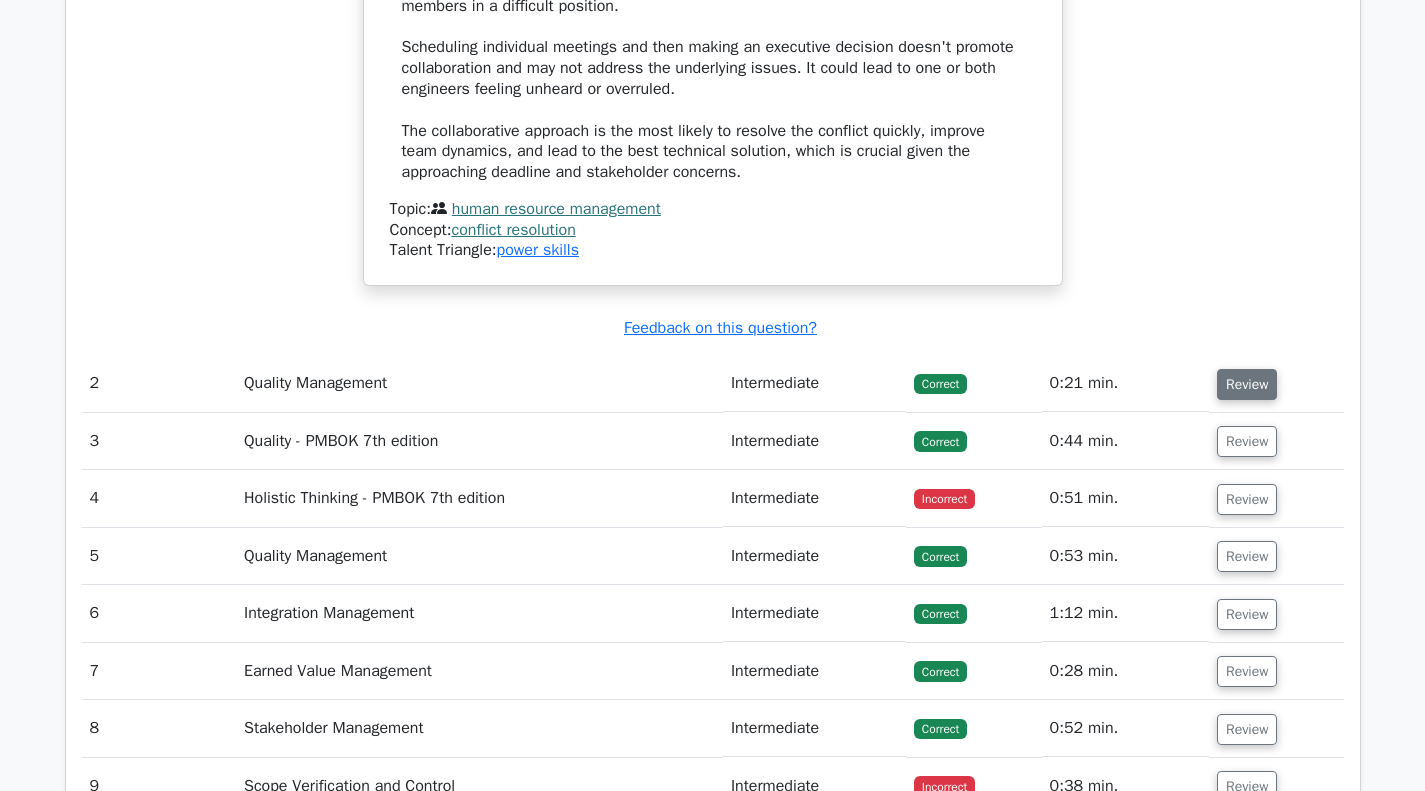 click on "Review" at bounding box center (1247, 384) 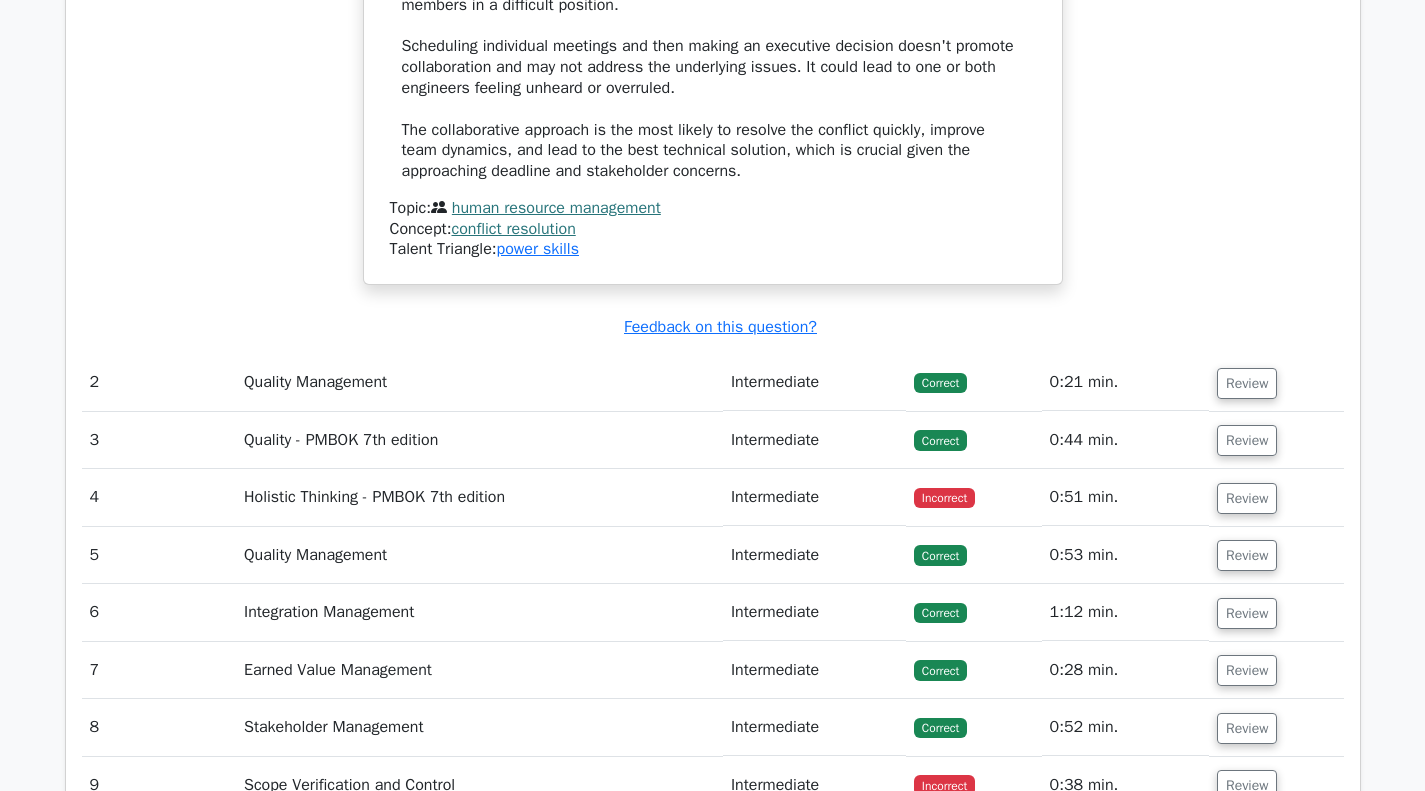scroll, scrollTop: 2900, scrollLeft: 0, axis: vertical 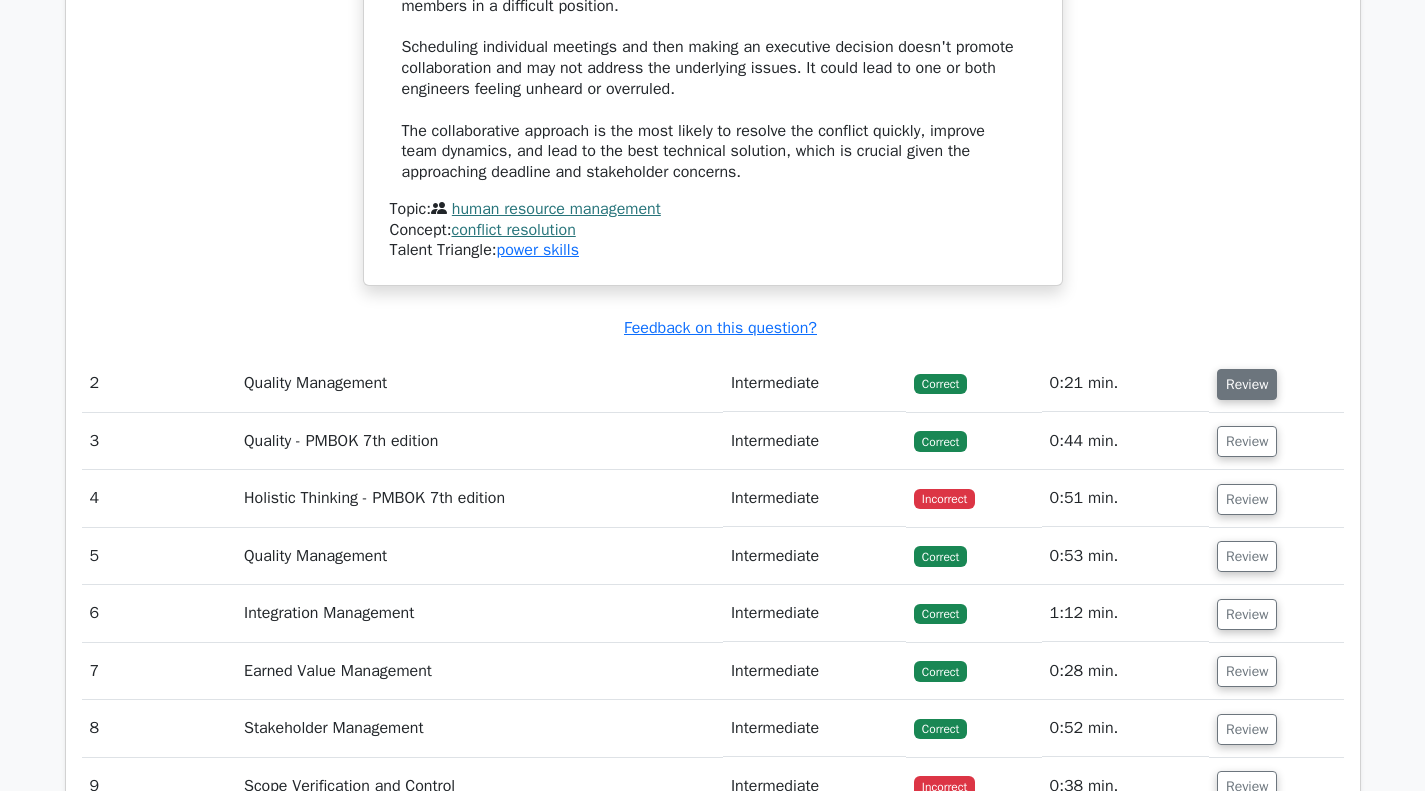 click on "Review" at bounding box center (1247, 384) 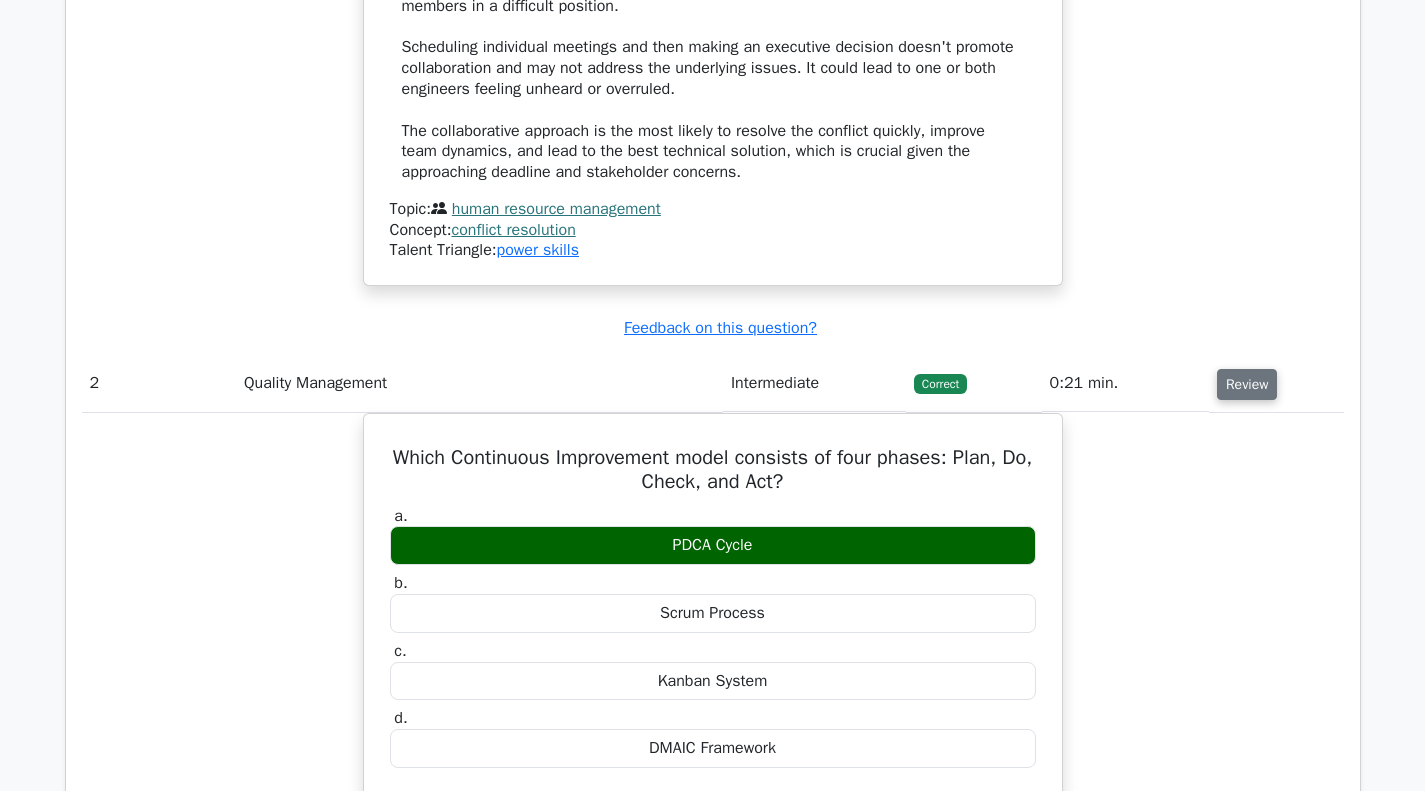 click on "Review" at bounding box center (1247, 384) 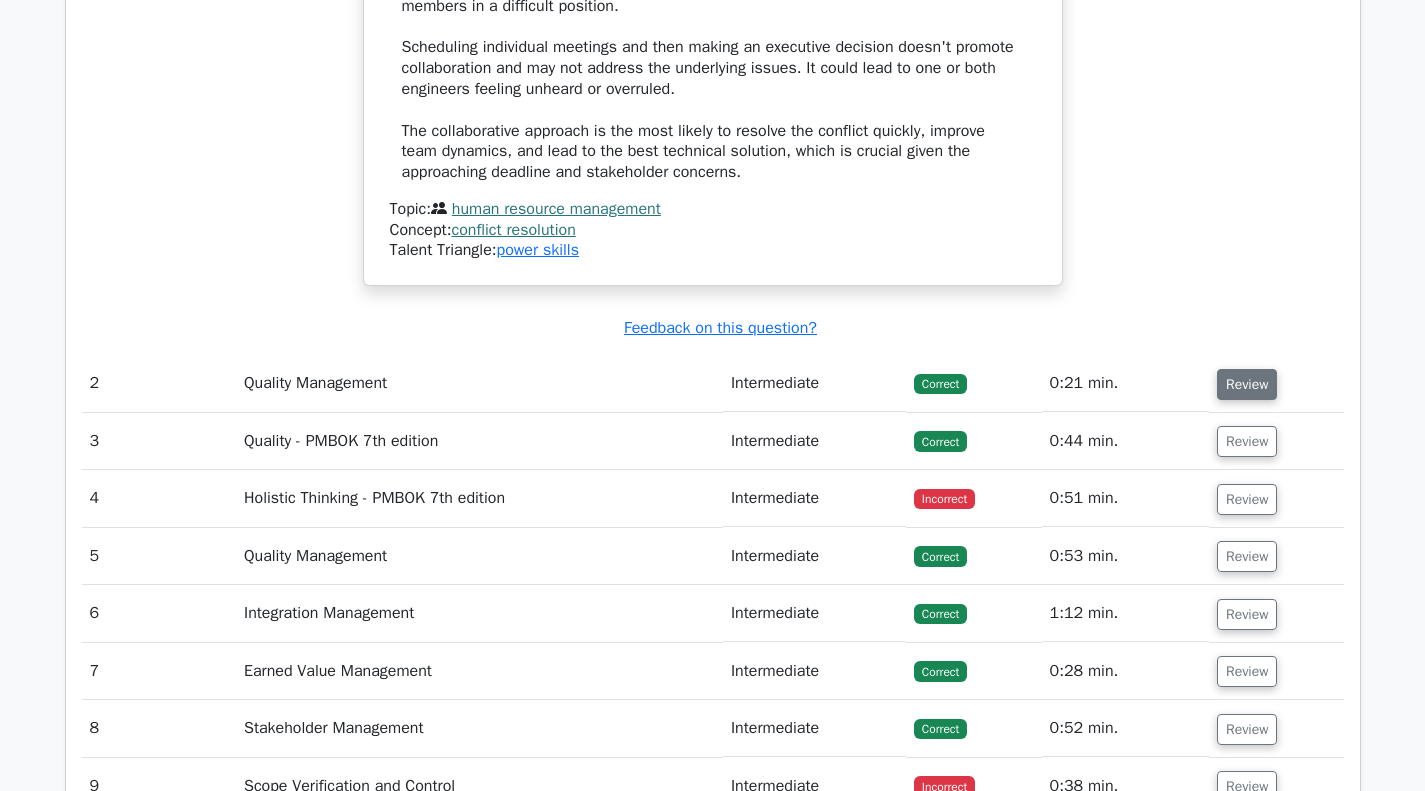click on "Review" at bounding box center (1247, 384) 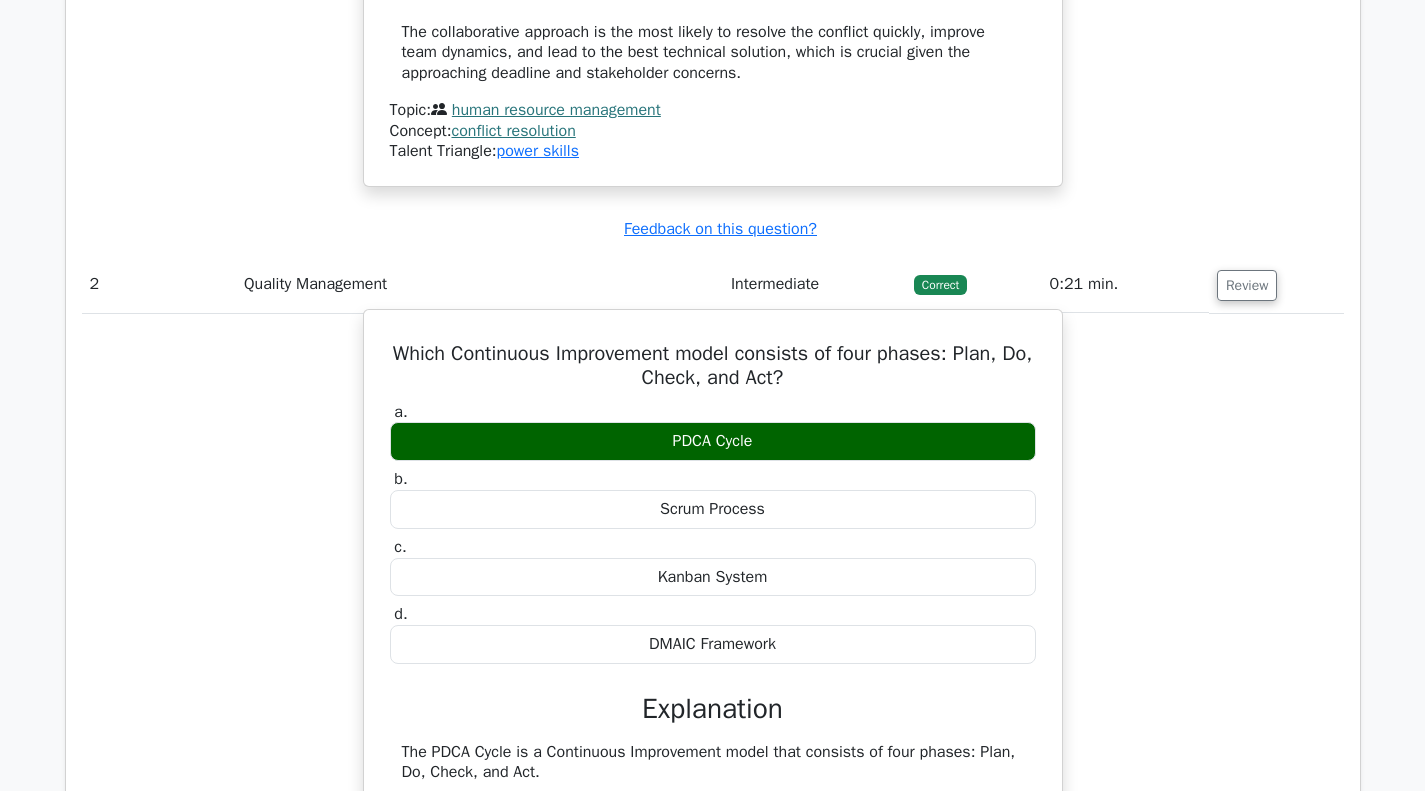 scroll, scrollTop: 3100, scrollLeft: 0, axis: vertical 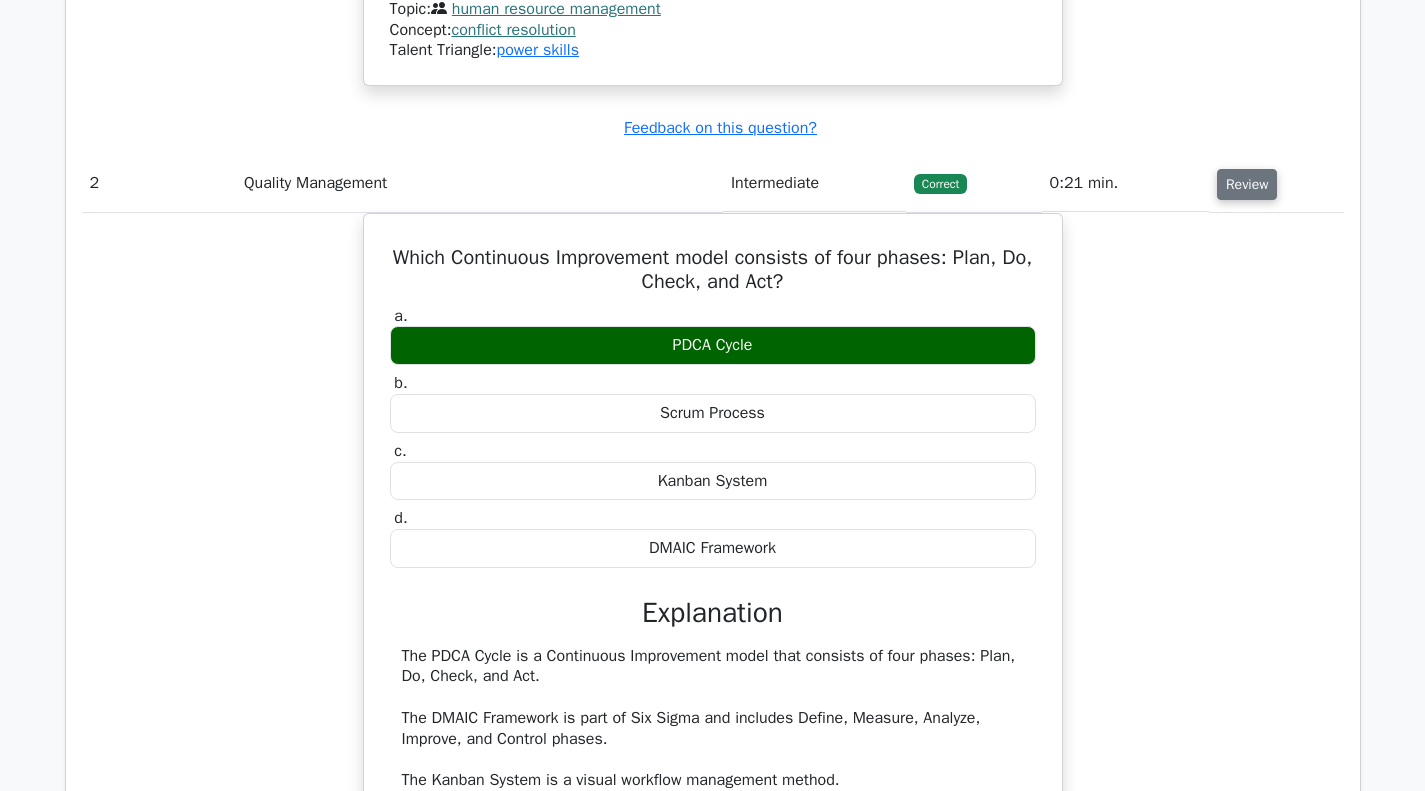 click on "Review" at bounding box center [1247, 184] 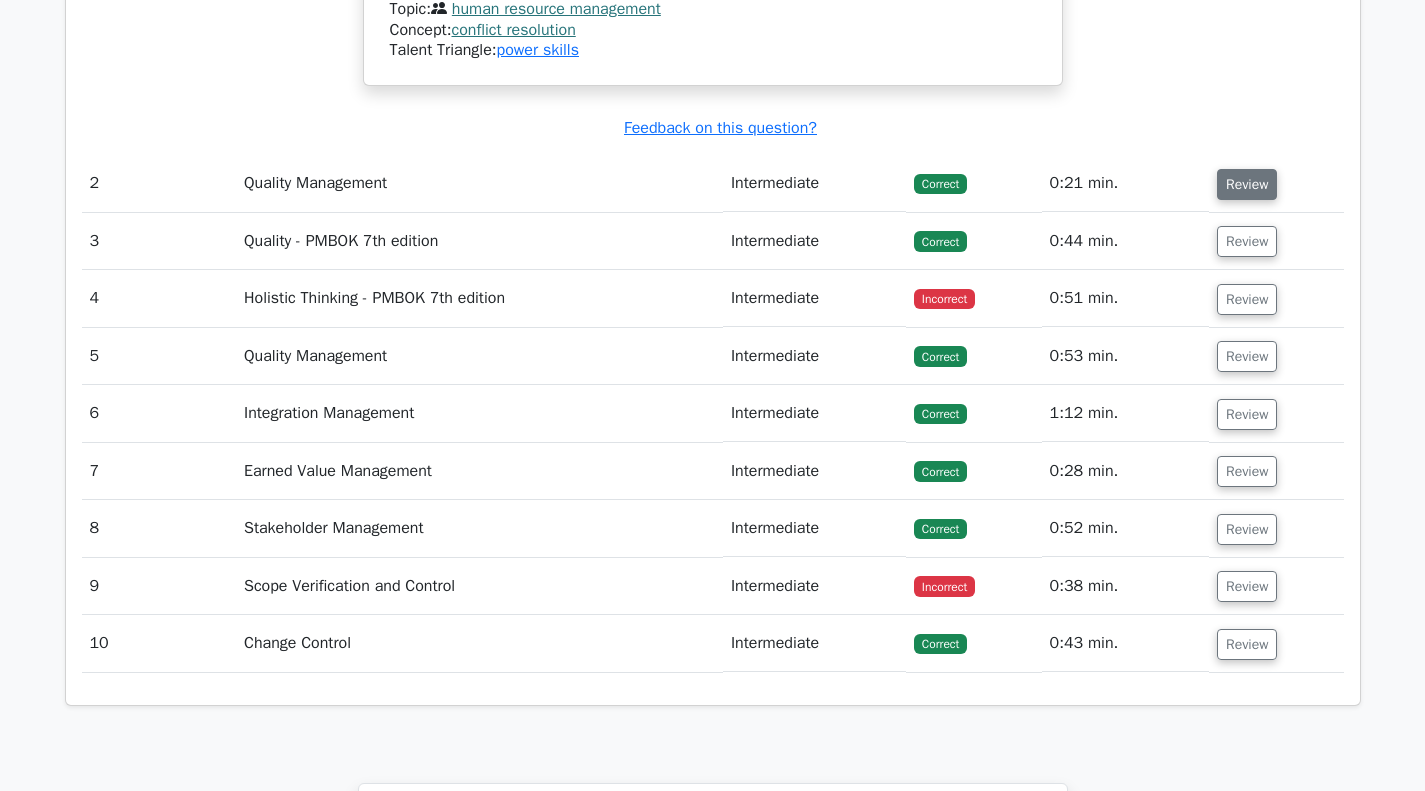 click on "Review" at bounding box center [1247, 184] 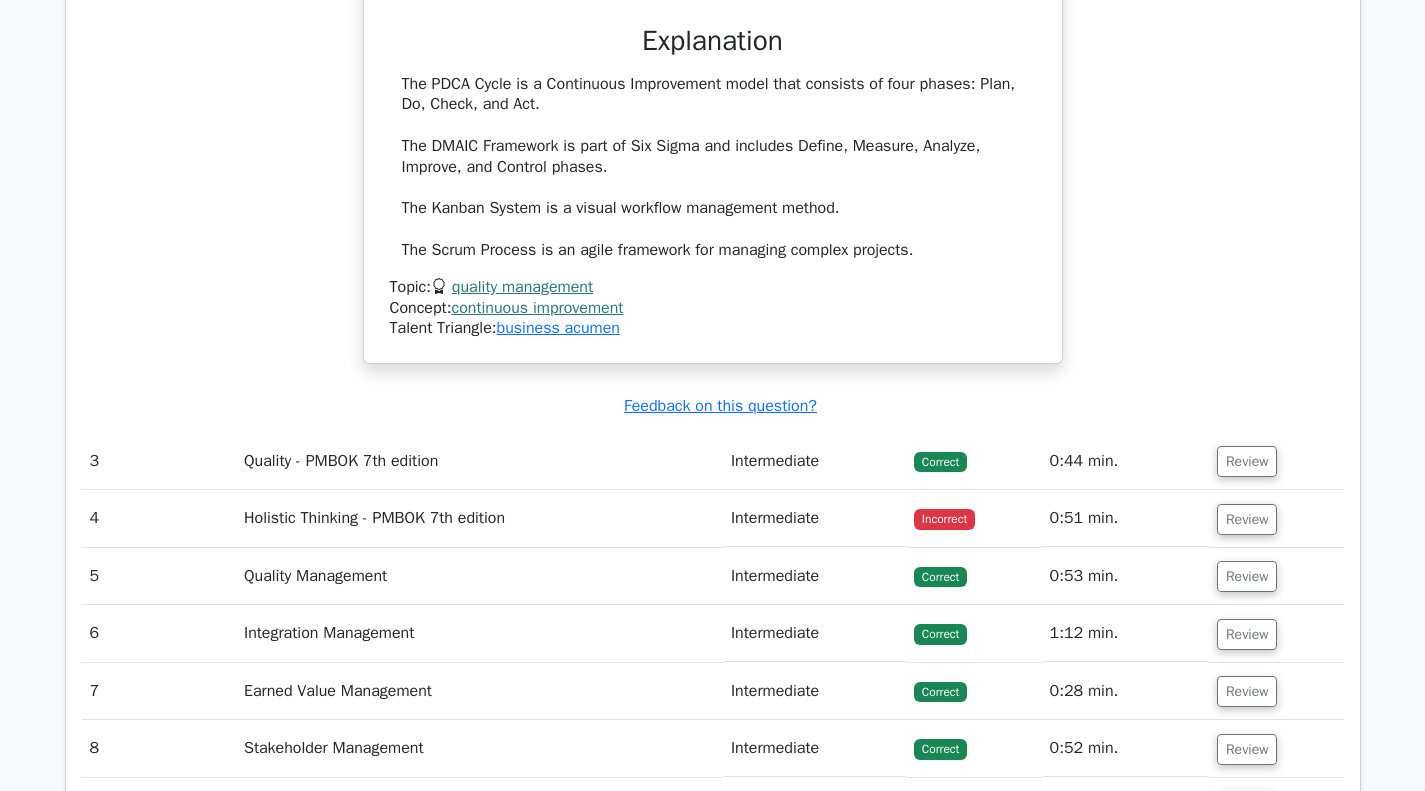 scroll, scrollTop: 3800, scrollLeft: 0, axis: vertical 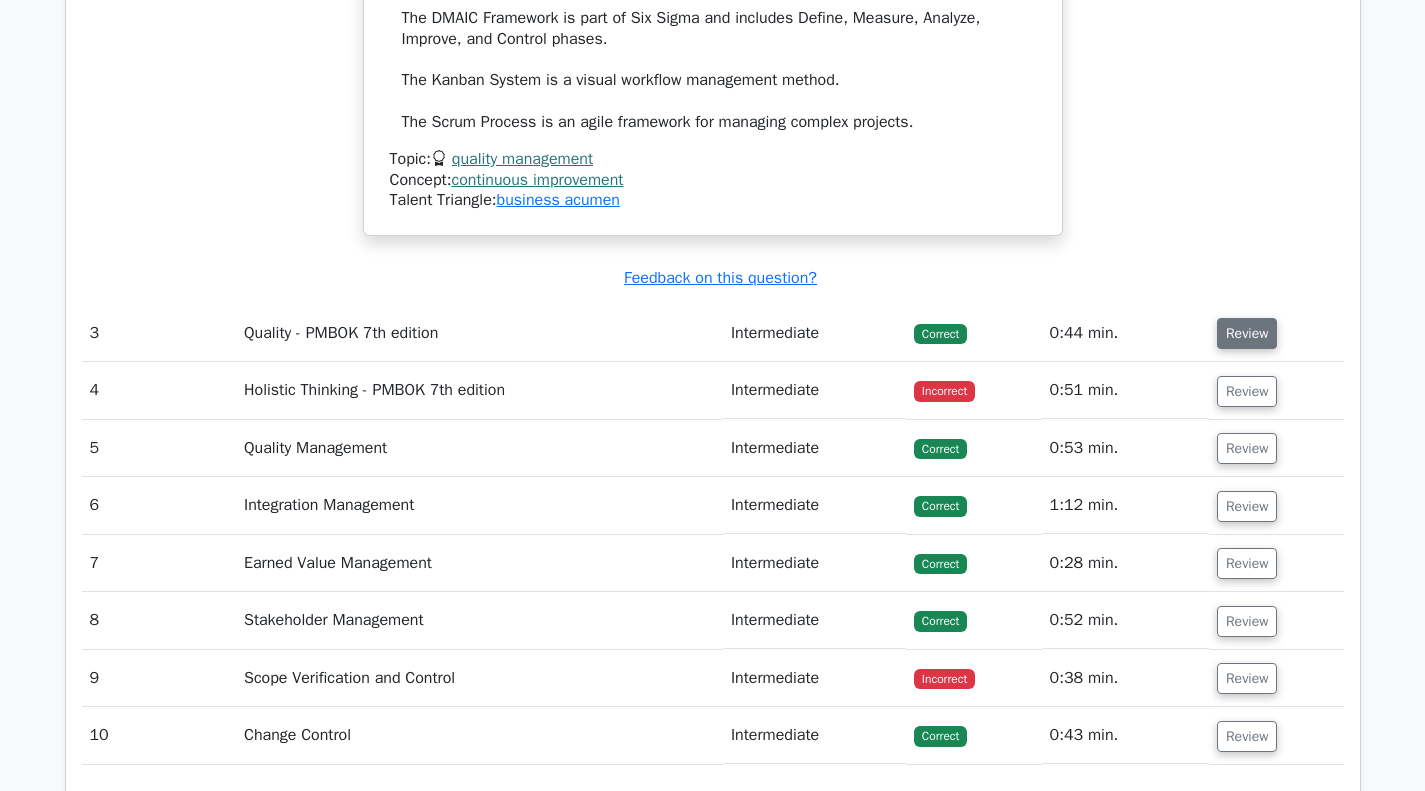 click on "Review" at bounding box center (1247, 333) 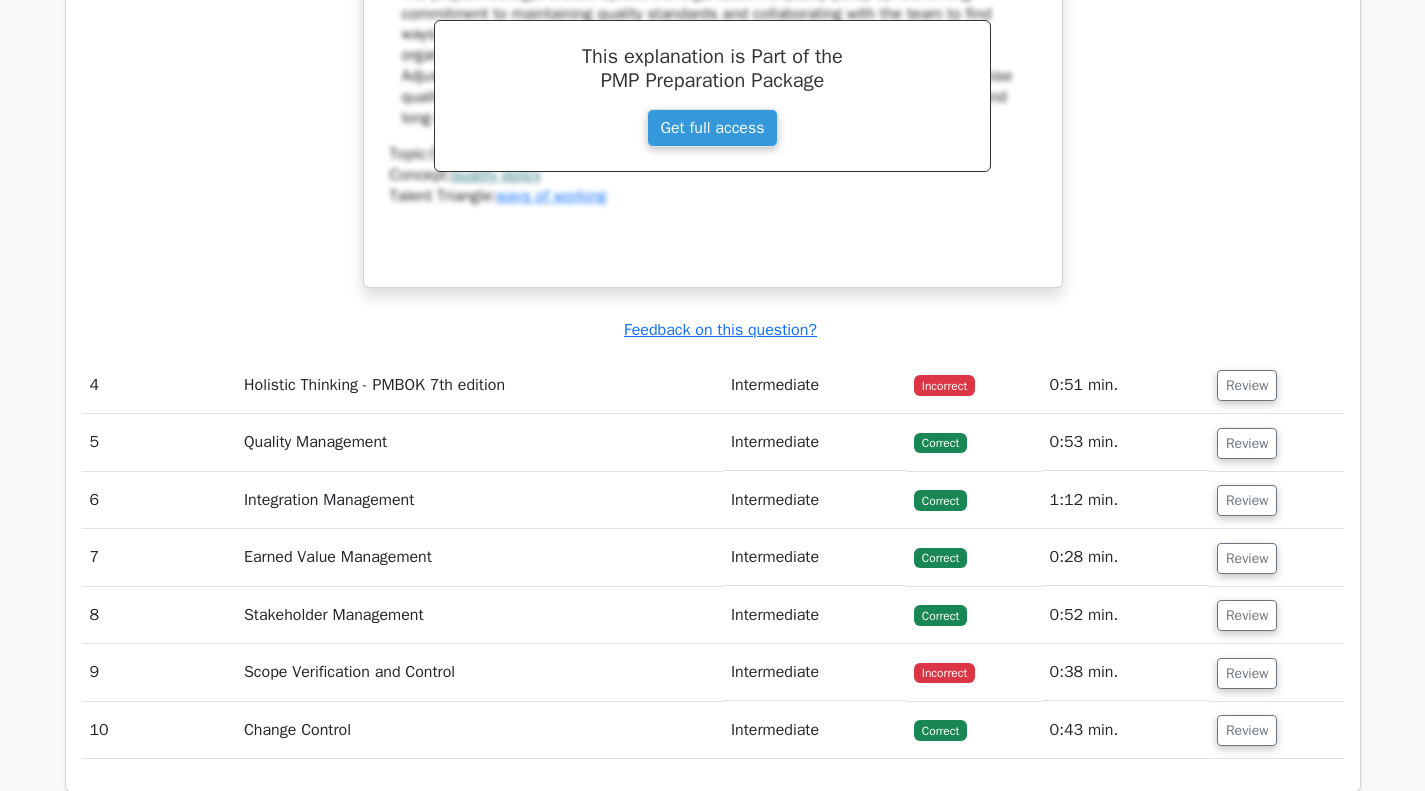 scroll, scrollTop: 4800, scrollLeft: 0, axis: vertical 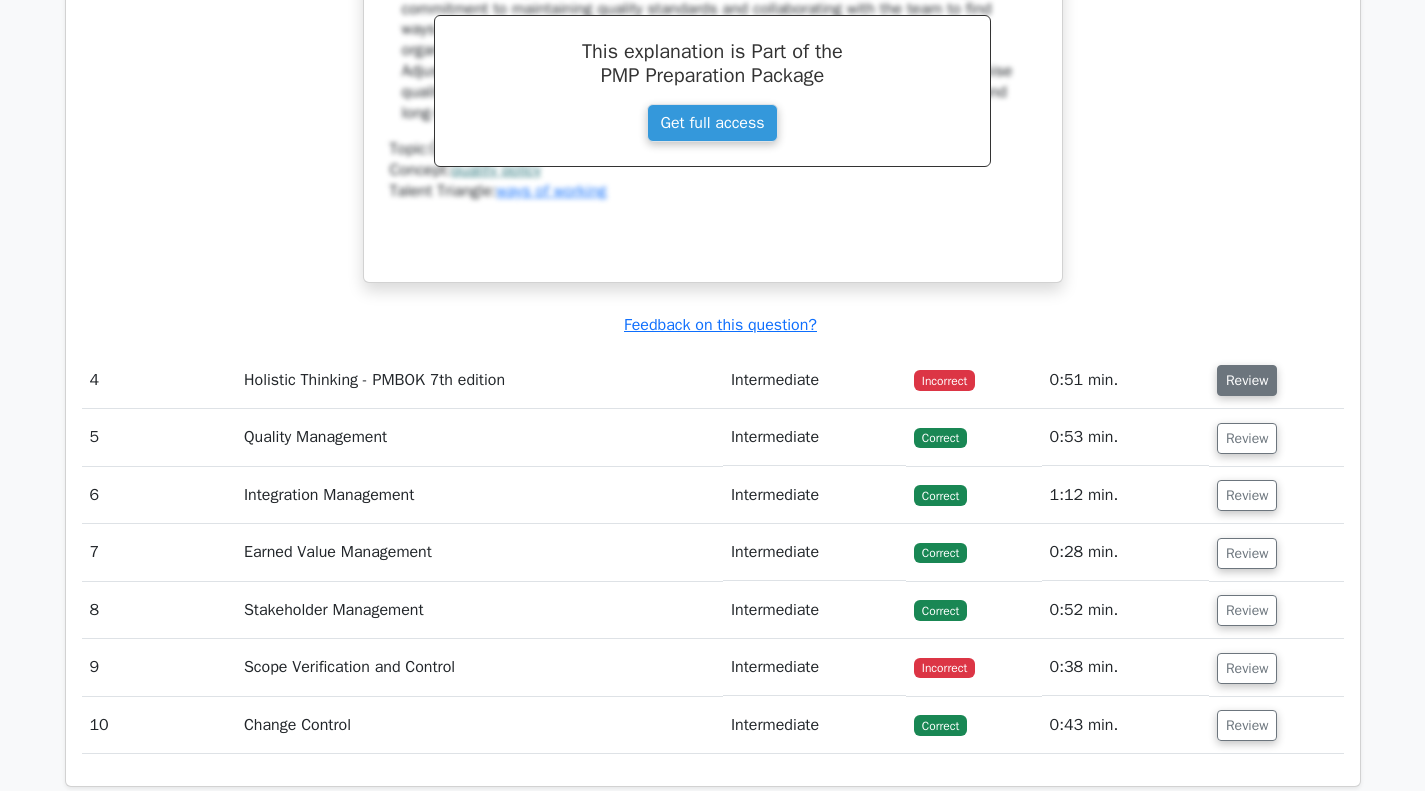 click on "Review" at bounding box center [1247, 380] 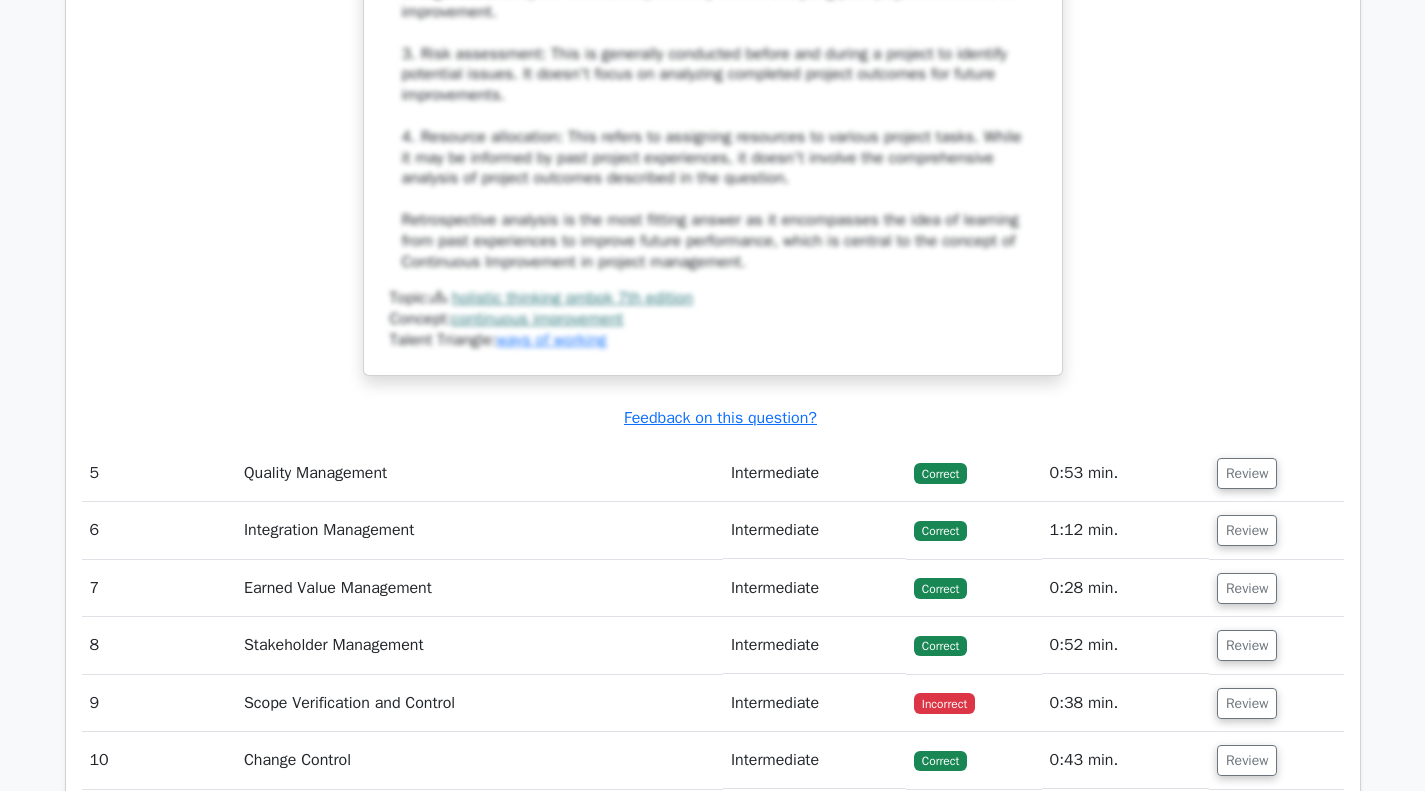 scroll, scrollTop: 6100, scrollLeft: 0, axis: vertical 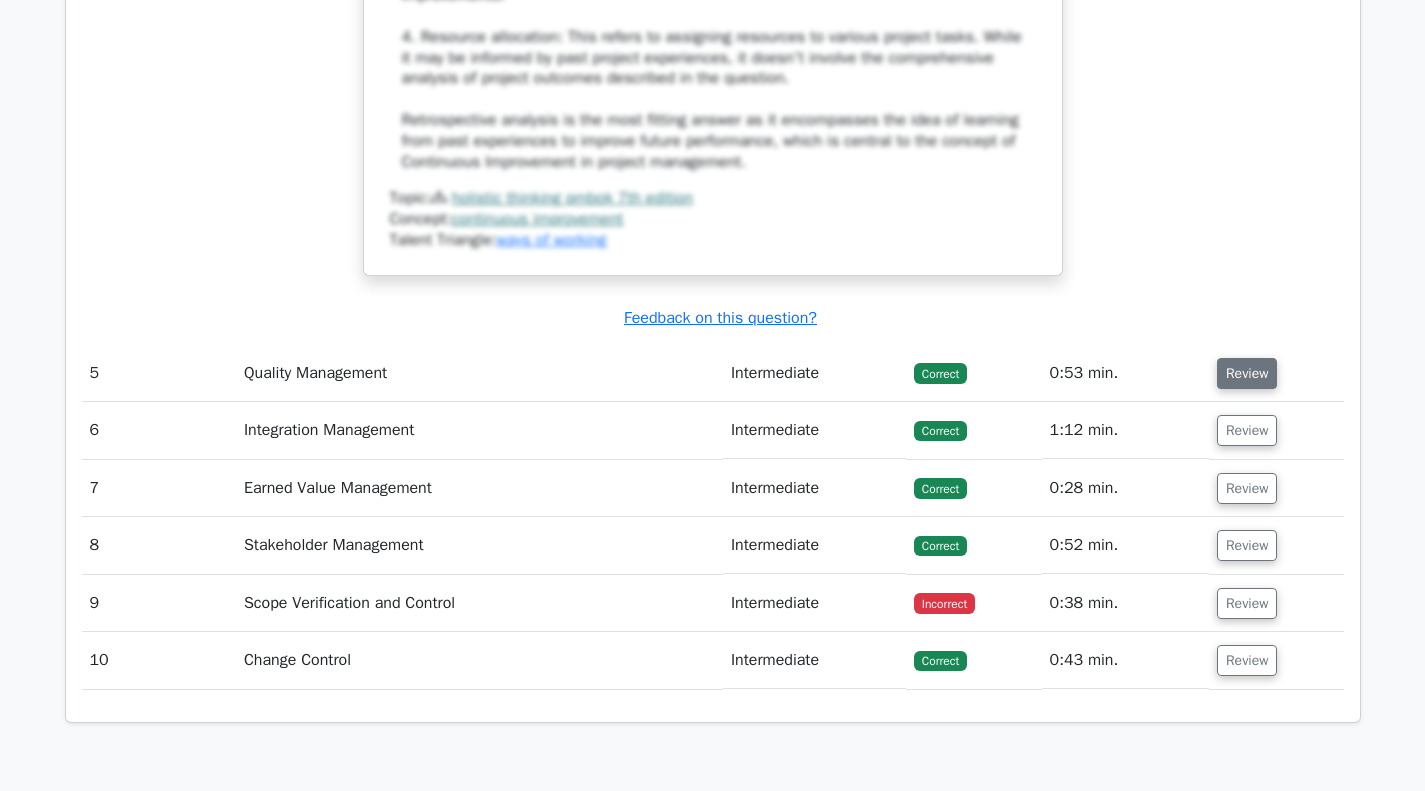 click on "Review" at bounding box center (1247, 373) 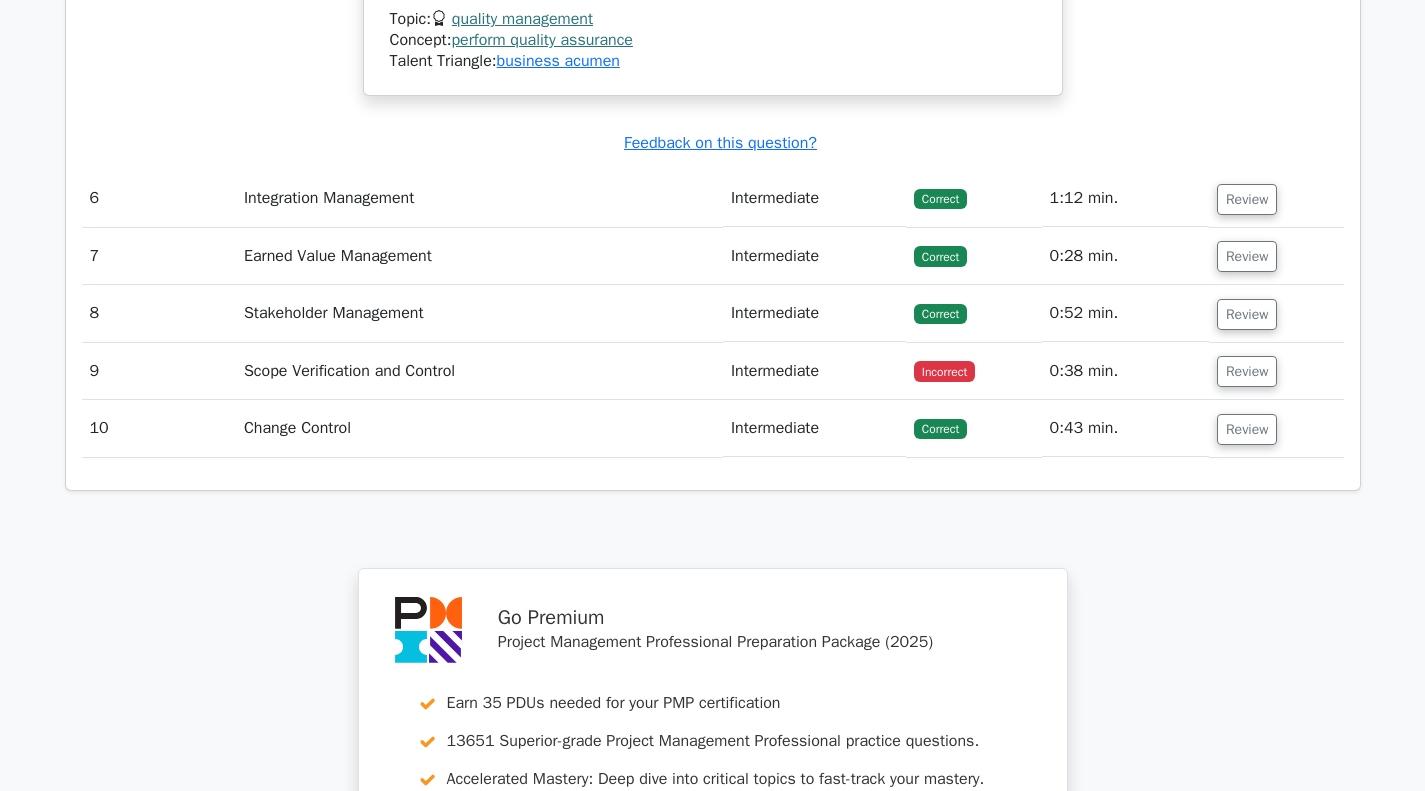 scroll, scrollTop: 7300, scrollLeft: 0, axis: vertical 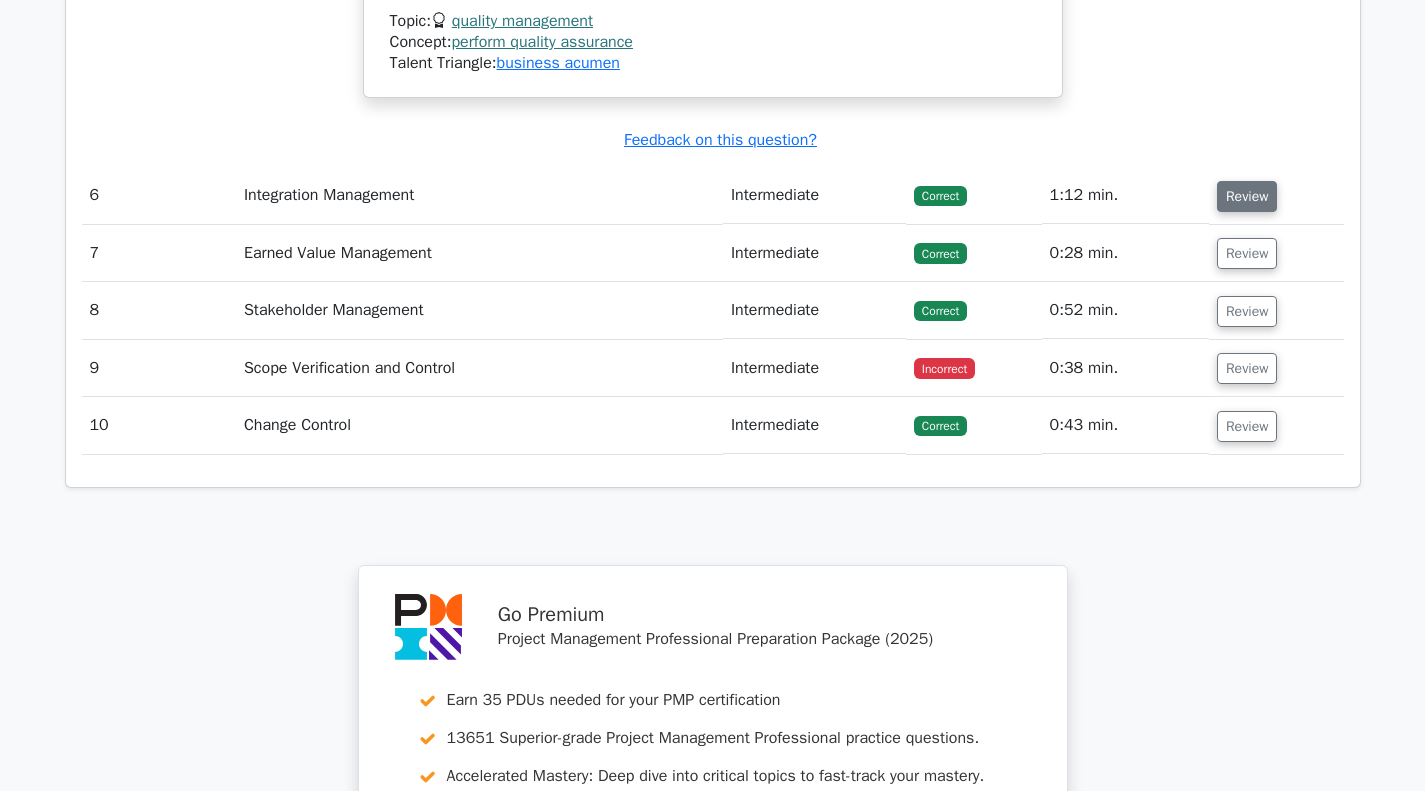 click on "Review" at bounding box center [1247, 196] 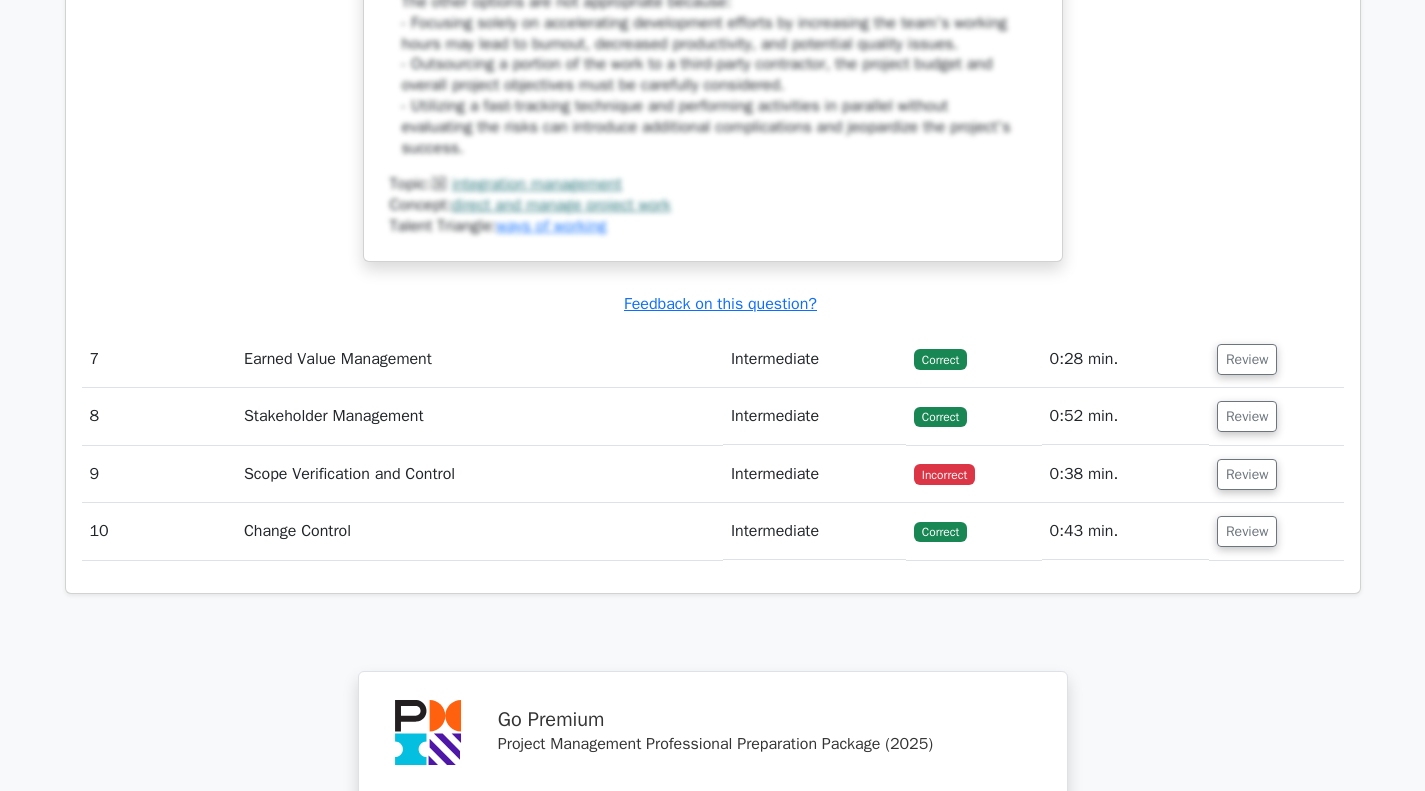 scroll, scrollTop: 8700, scrollLeft: 0, axis: vertical 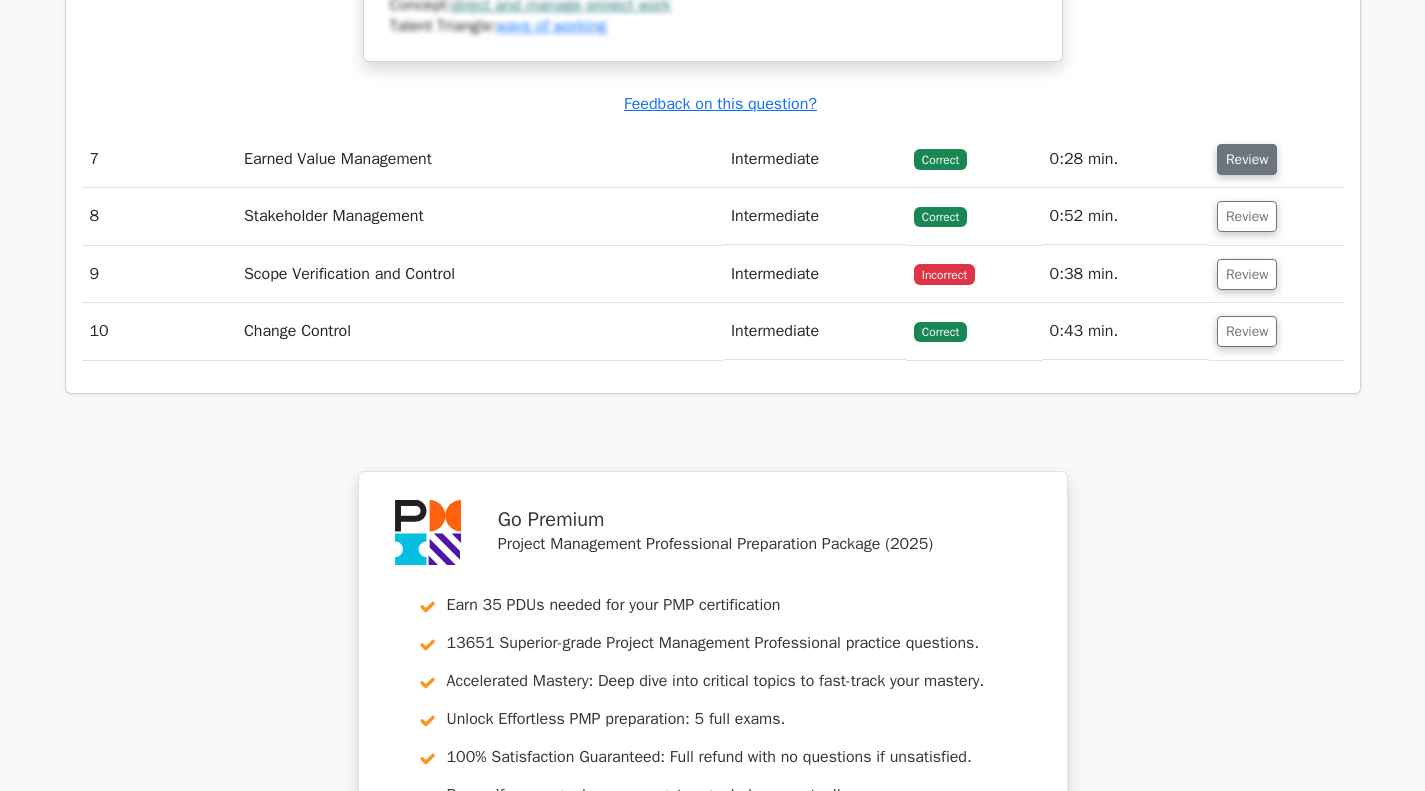 click on "Review" at bounding box center [1247, 159] 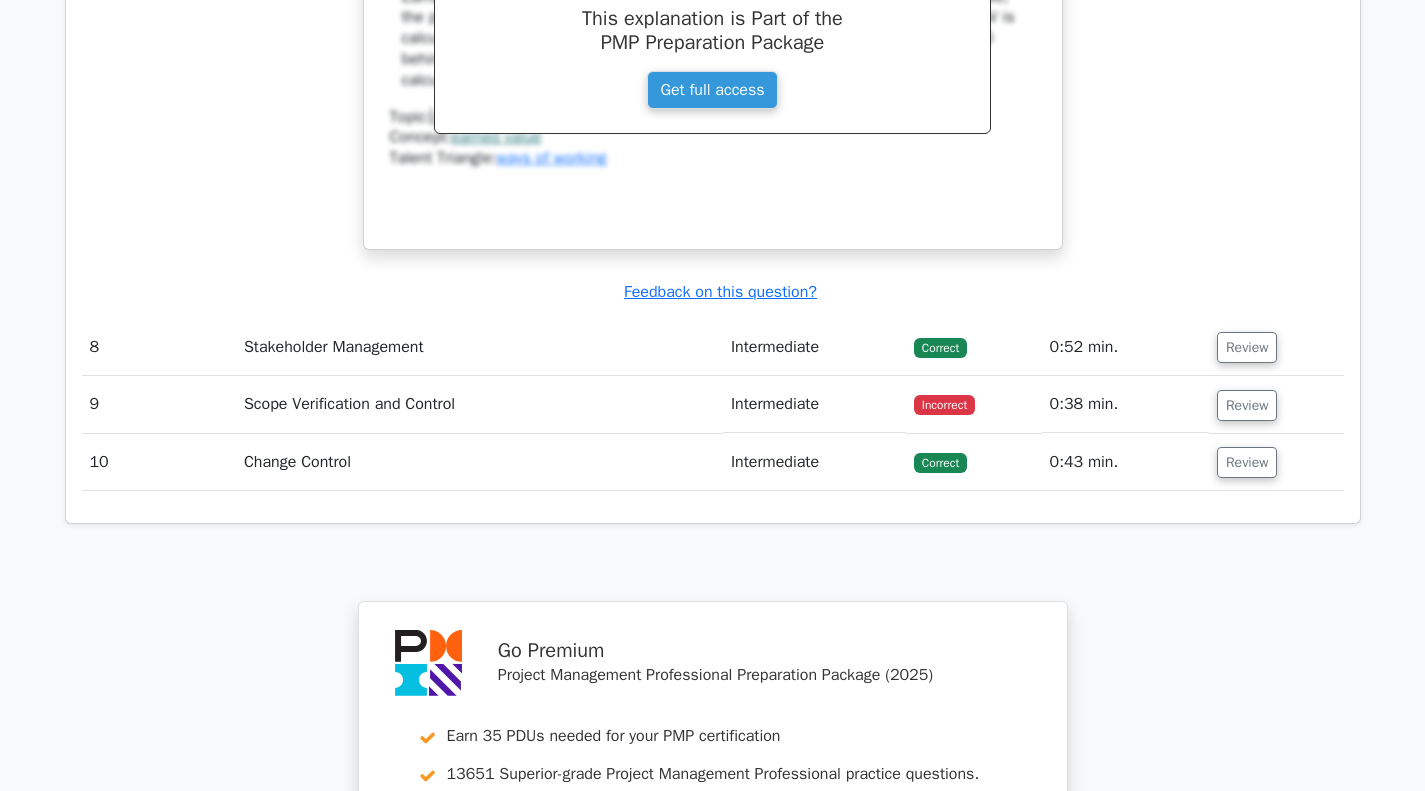 scroll, scrollTop: 9500, scrollLeft: 0, axis: vertical 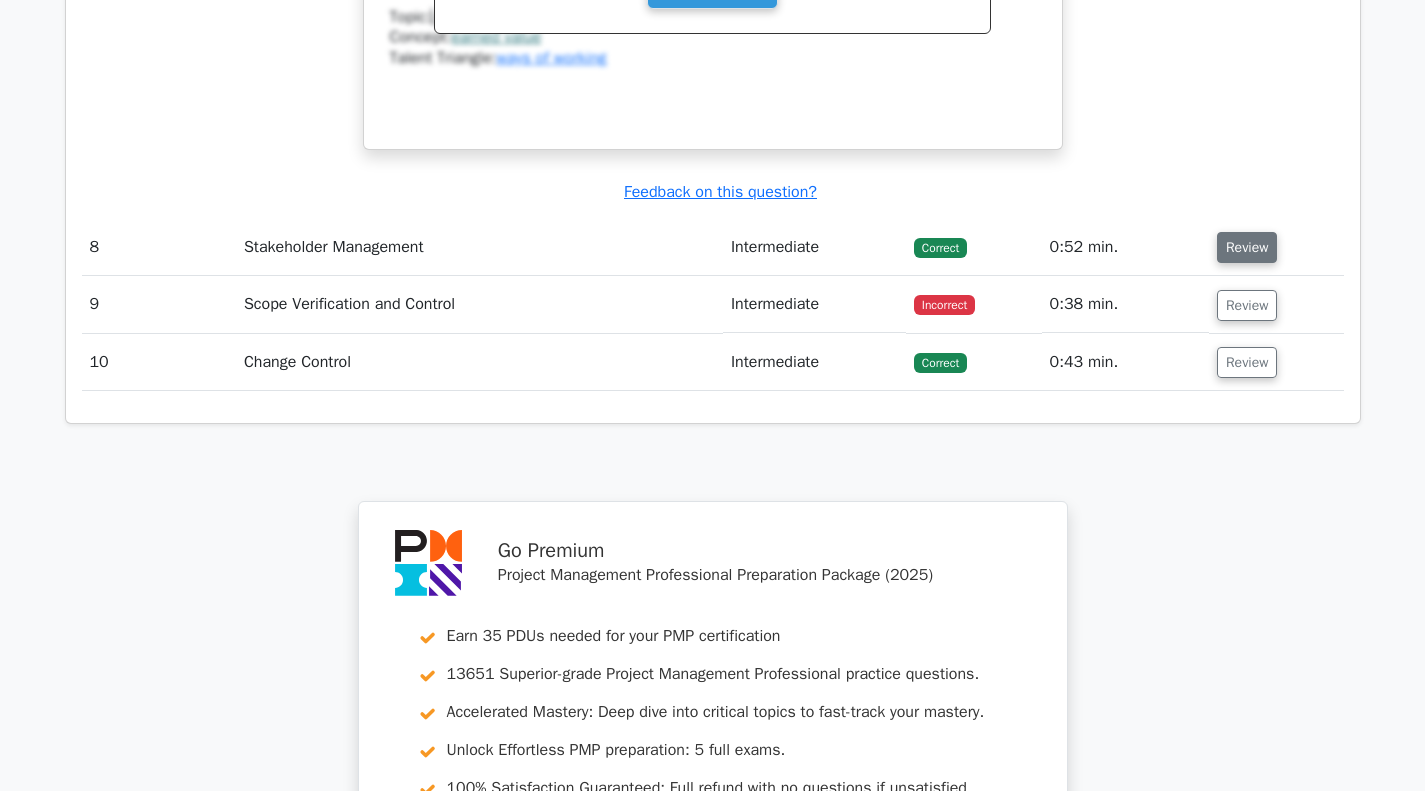 click on "Review" at bounding box center [1247, 247] 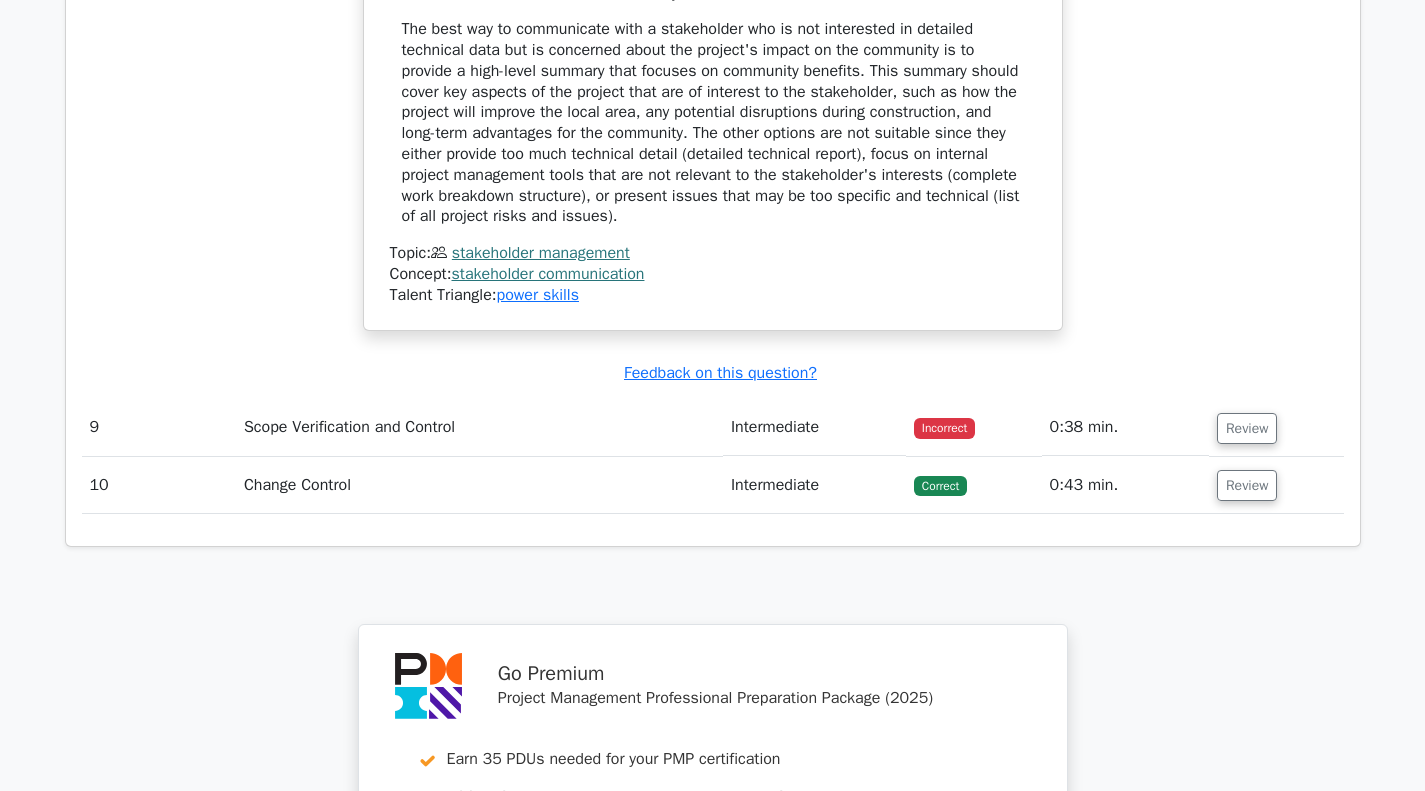 scroll, scrollTop: 10400, scrollLeft: 0, axis: vertical 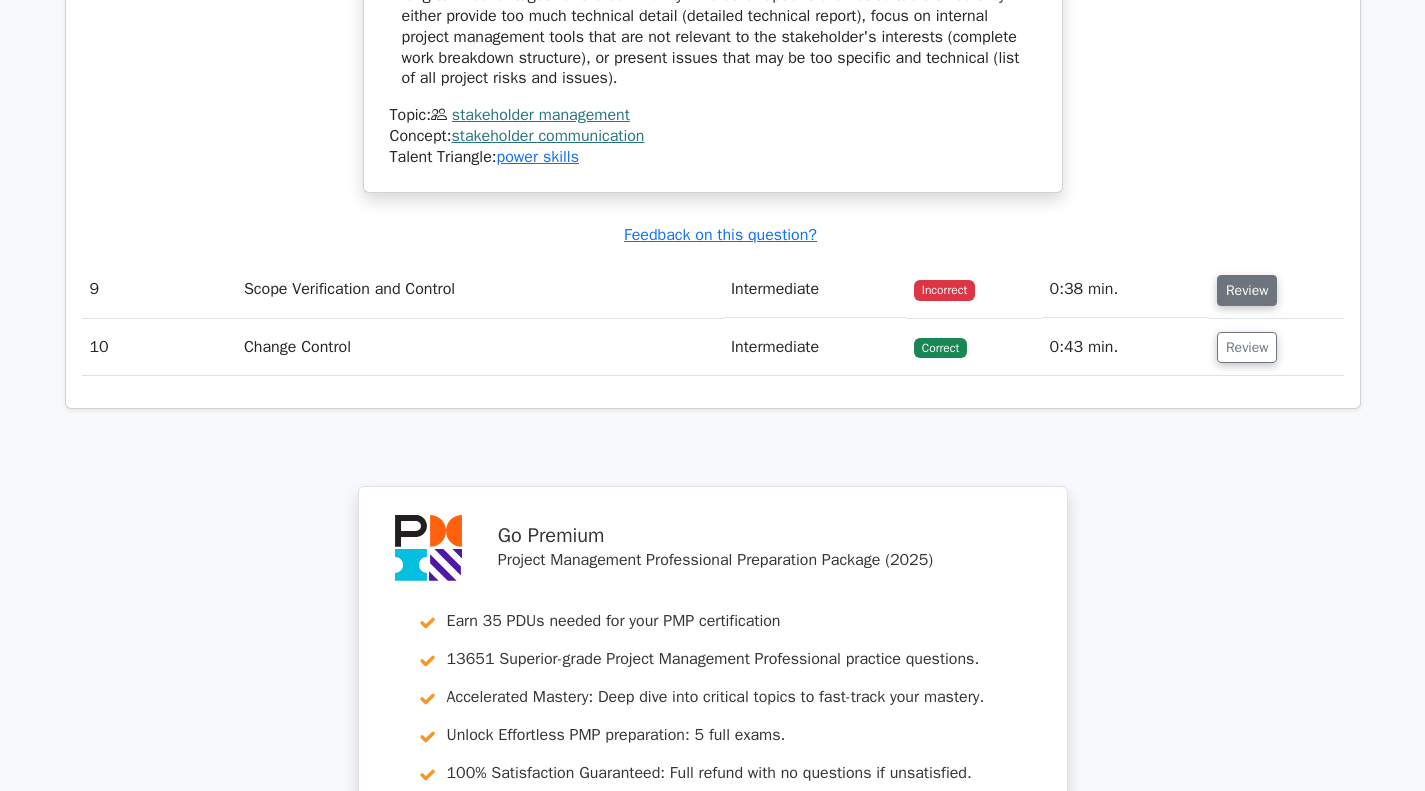 click on "Review" at bounding box center (1247, 290) 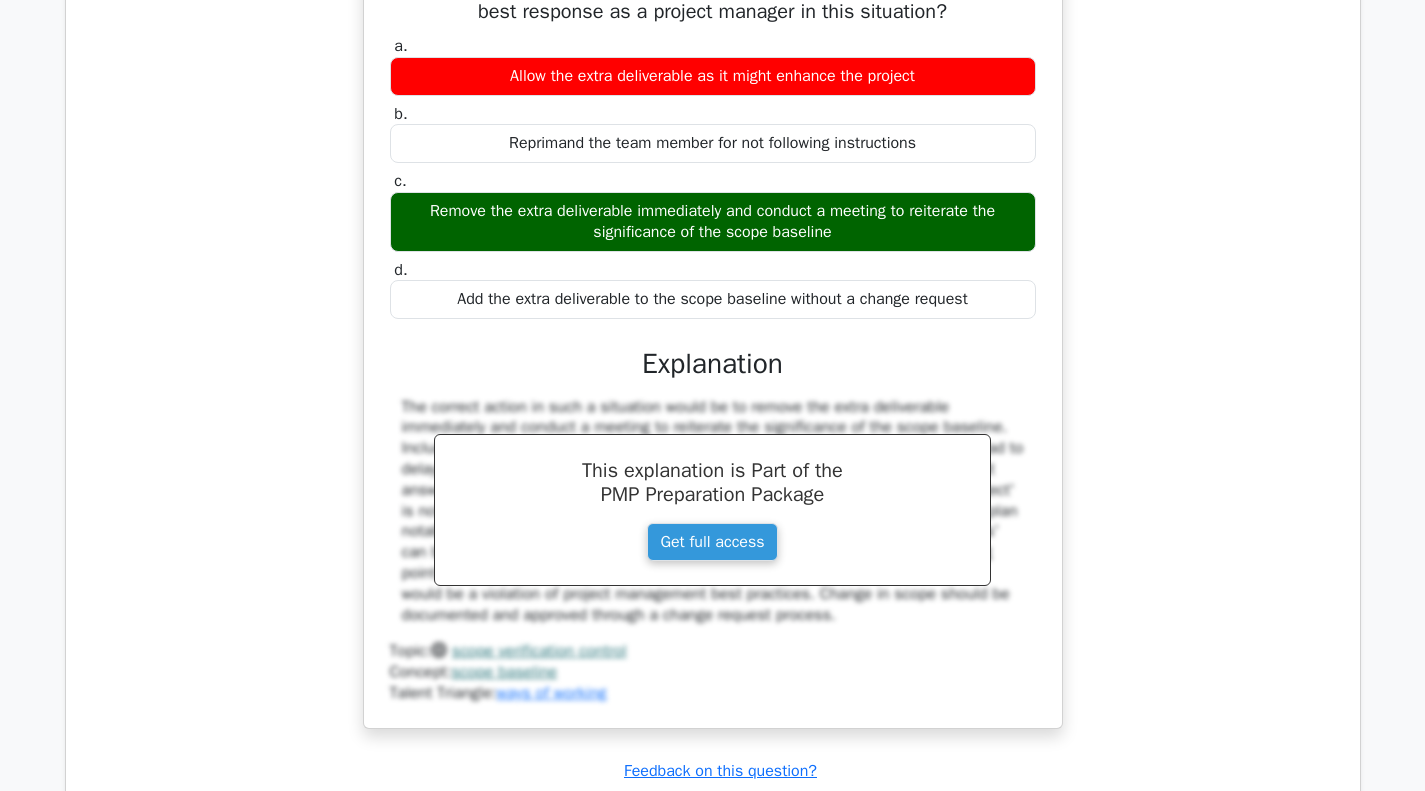 scroll, scrollTop: 11200, scrollLeft: 0, axis: vertical 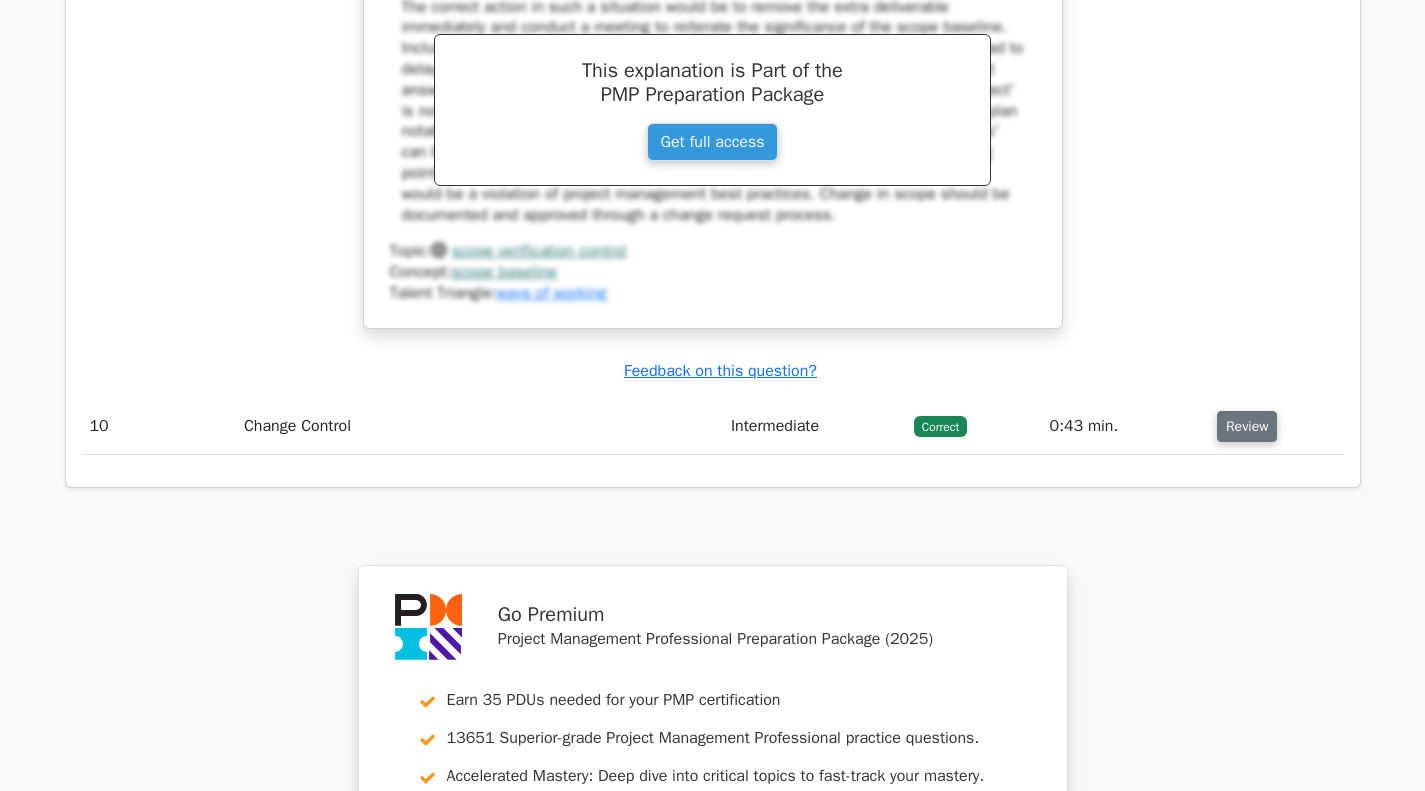 click on "Review" at bounding box center [1247, 426] 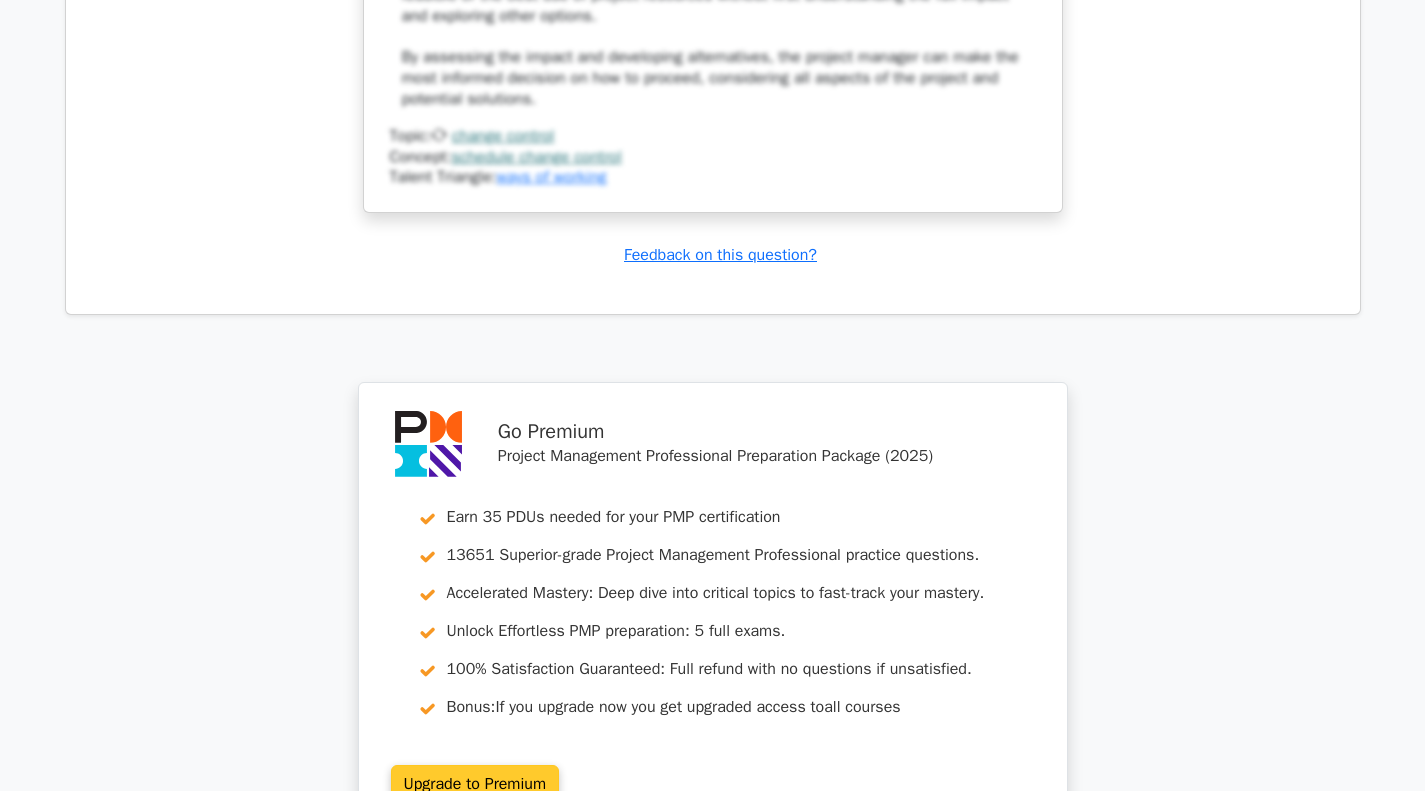 scroll, scrollTop: 13180, scrollLeft: 0, axis: vertical 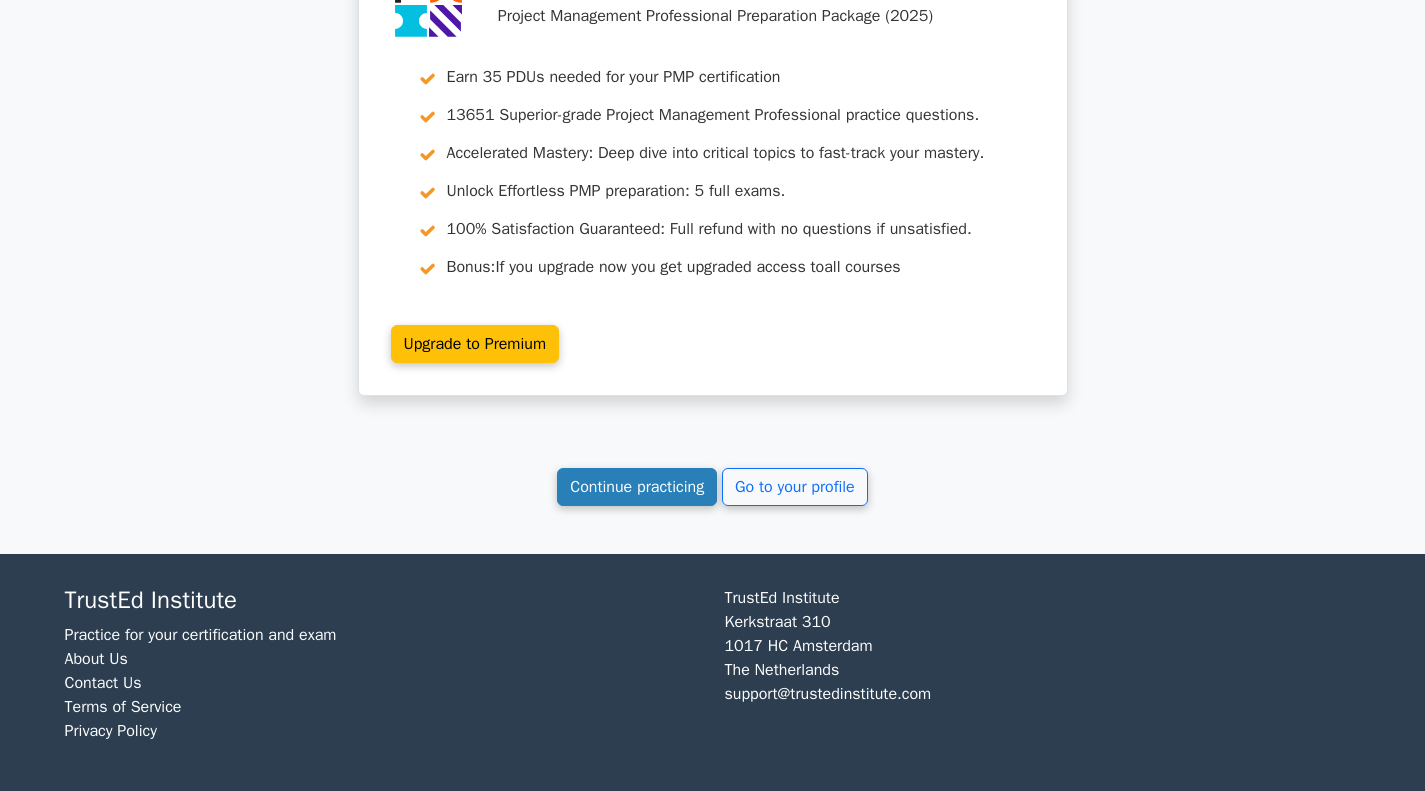 click on "Continue practicing" at bounding box center (637, 487) 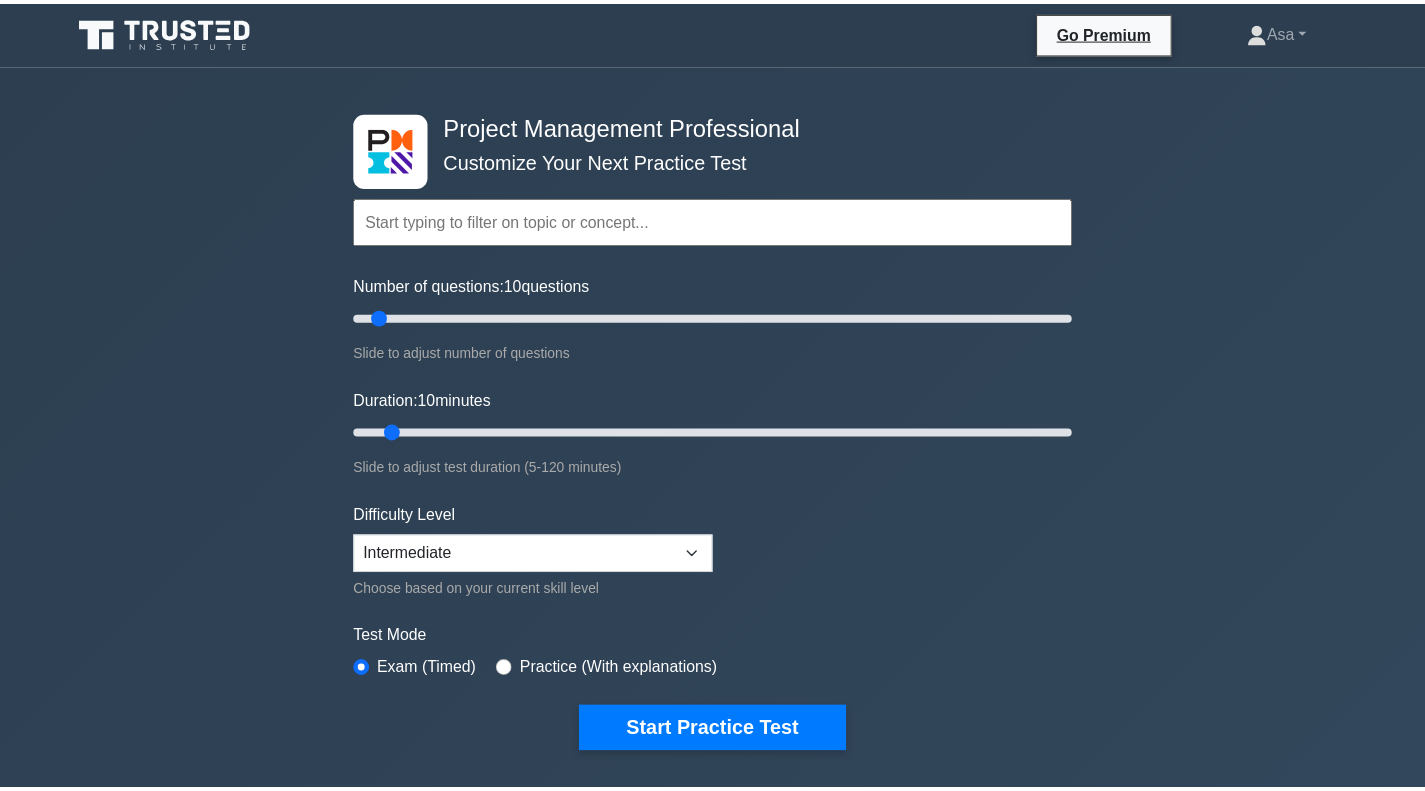 scroll, scrollTop: 0, scrollLeft: 0, axis: both 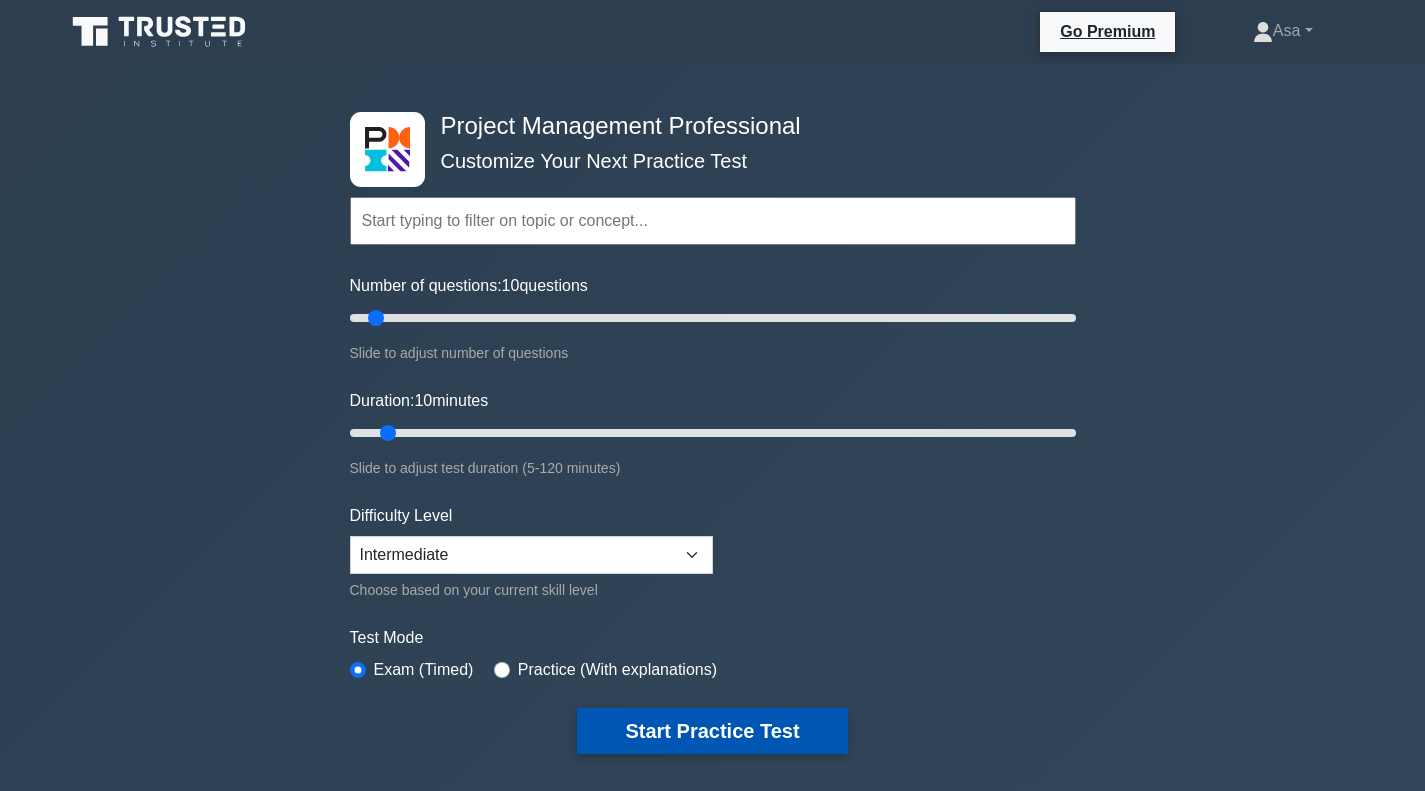 drag, startPoint x: 743, startPoint y: 722, endPoint x: 729, endPoint y: 711, distance: 17.804493 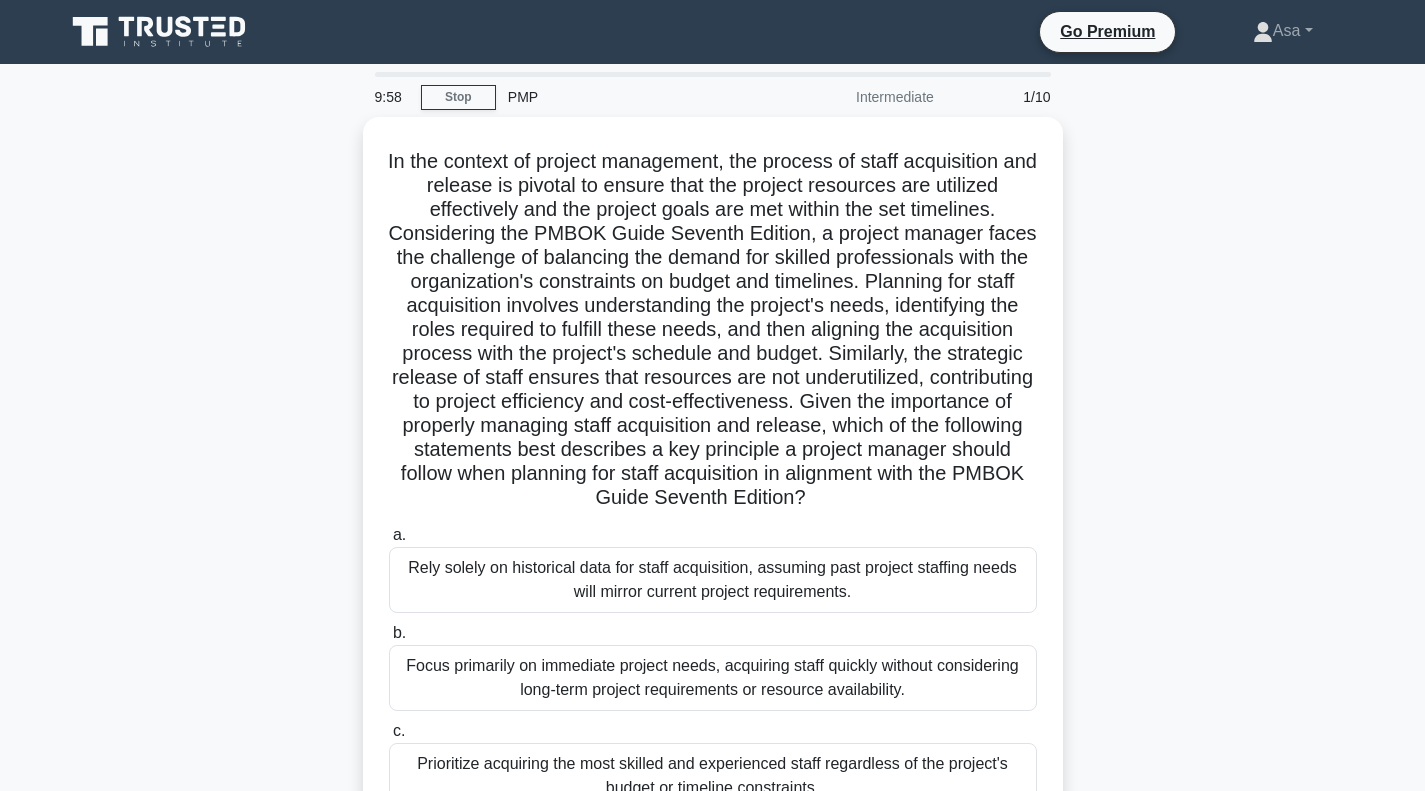 scroll, scrollTop: 0, scrollLeft: 0, axis: both 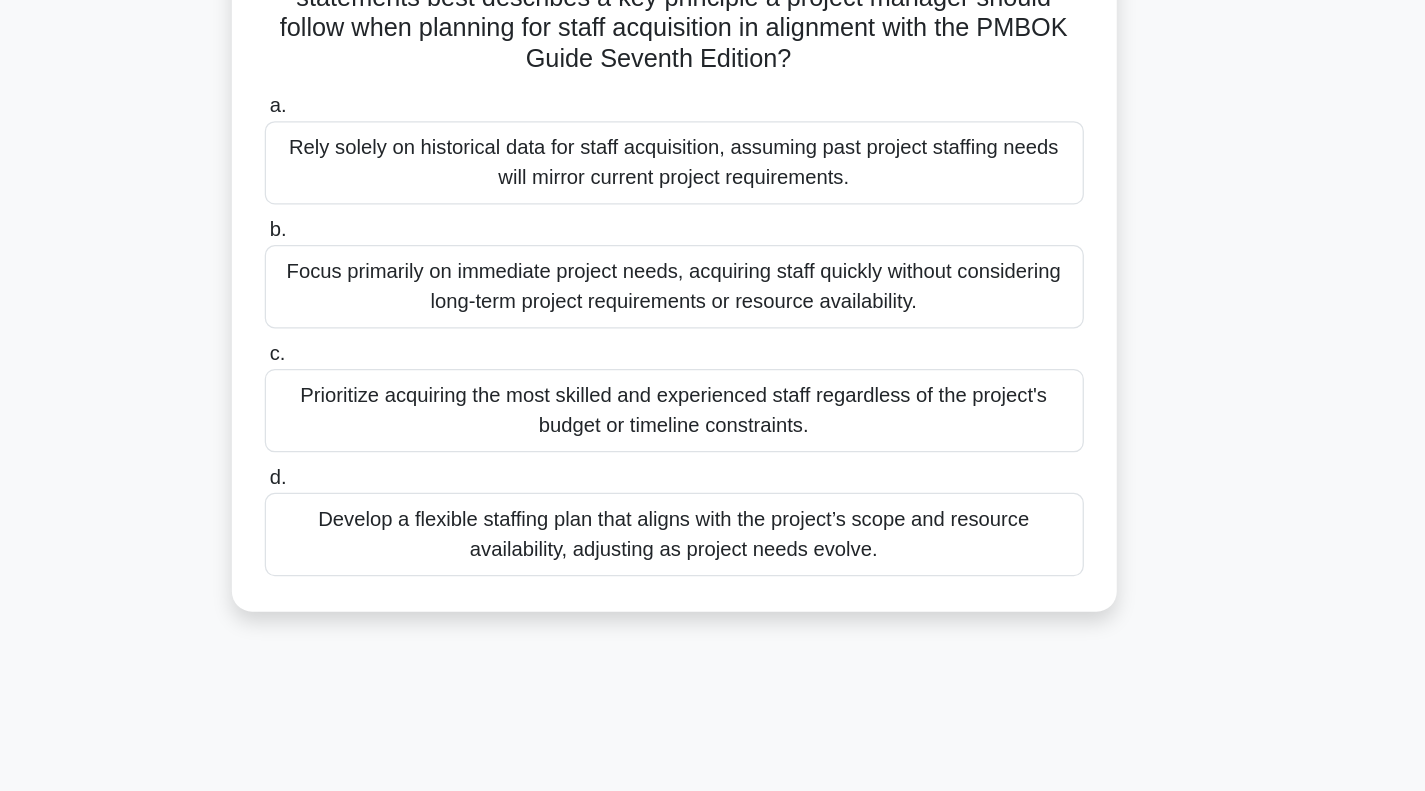 click on "Develop a flexible staffing plan that aligns with the project’s scope and resource availability, adjusting as project needs evolve." at bounding box center [713, 588] 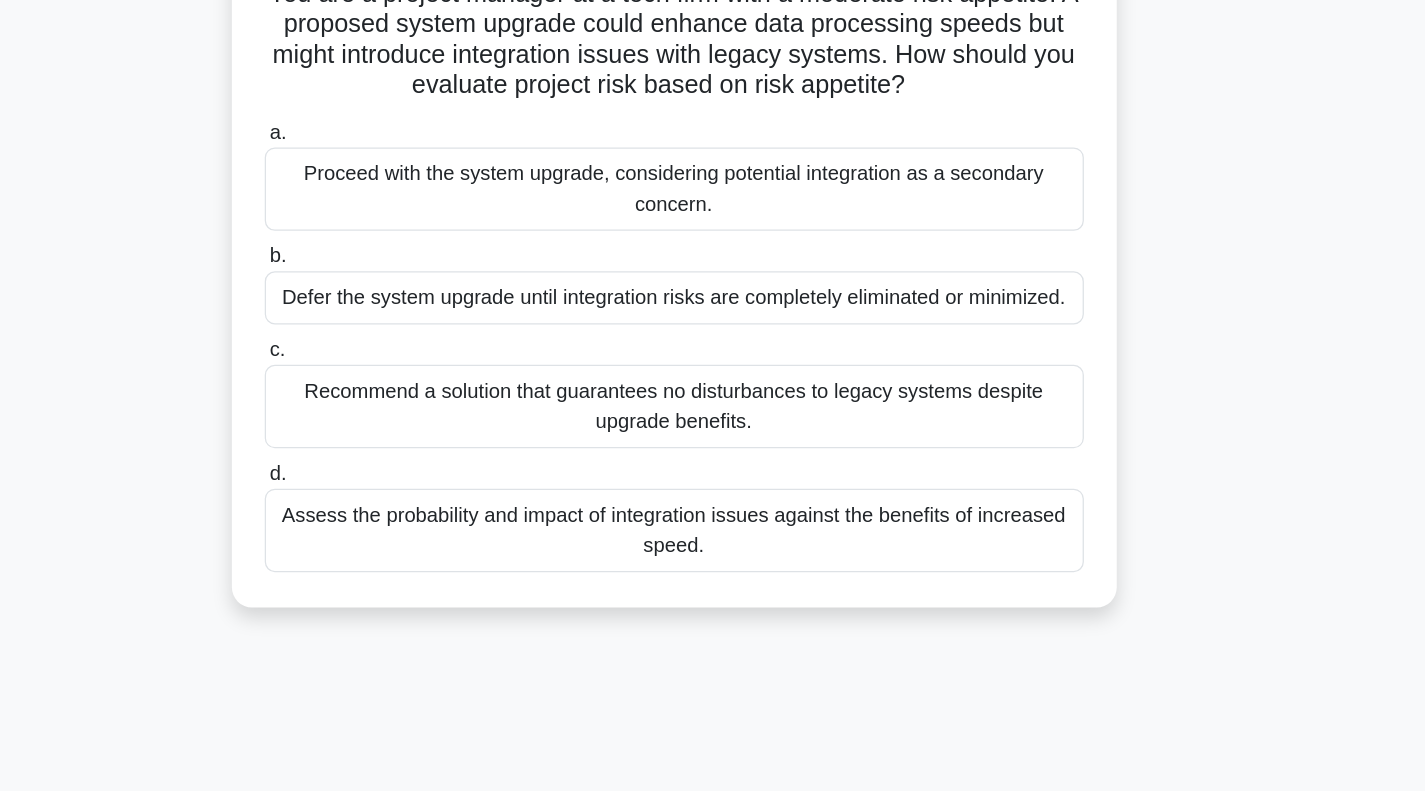 scroll, scrollTop: 5, scrollLeft: 0, axis: vertical 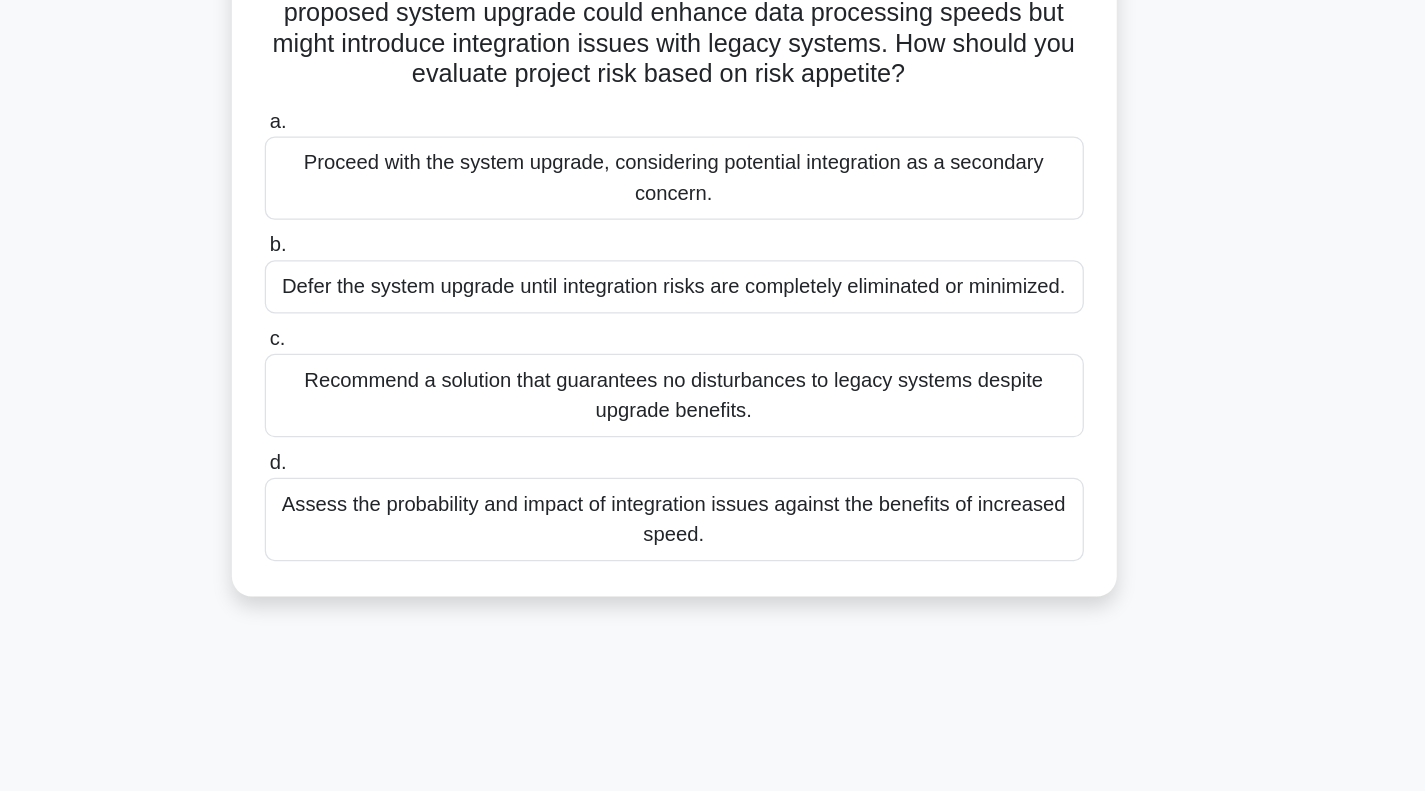 click on "Assess the probability and impact of integration issues against the benefits of increased speed." at bounding box center (713, 576) 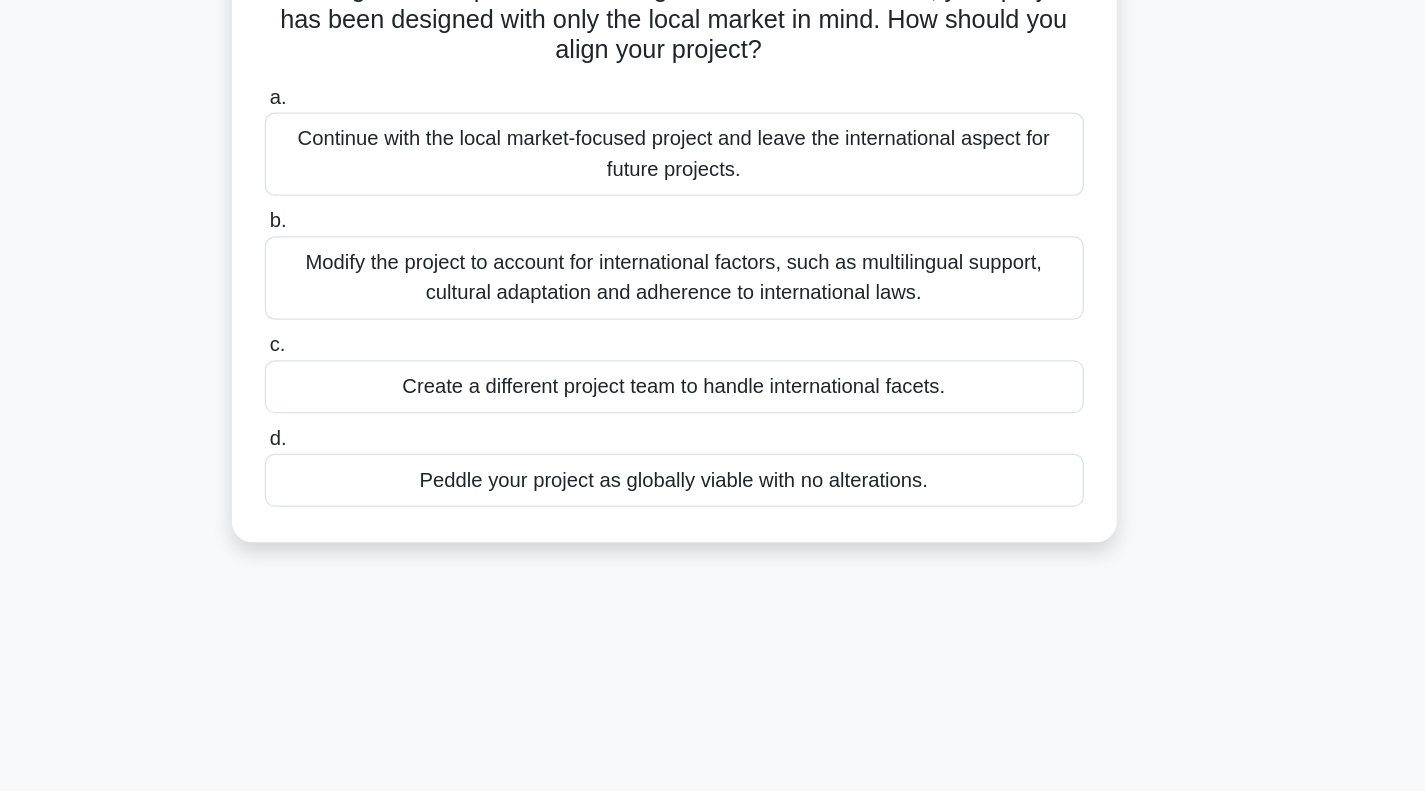 scroll, scrollTop: 0, scrollLeft: 0, axis: both 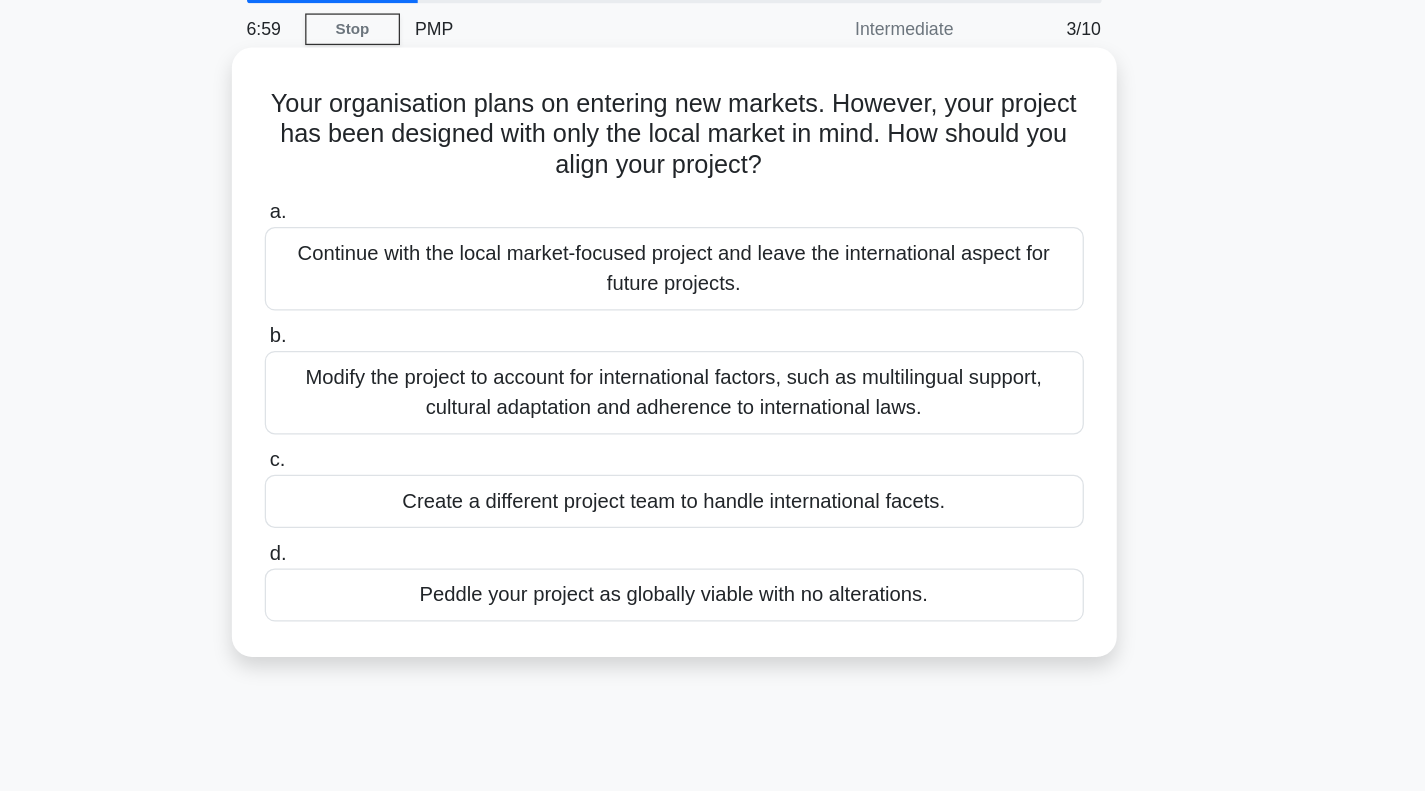 click on "Modify the project to account for international factors, such as multilingual support, cultural adaptation and adherence to international laws." at bounding box center [713, 385] 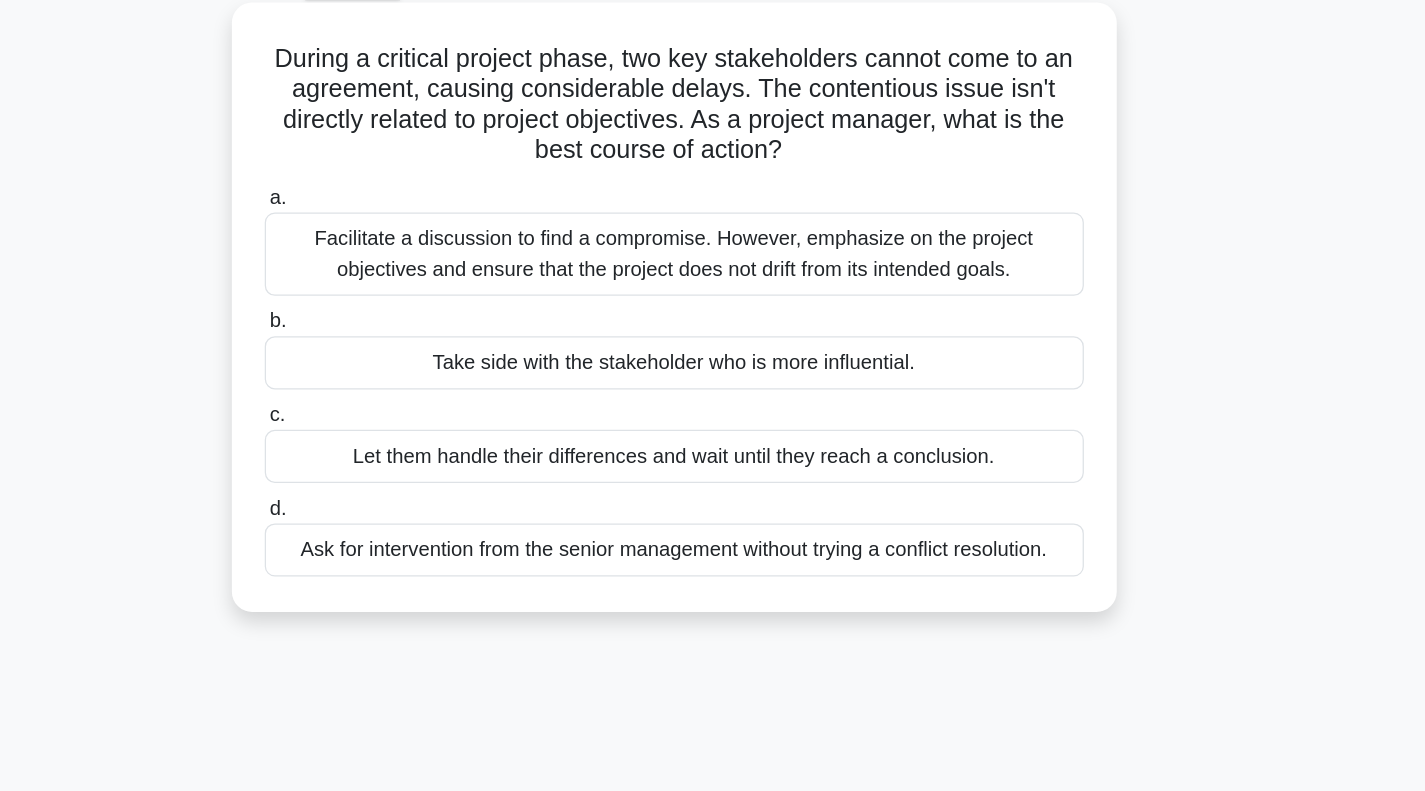 click on "Facilitate a discussion to find a compromise. However, emphasize on the project objectives and ensure that the project does not drift from its intended goals." at bounding box center [713, 311] 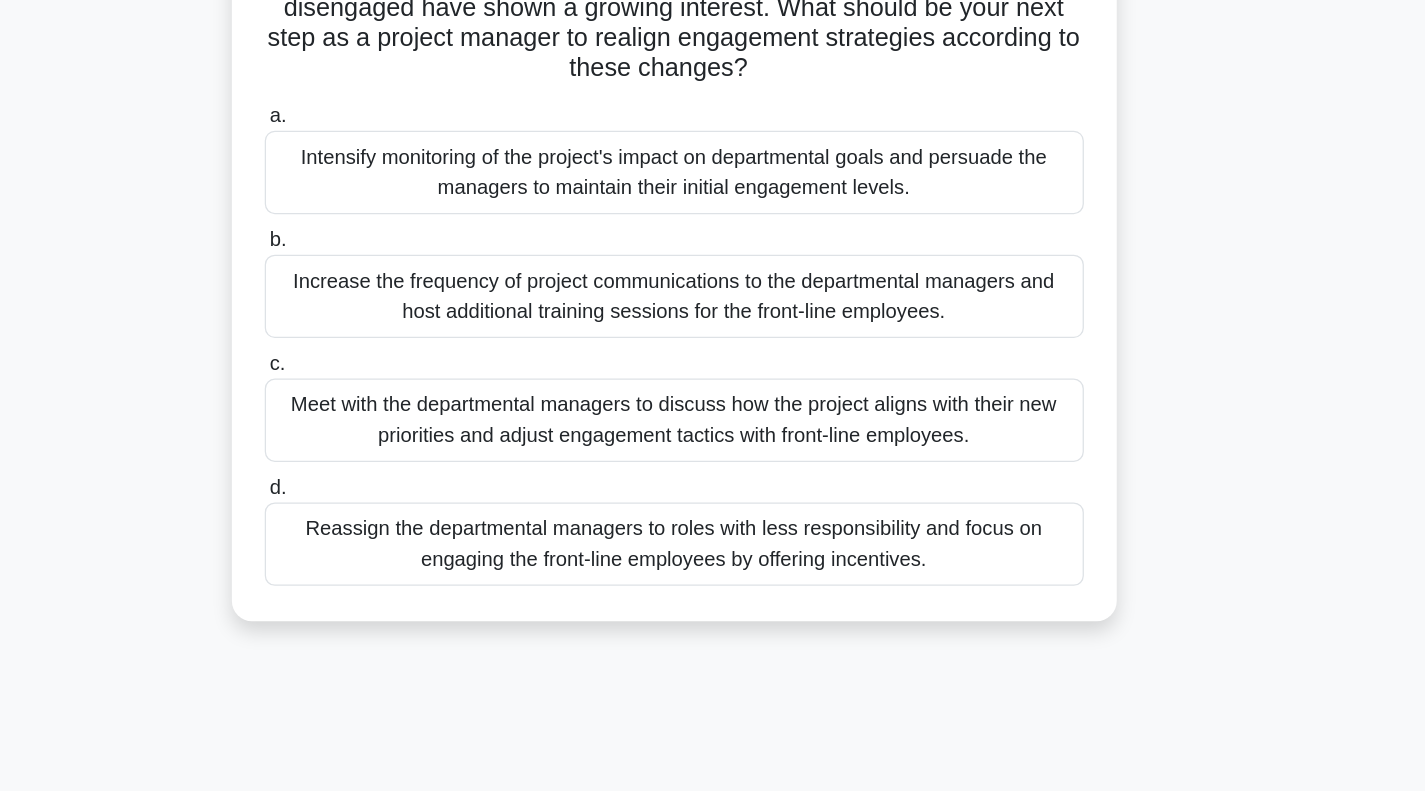 scroll, scrollTop: 87, scrollLeft: 0, axis: vertical 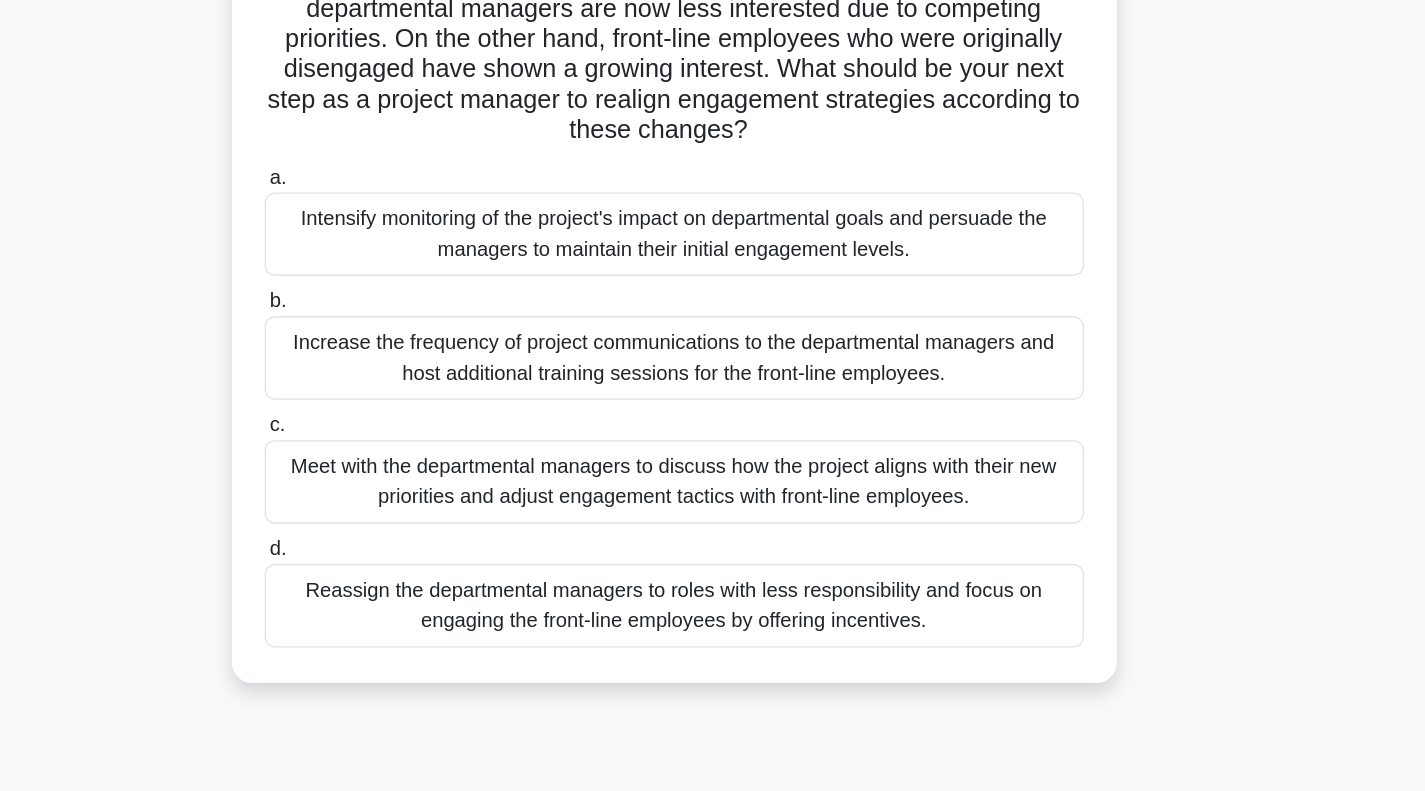 click on "Increase the frequency of project communications to the departmental managers and host additional training sessions for the front-line employees." at bounding box center [713, 394] 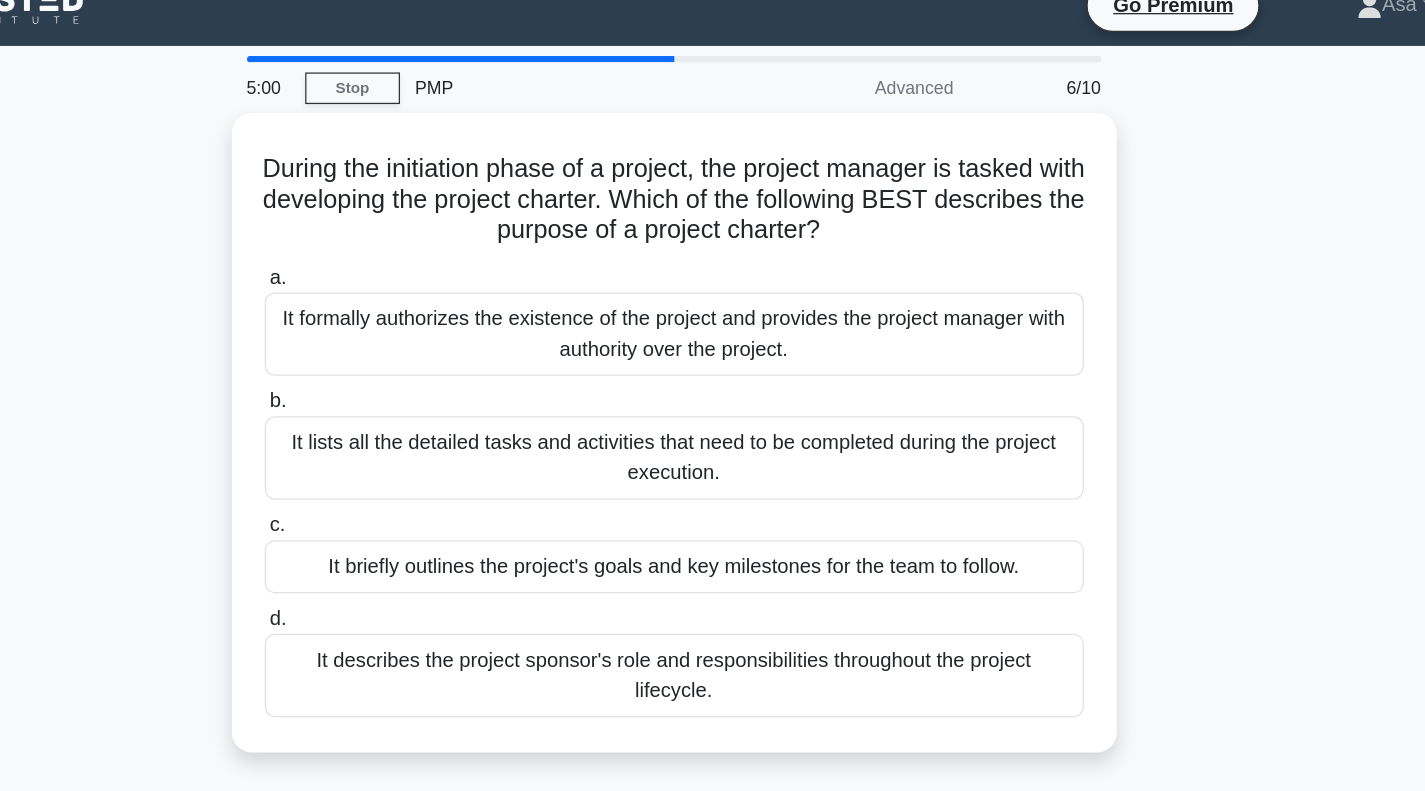 scroll, scrollTop: 0, scrollLeft: 0, axis: both 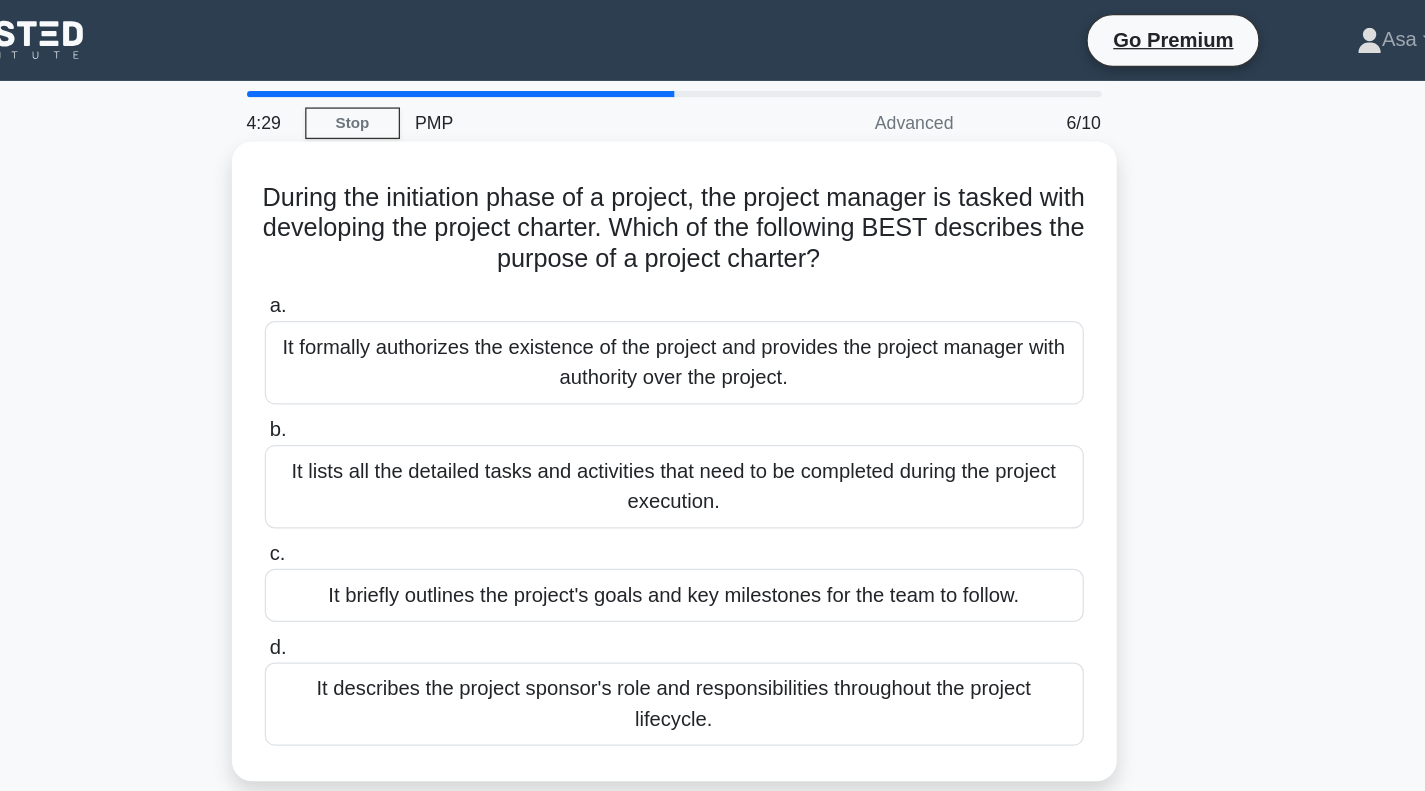 click on "It formally authorizes the existence of the project and provides the project manager with authority over the project." at bounding box center (713, 287) 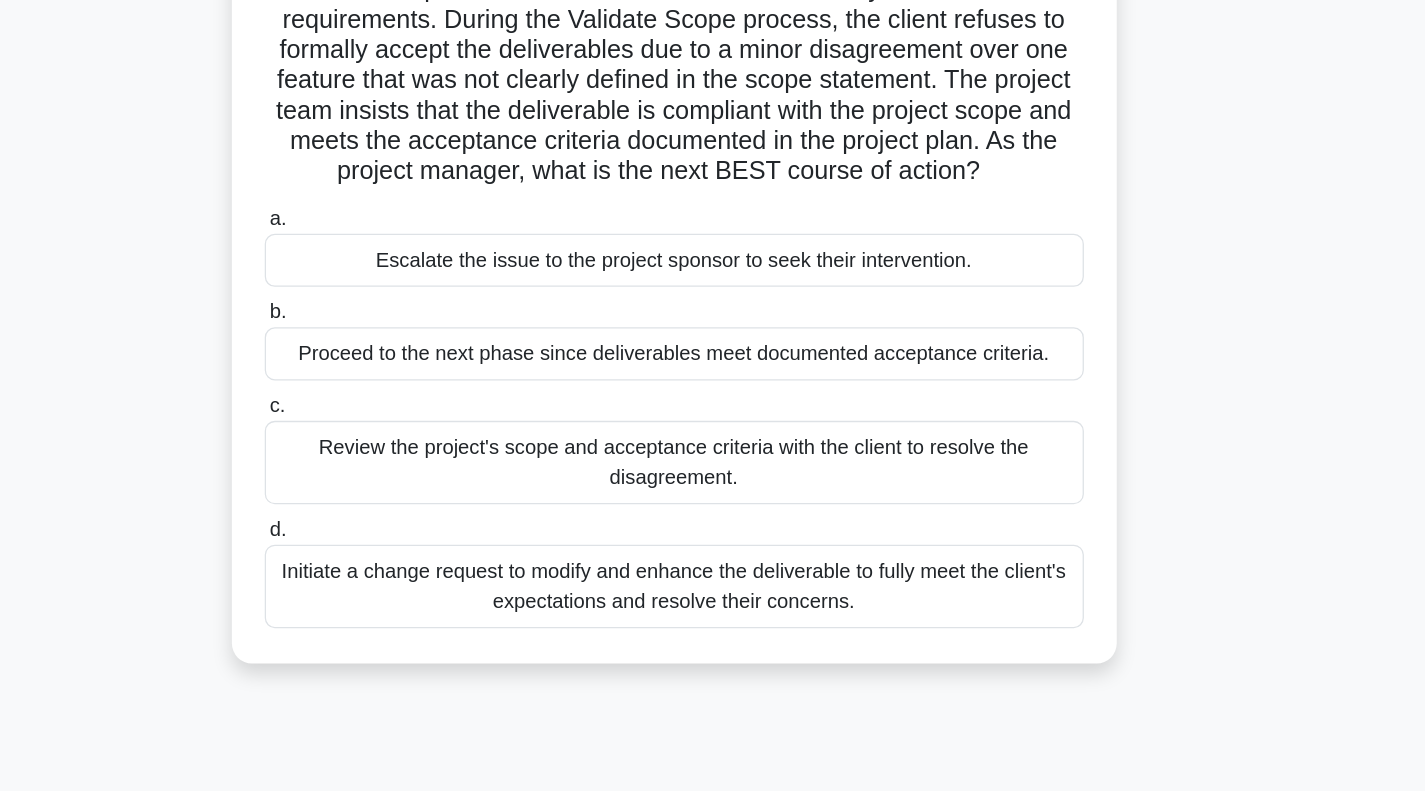 scroll, scrollTop: 36, scrollLeft: 0, axis: vertical 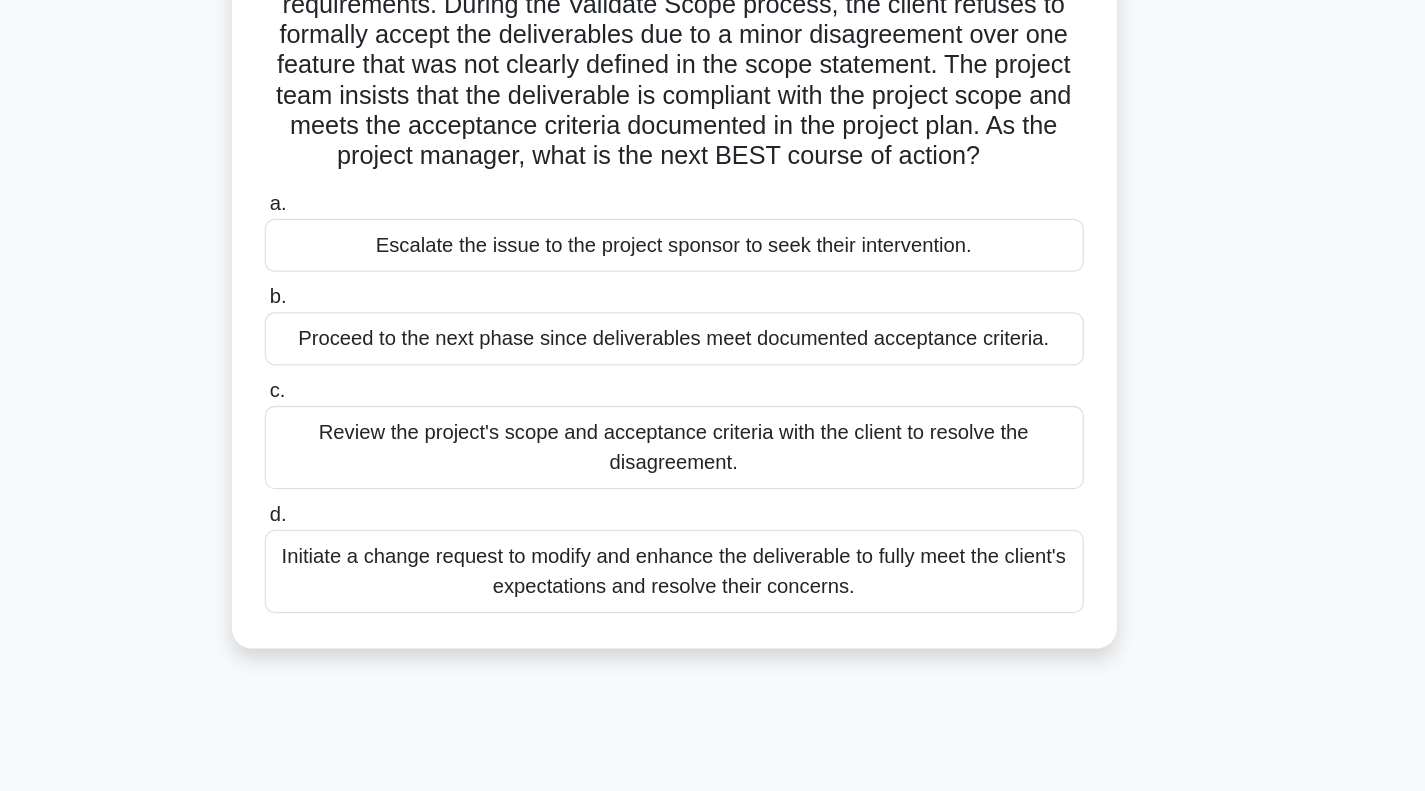 click on "Review the project's scope and acceptance criteria with the client to resolve the disagreement." at bounding box center [713, 519] 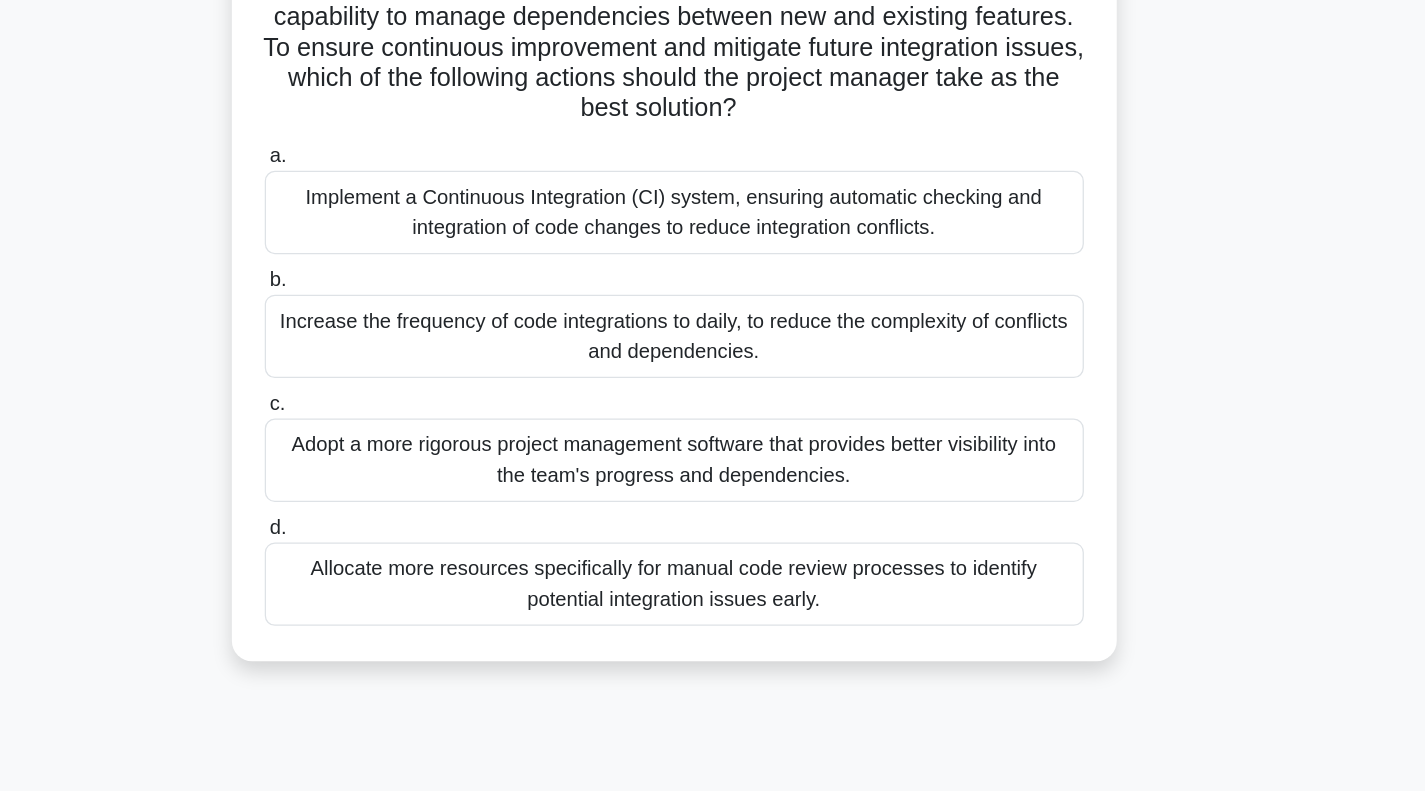 scroll, scrollTop: 199, scrollLeft: 0, axis: vertical 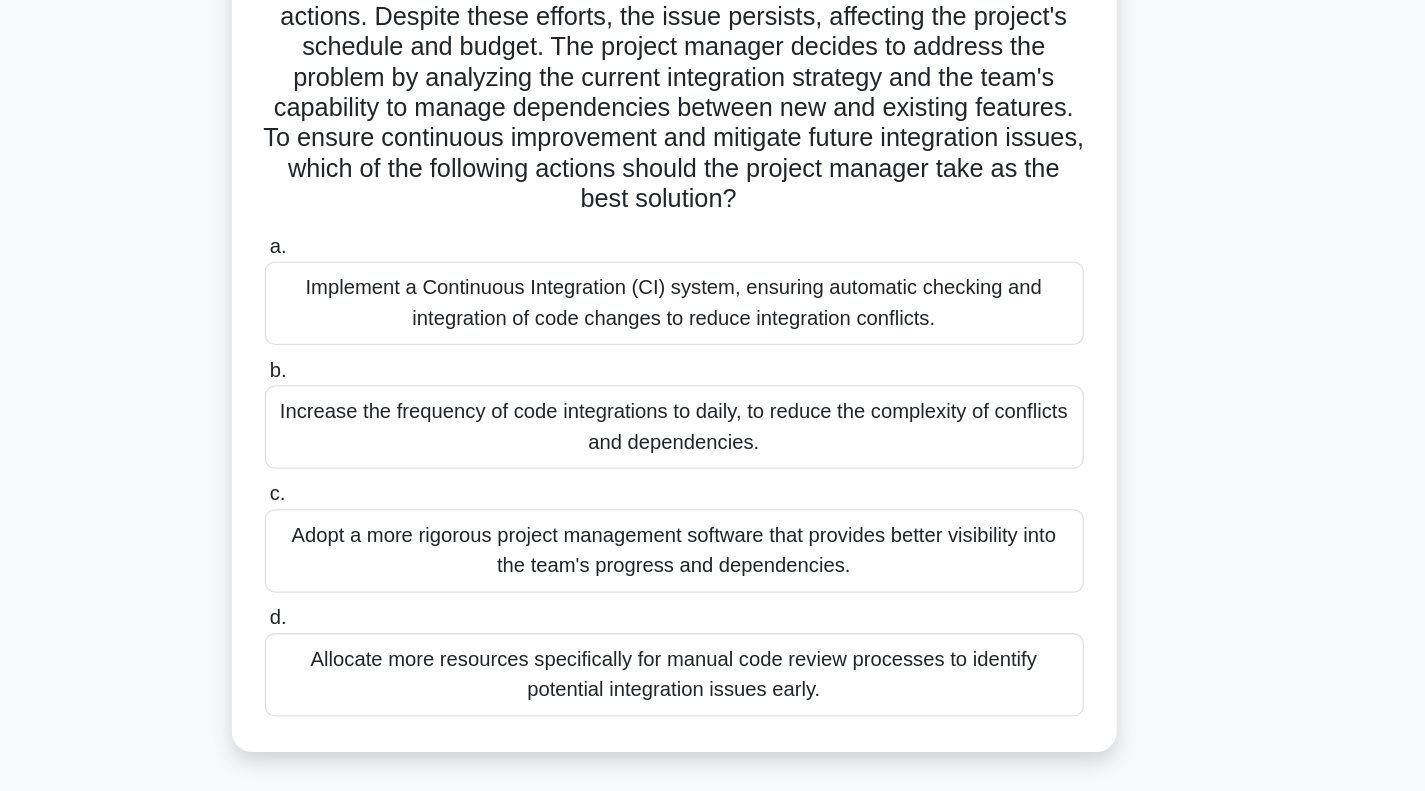 click on "Implement a Continuous Integration (CI) system, ensuring automatic checking and integration of code changes to reduce integration conflicts." at bounding box center (713, 328) 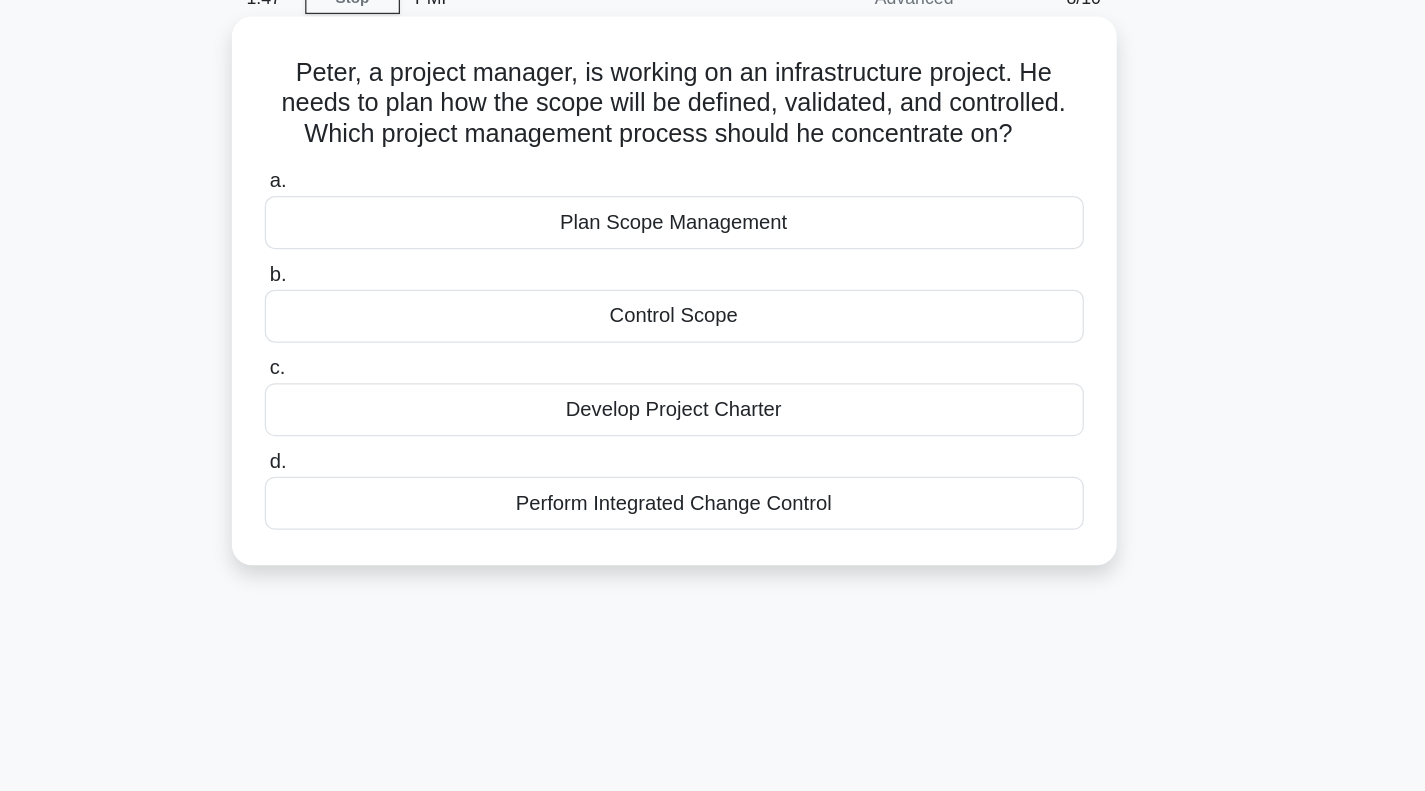 scroll, scrollTop: 0, scrollLeft: 0, axis: both 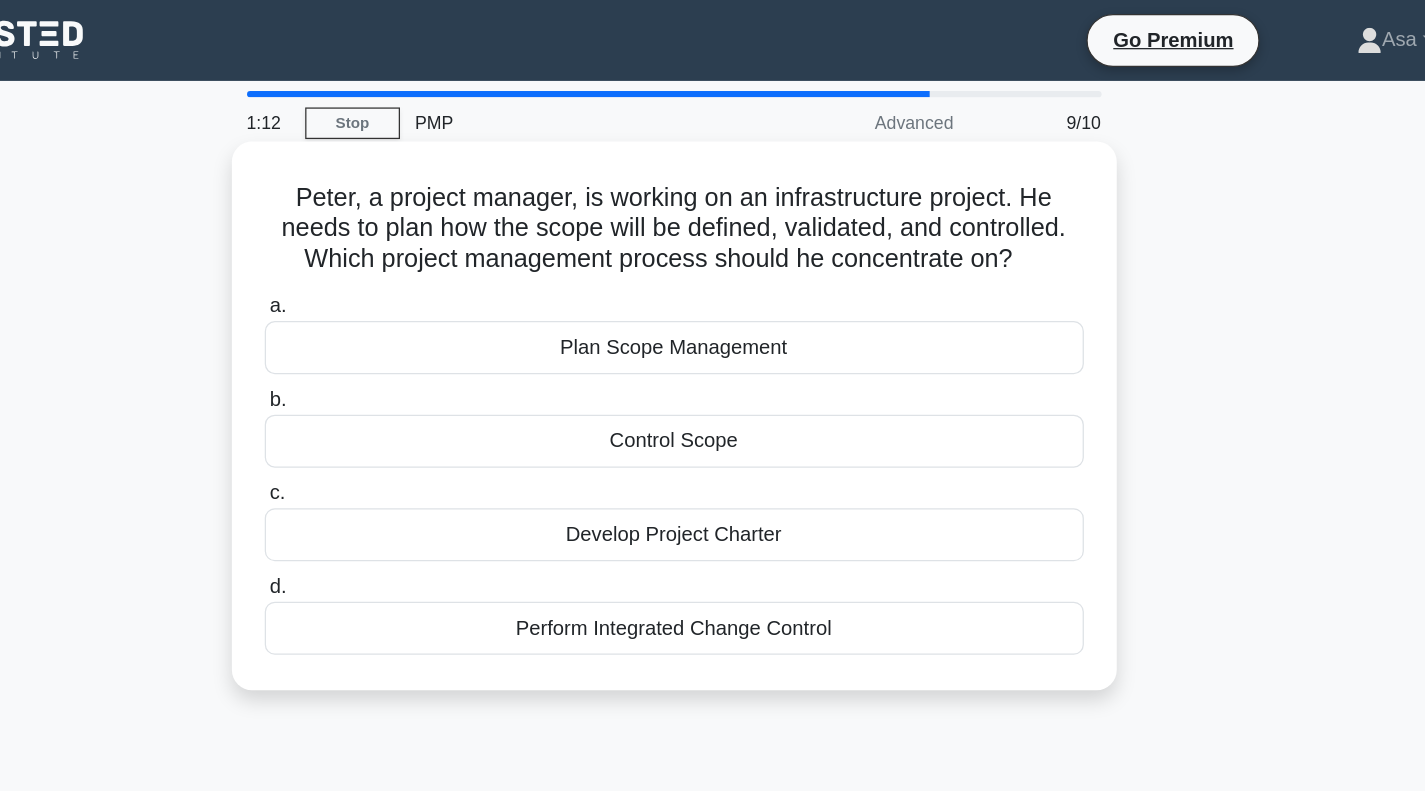 click on "Plan Scope Management" at bounding box center [713, 275] 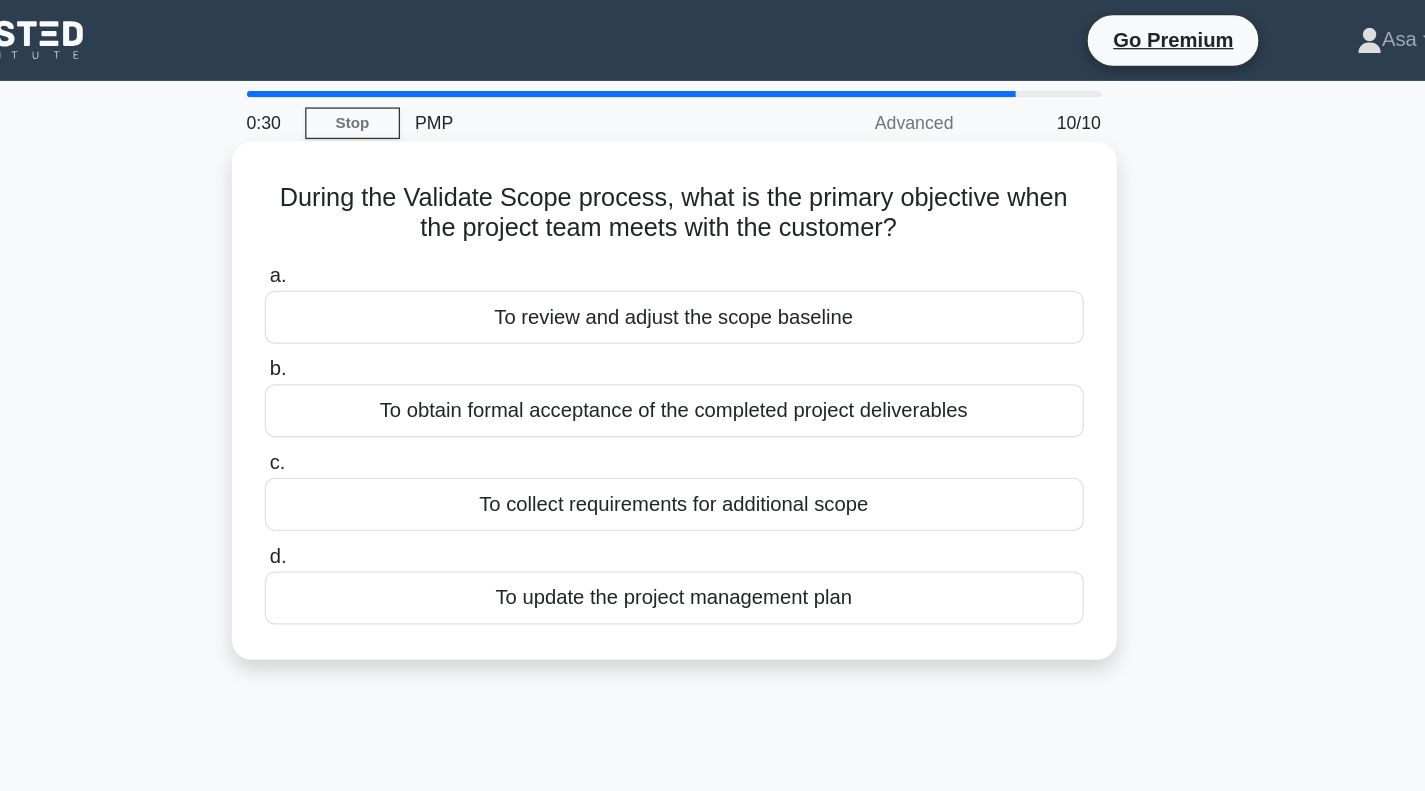 click on "To obtain formal acceptance of the completed project deliverables" at bounding box center (713, 325) 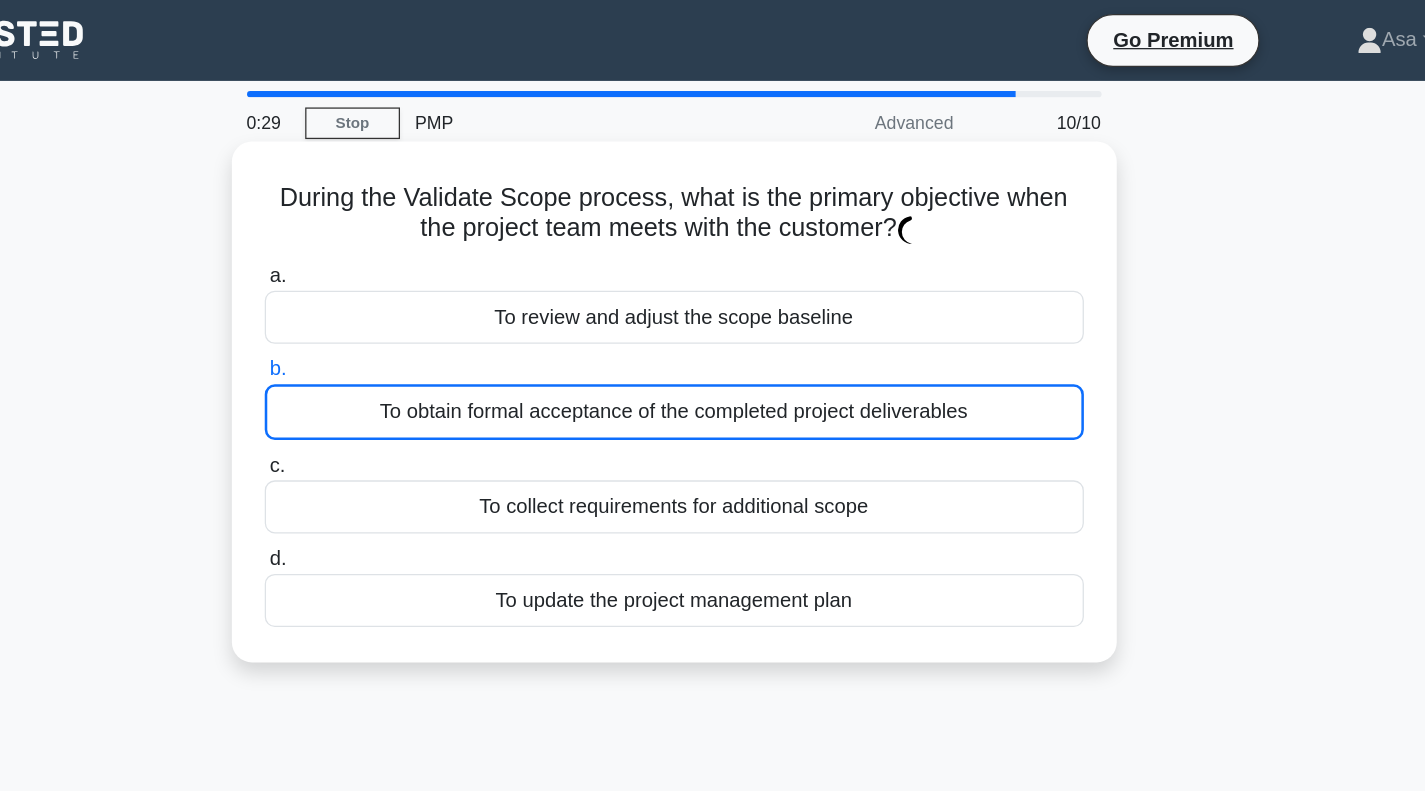 click on "To obtain formal acceptance of the completed project deliverables" at bounding box center [713, 326] 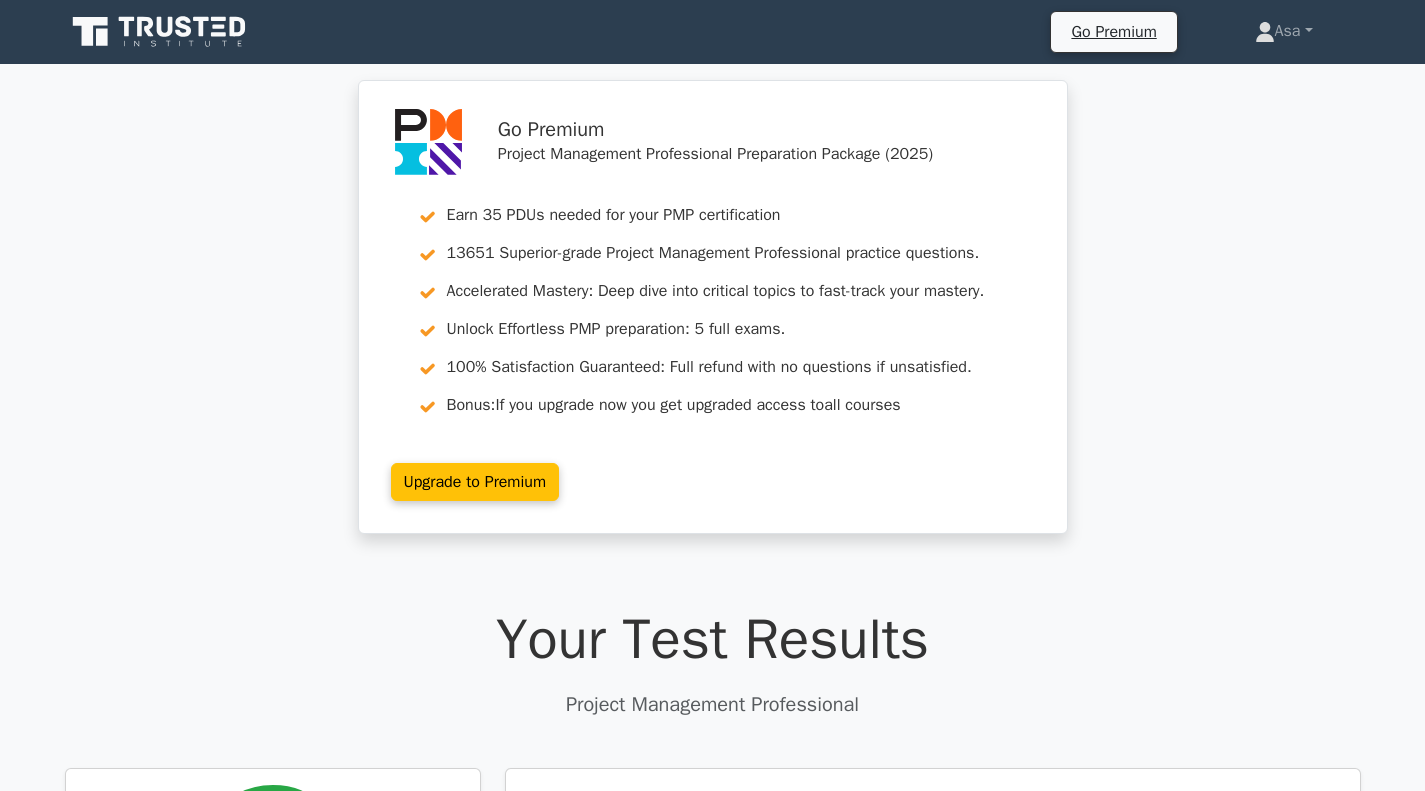 scroll, scrollTop: 1200, scrollLeft: 0, axis: vertical 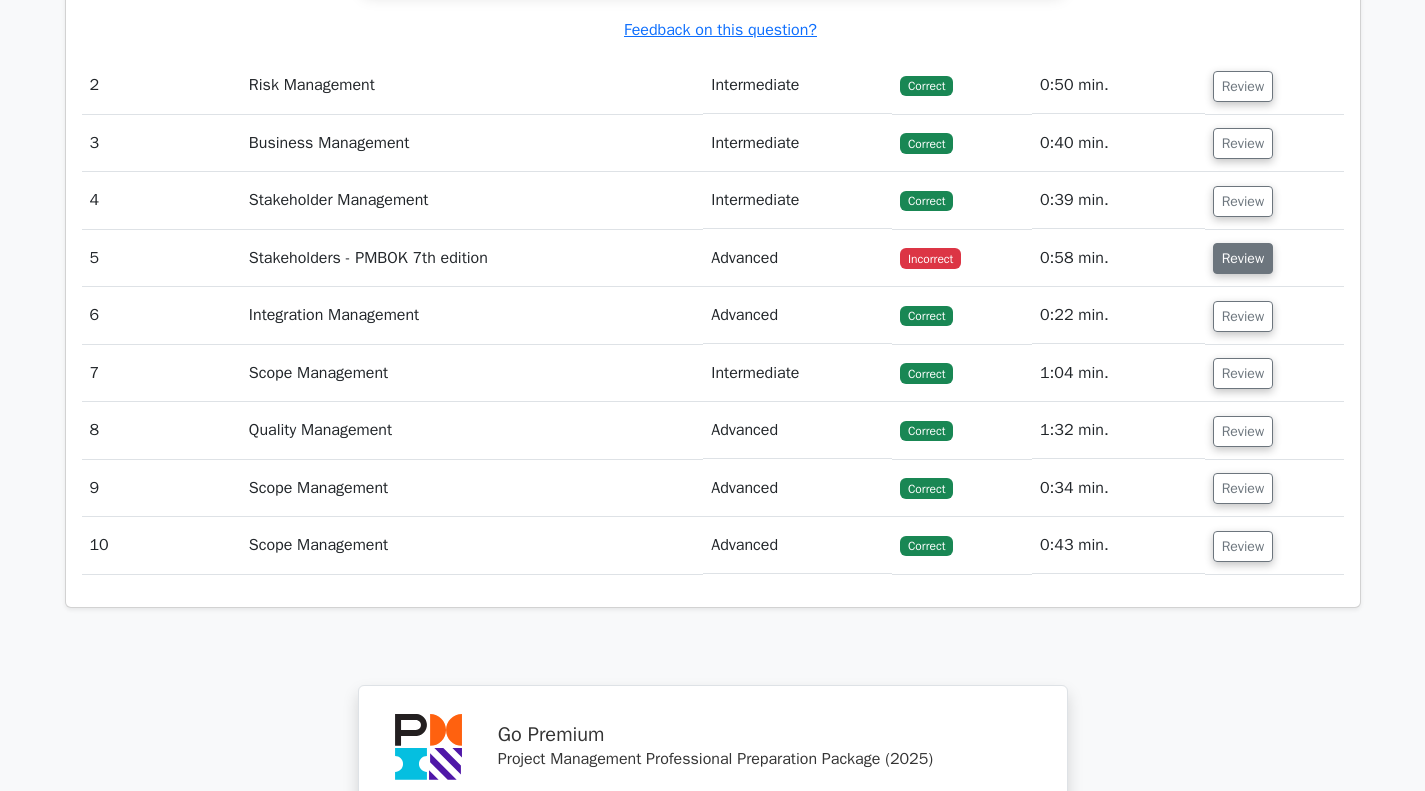 click on "Review" at bounding box center [1243, 258] 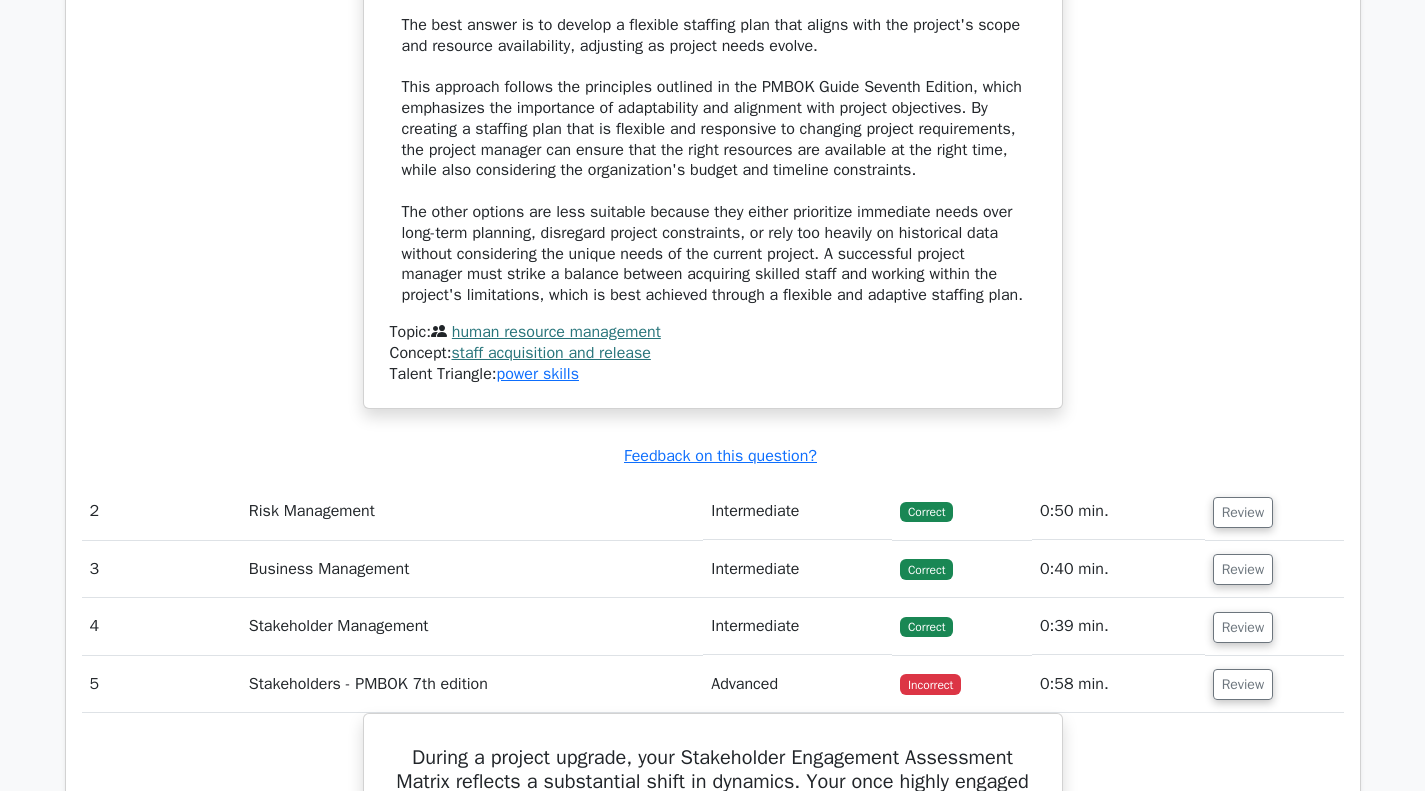 scroll, scrollTop: 2700, scrollLeft: 0, axis: vertical 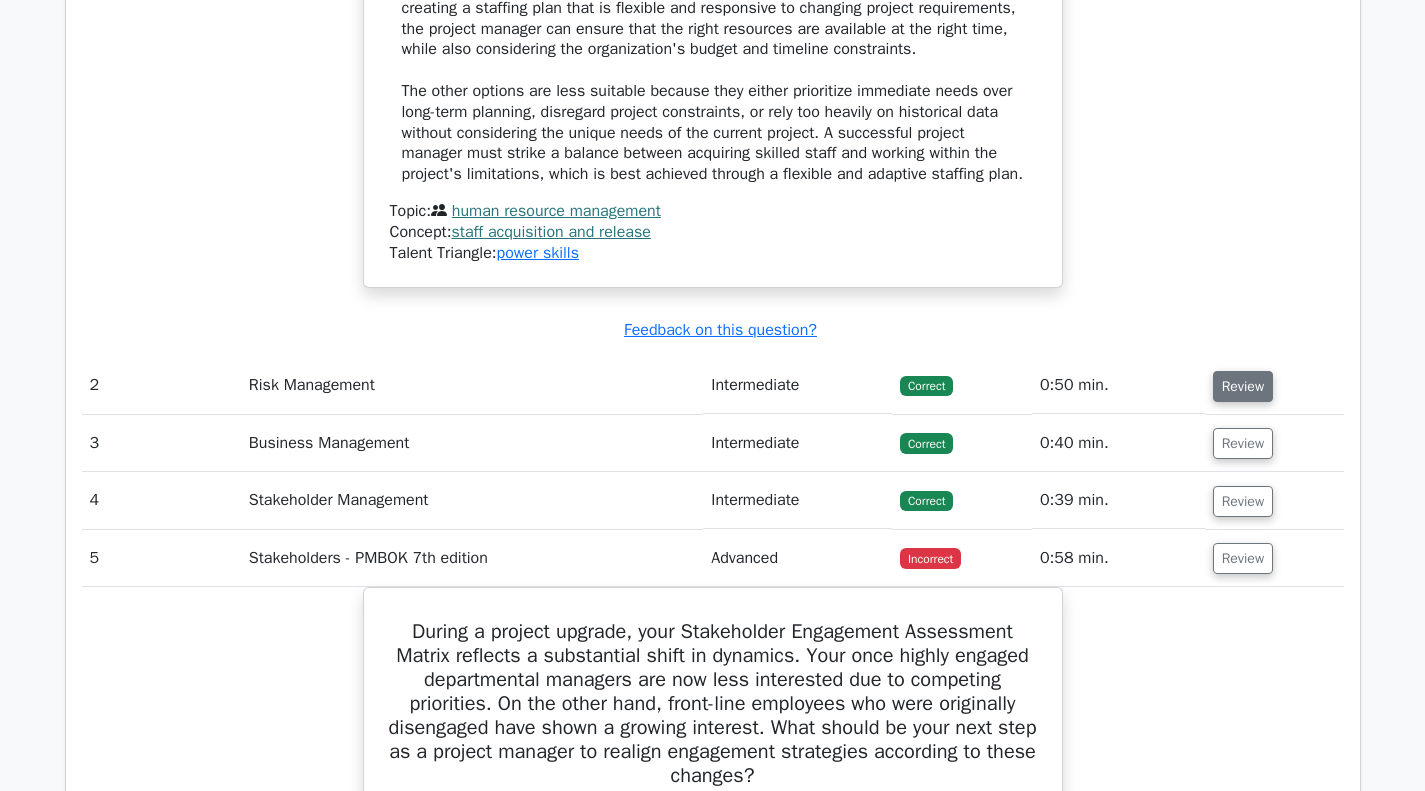 click on "Review" at bounding box center [1243, 386] 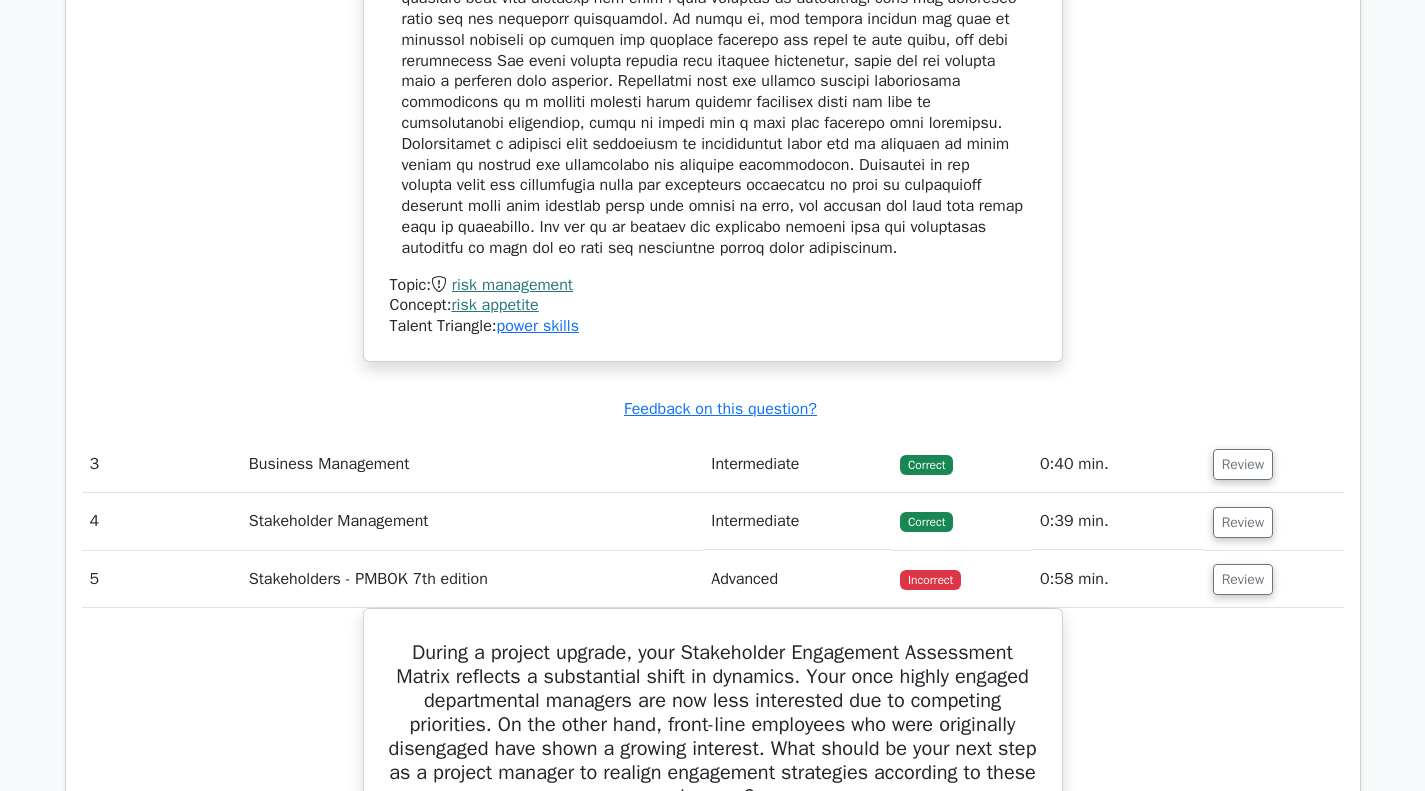 scroll, scrollTop: 3900, scrollLeft: 0, axis: vertical 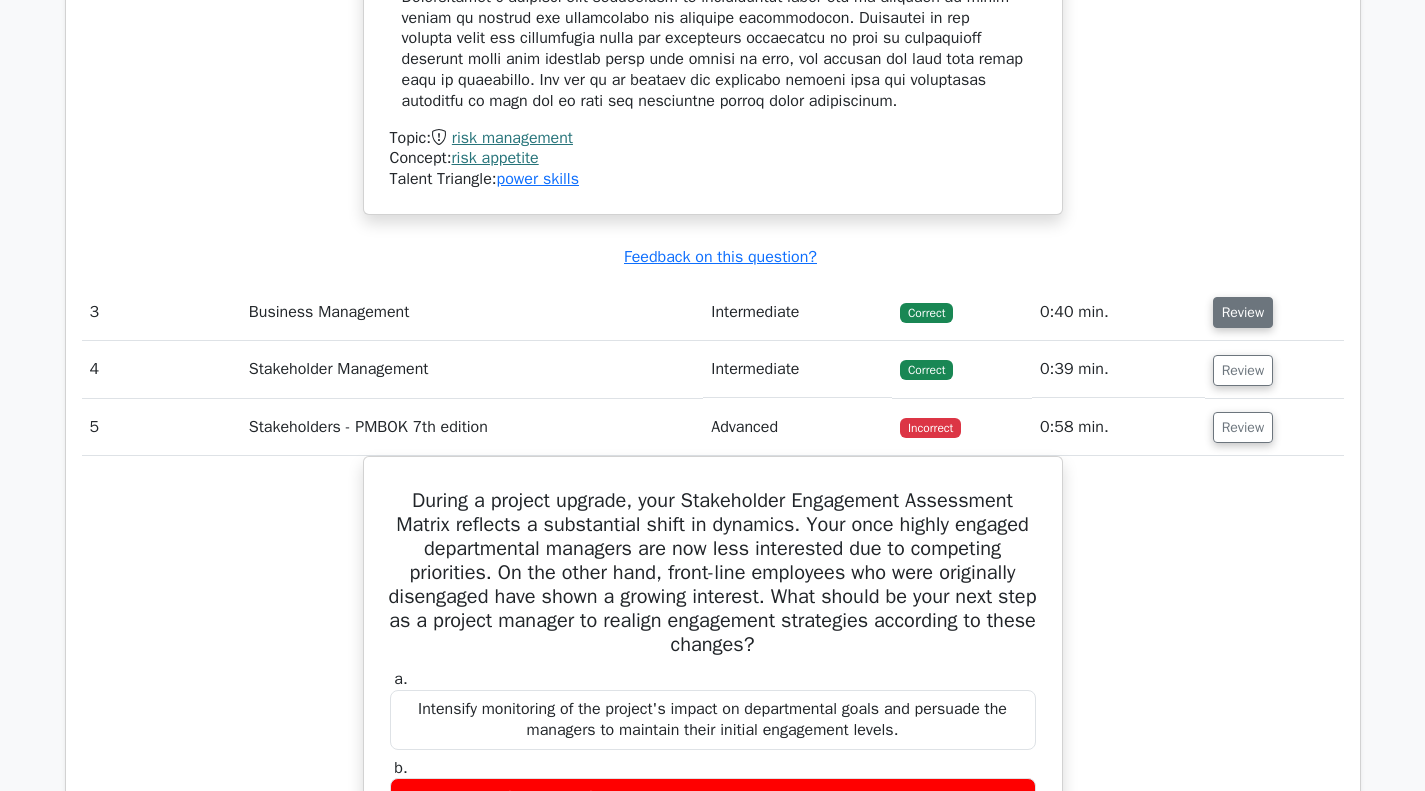 click on "Review" at bounding box center (1243, 312) 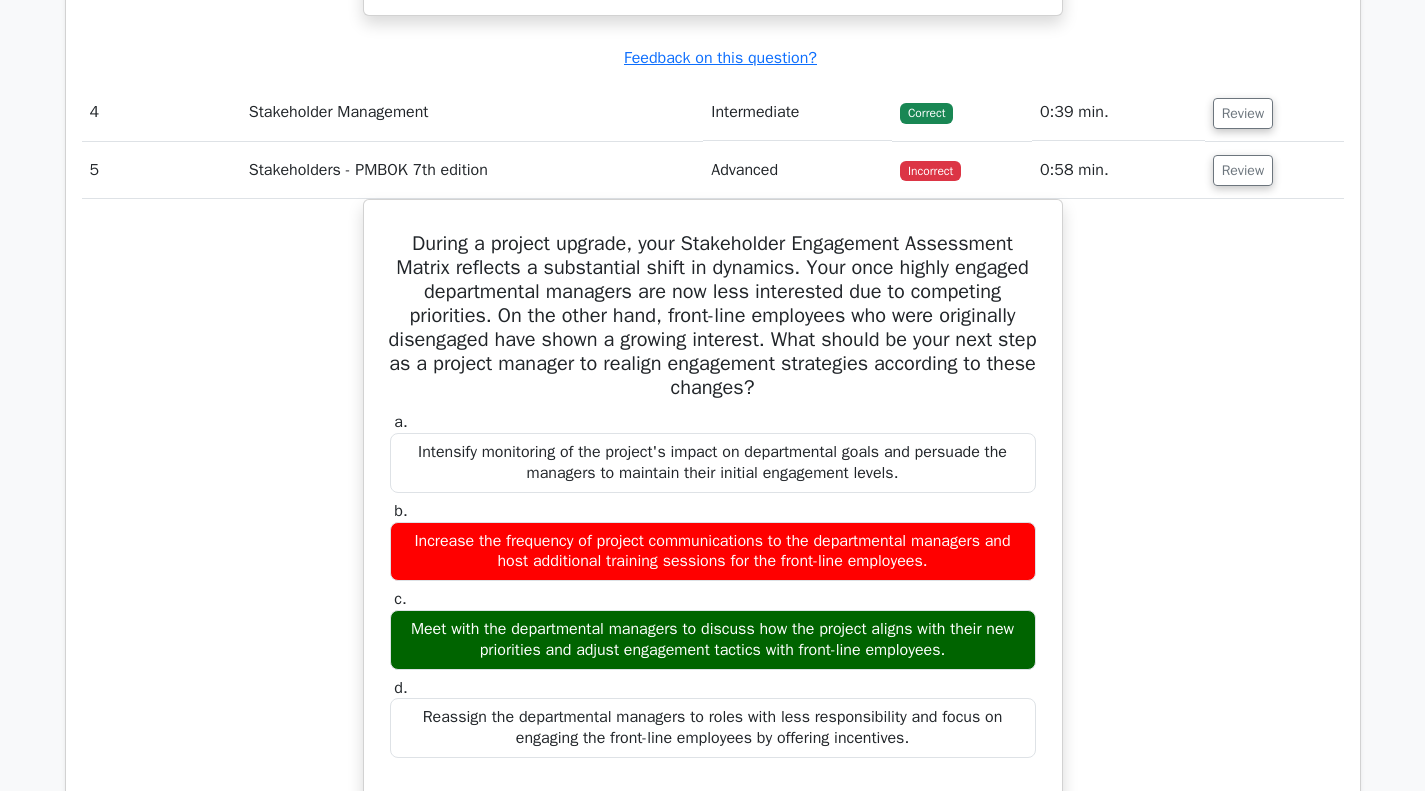 scroll, scrollTop: 5100, scrollLeft: 0, axis: vertical 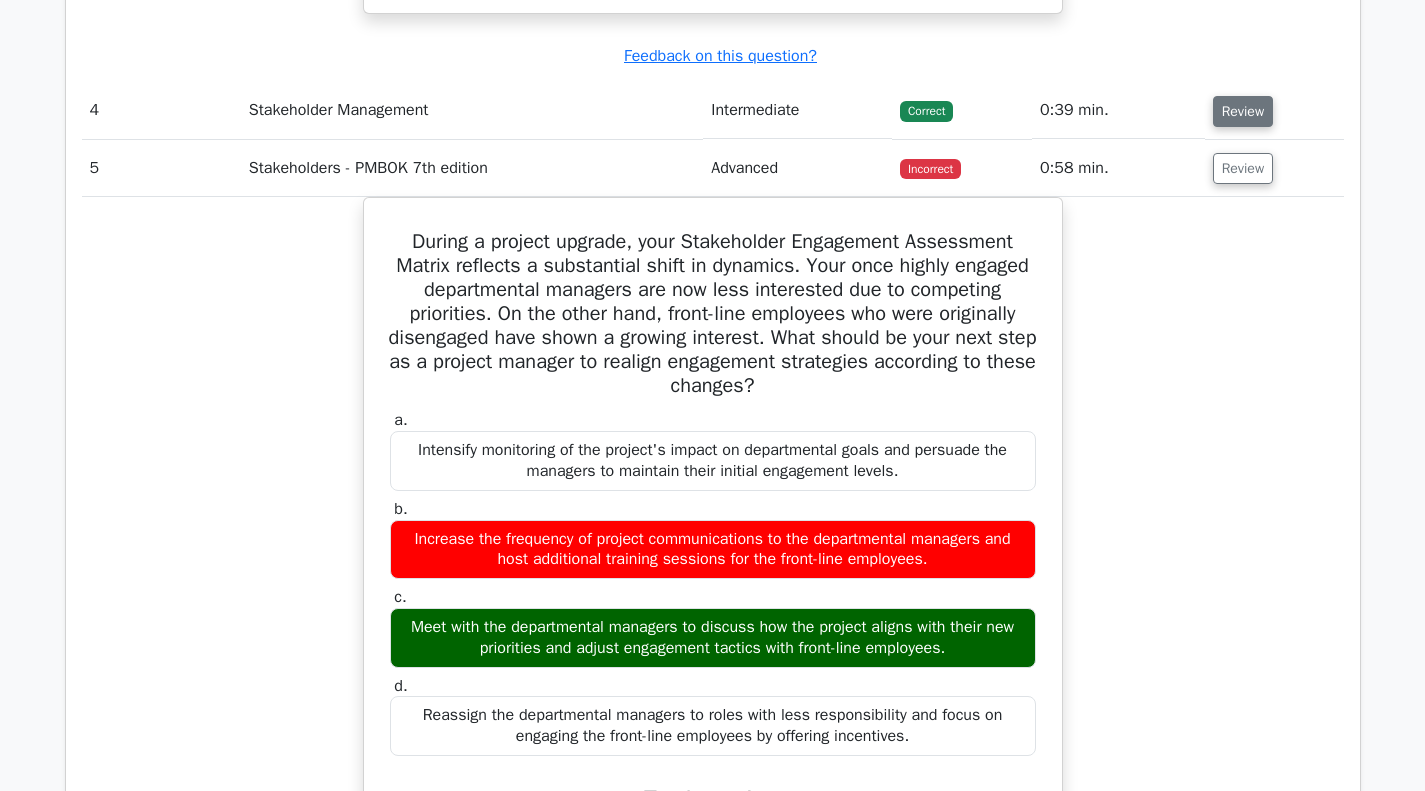 click on "Review" at bounding box center [1243, 111] 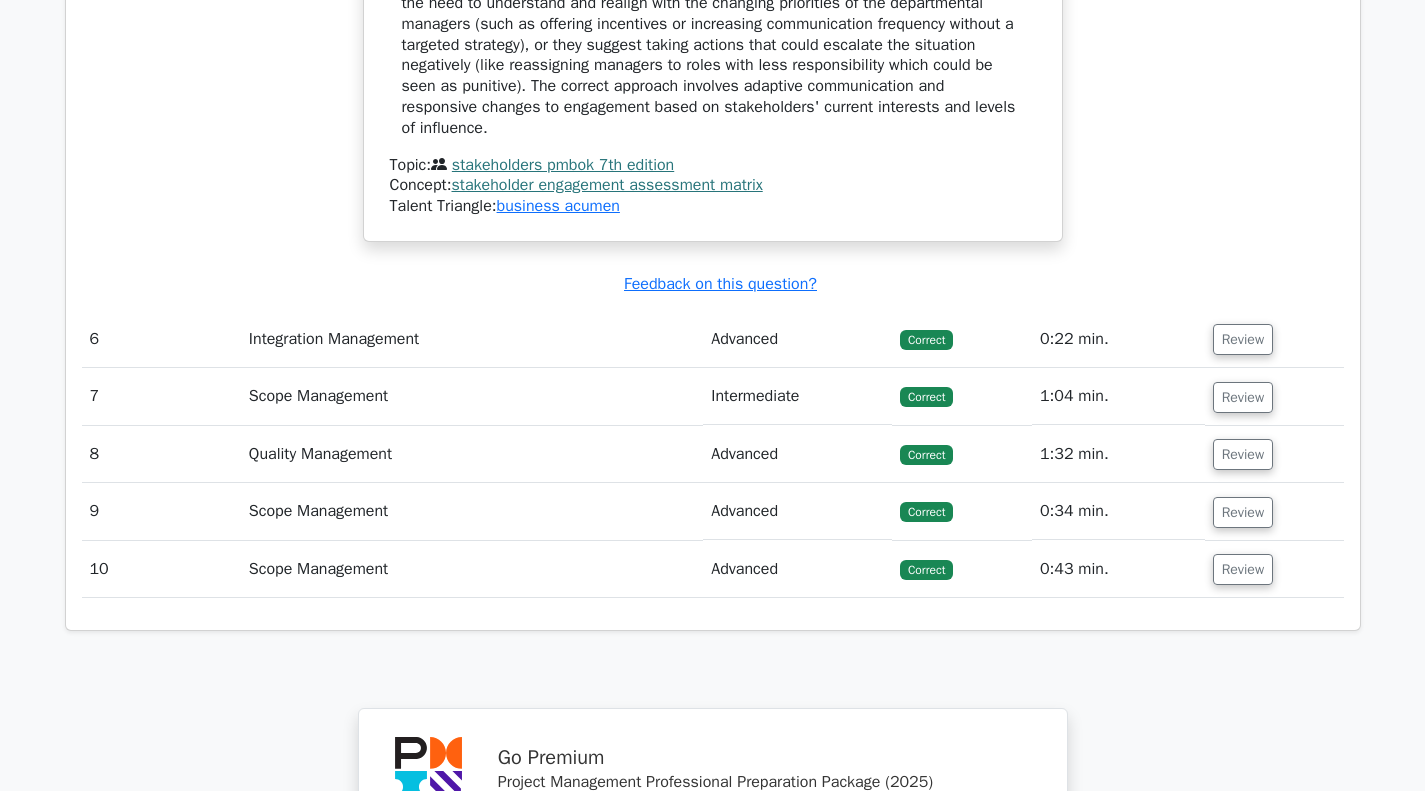 scroll, scrollTop: 7200, scrollLeft: 0, axis: vertical 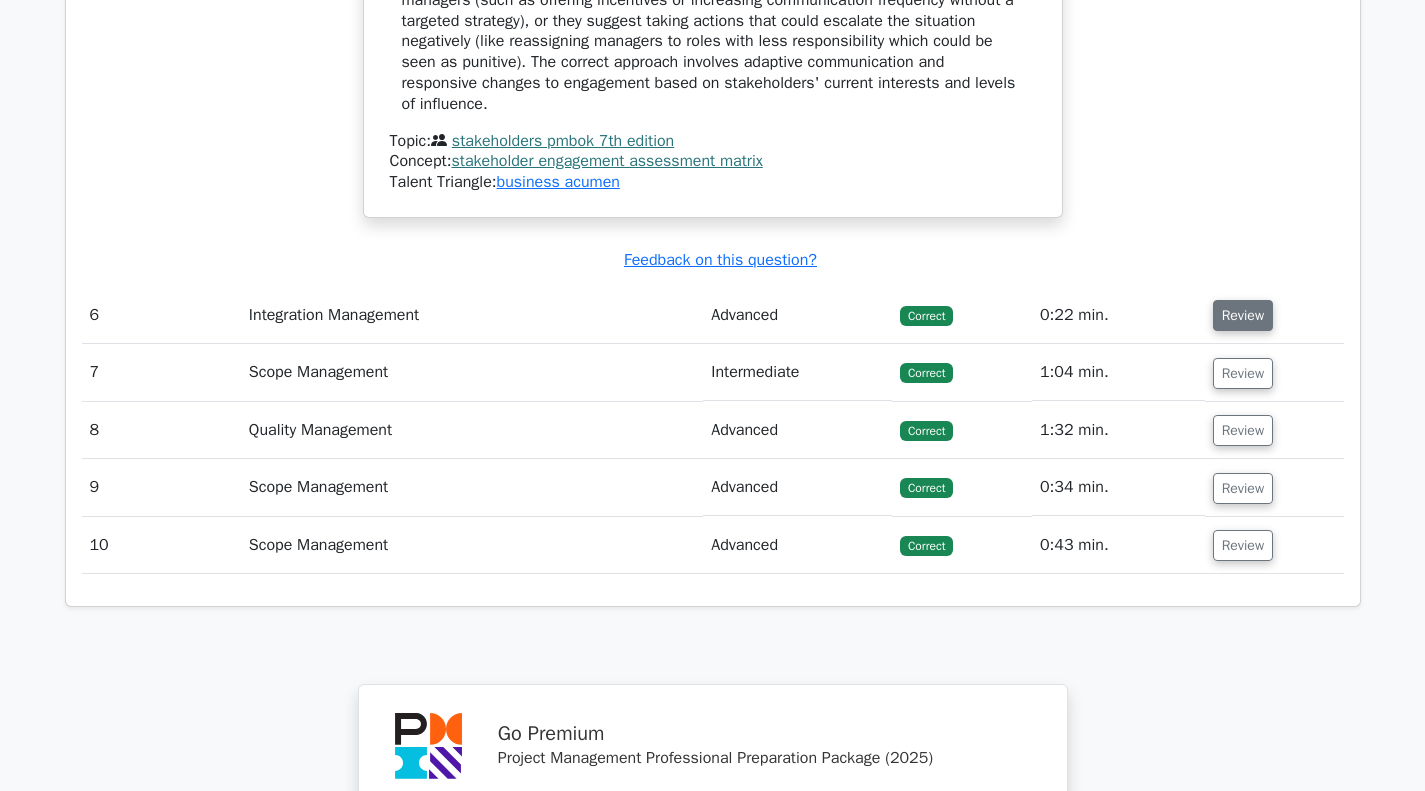 click on "Review" at bounding box center [1243, 315] 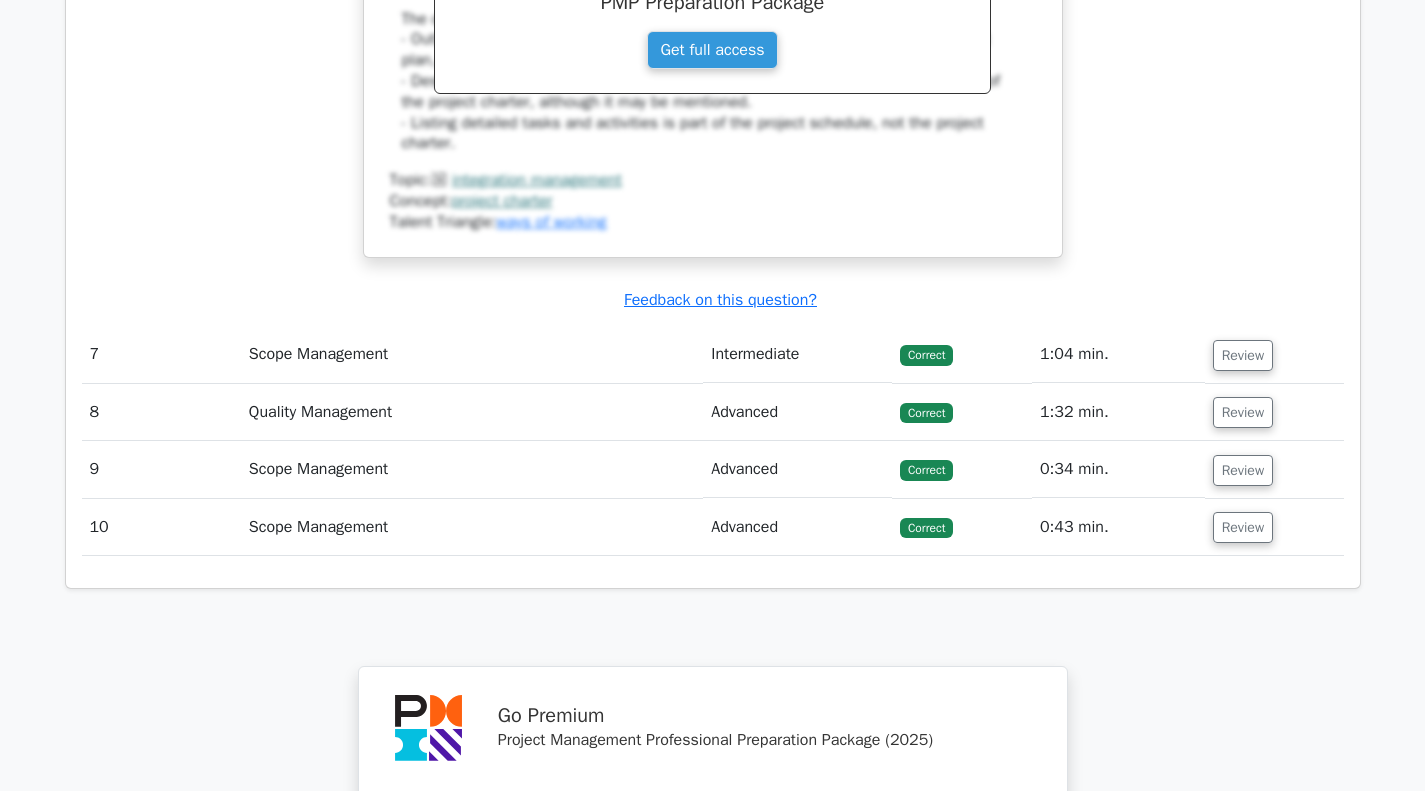 scroll, scrollTop: 8400, scrollLeft: 0, axis: vertical 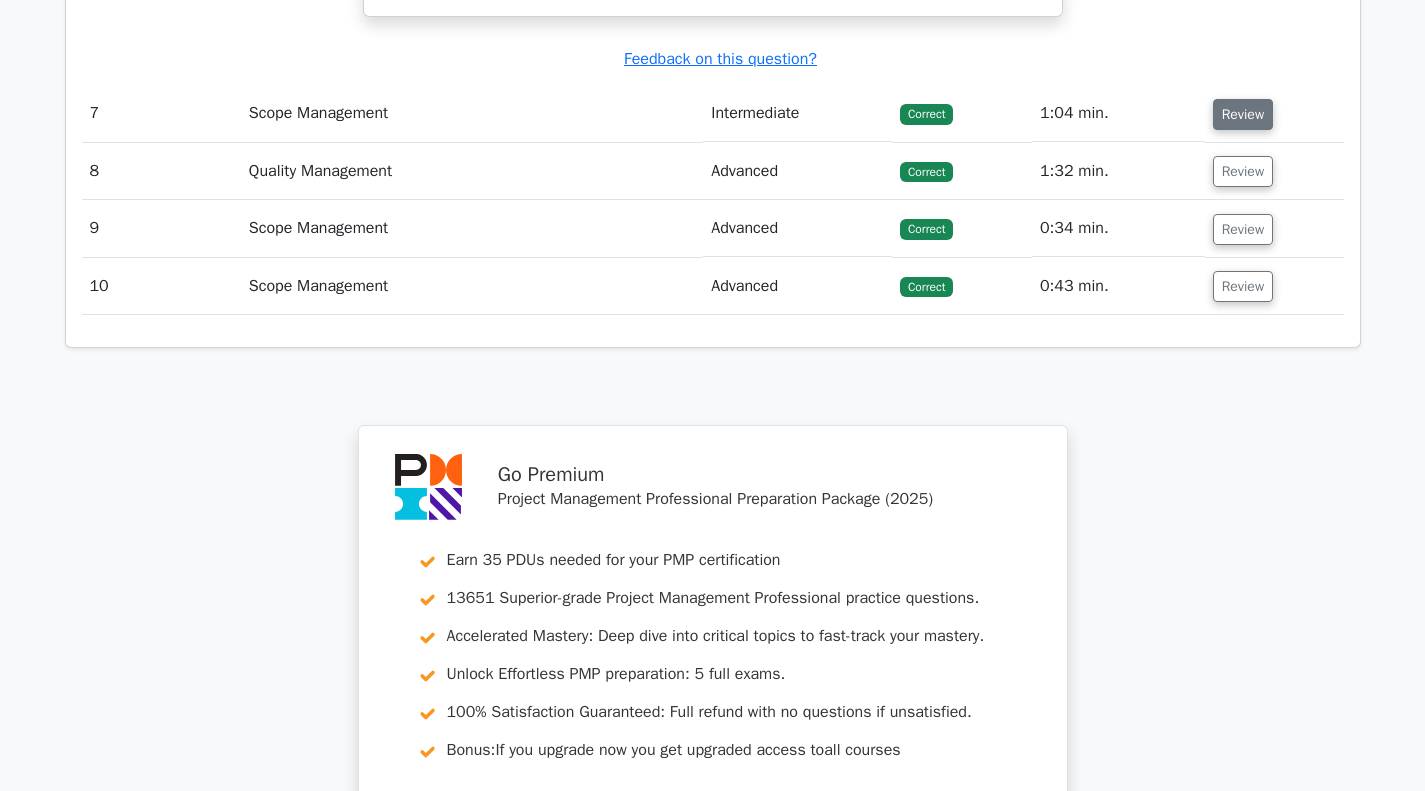 click on "Review" at bounding box center (1243, 114) 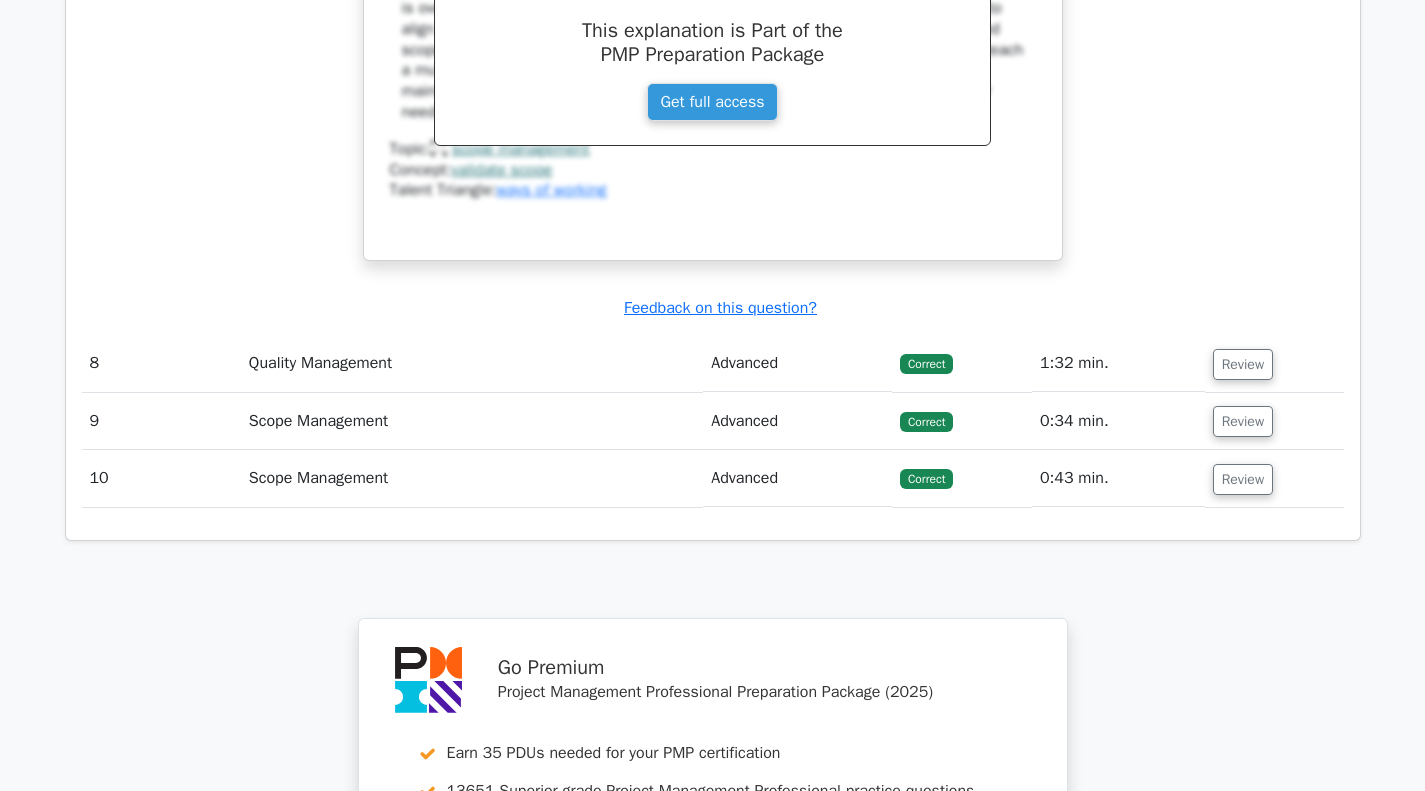scroll, scrollTop: 9300, scrollLeft: 0, axis: vertical 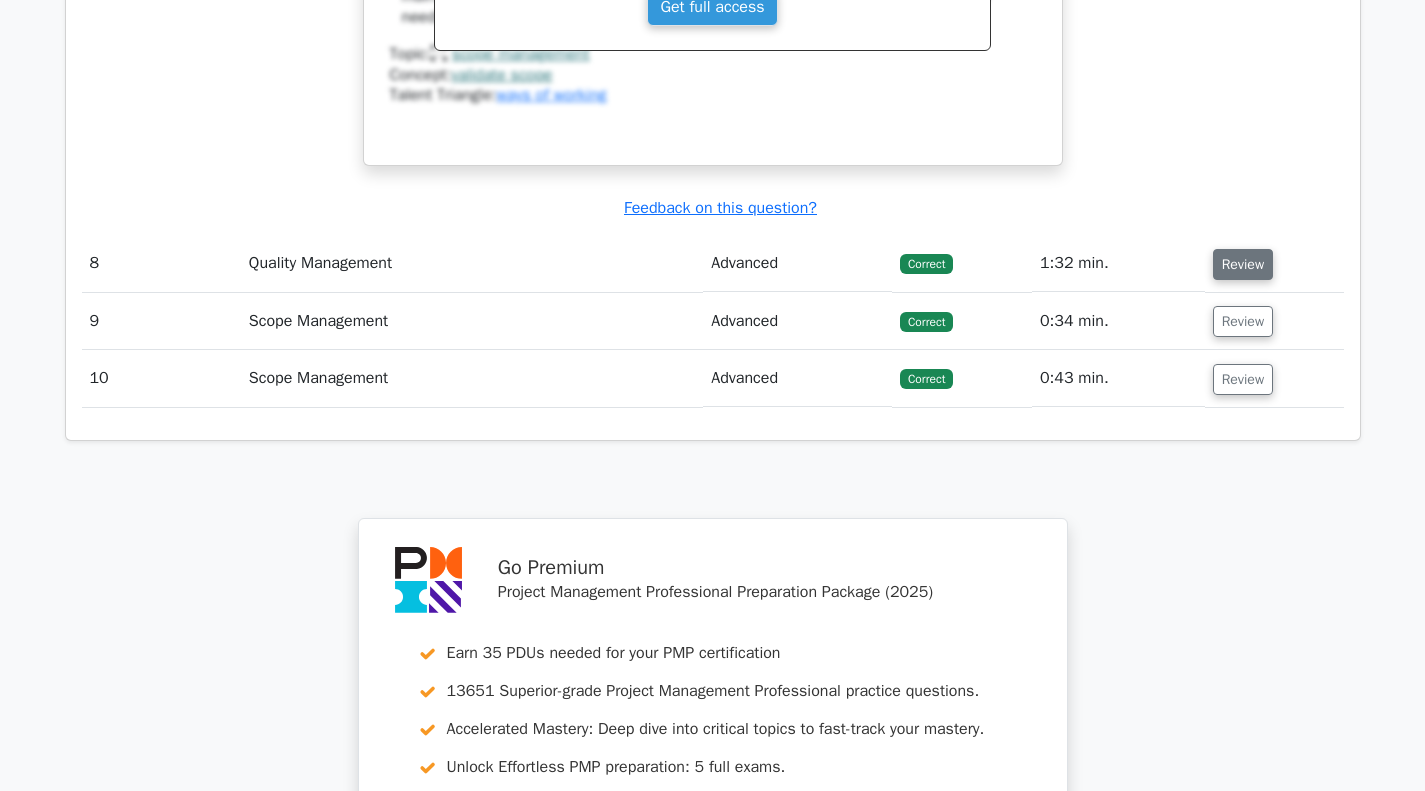 click on "Review" at bounding box center [1243, 264] 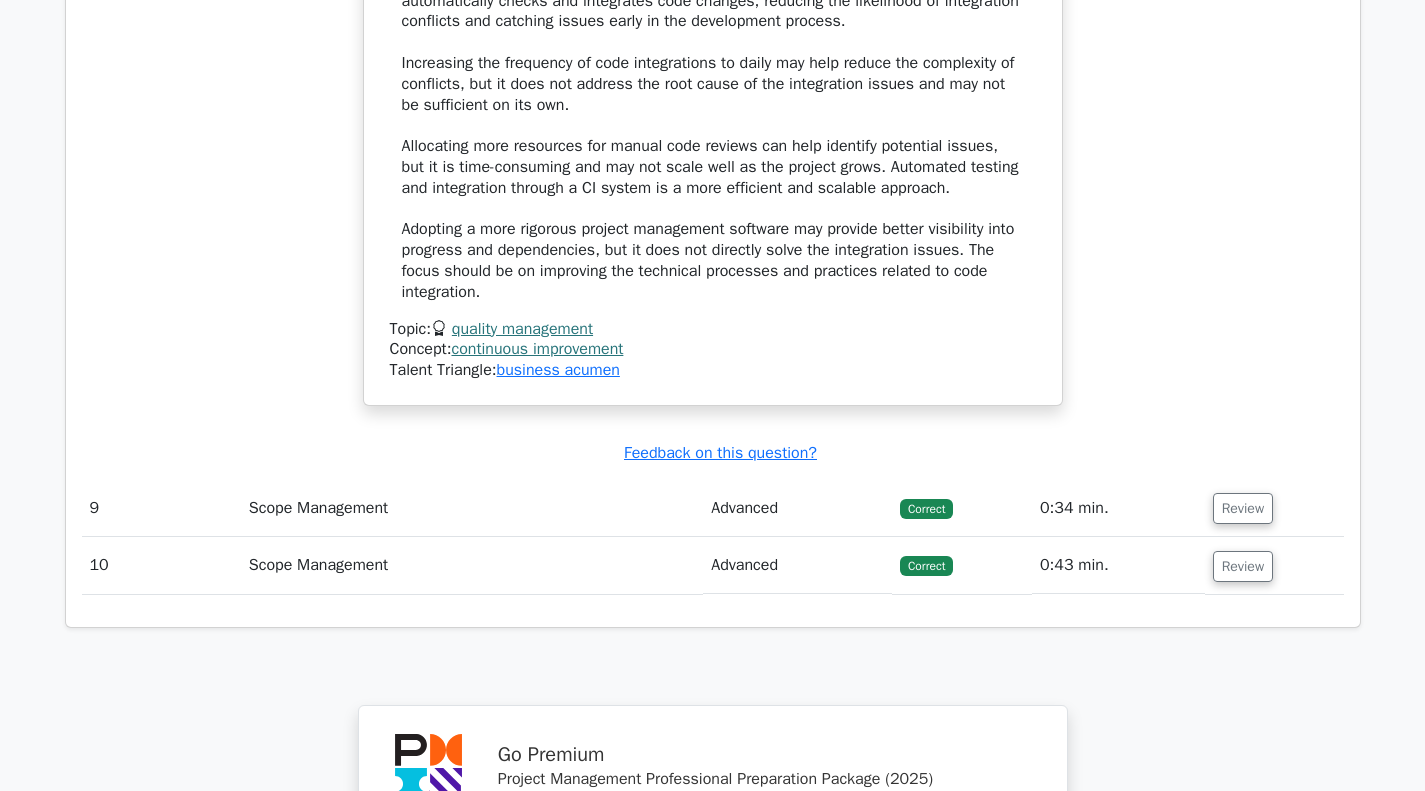 scroll, scrollTop: 10600, scrollLeft: 0, axis: vertical 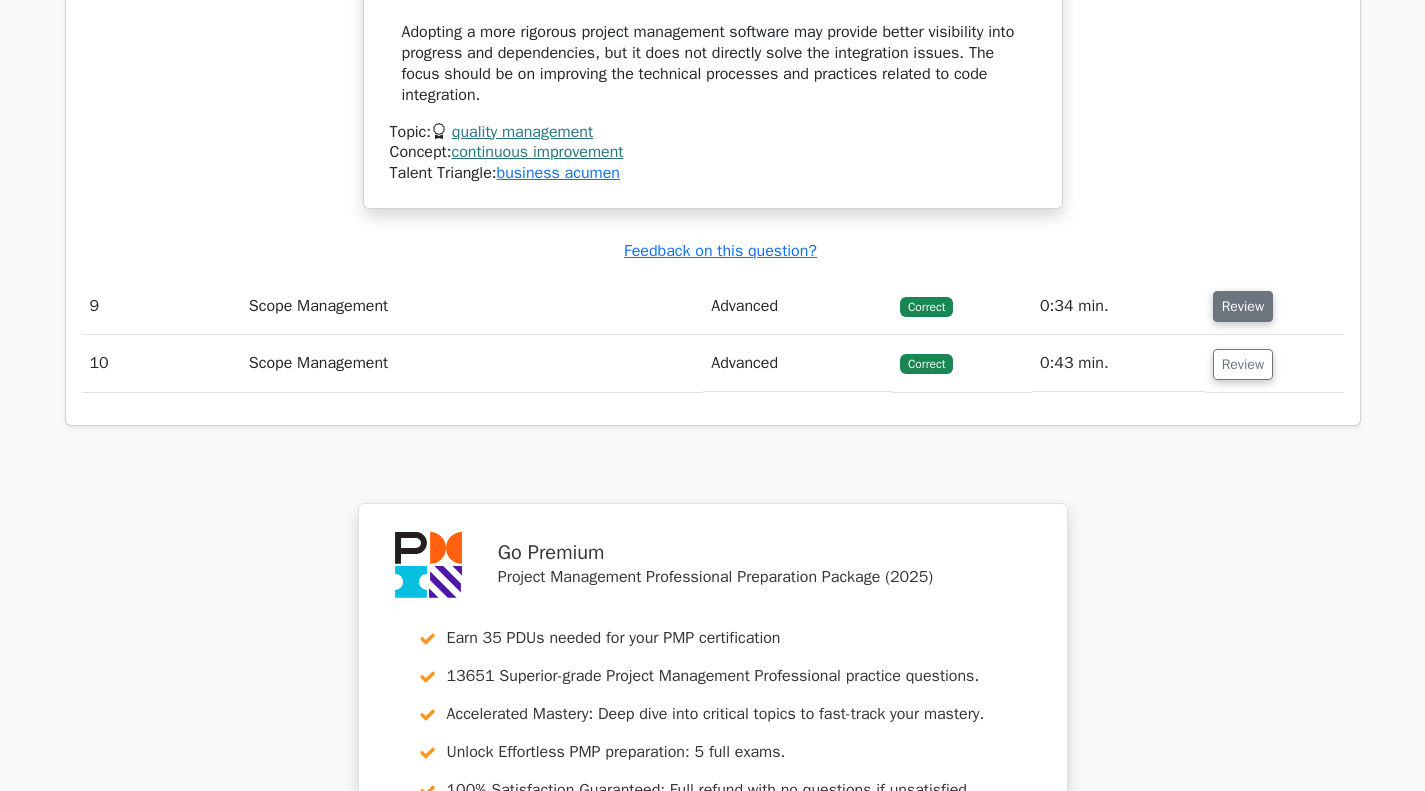 click on "Review" at bounding box center (1243, 306) 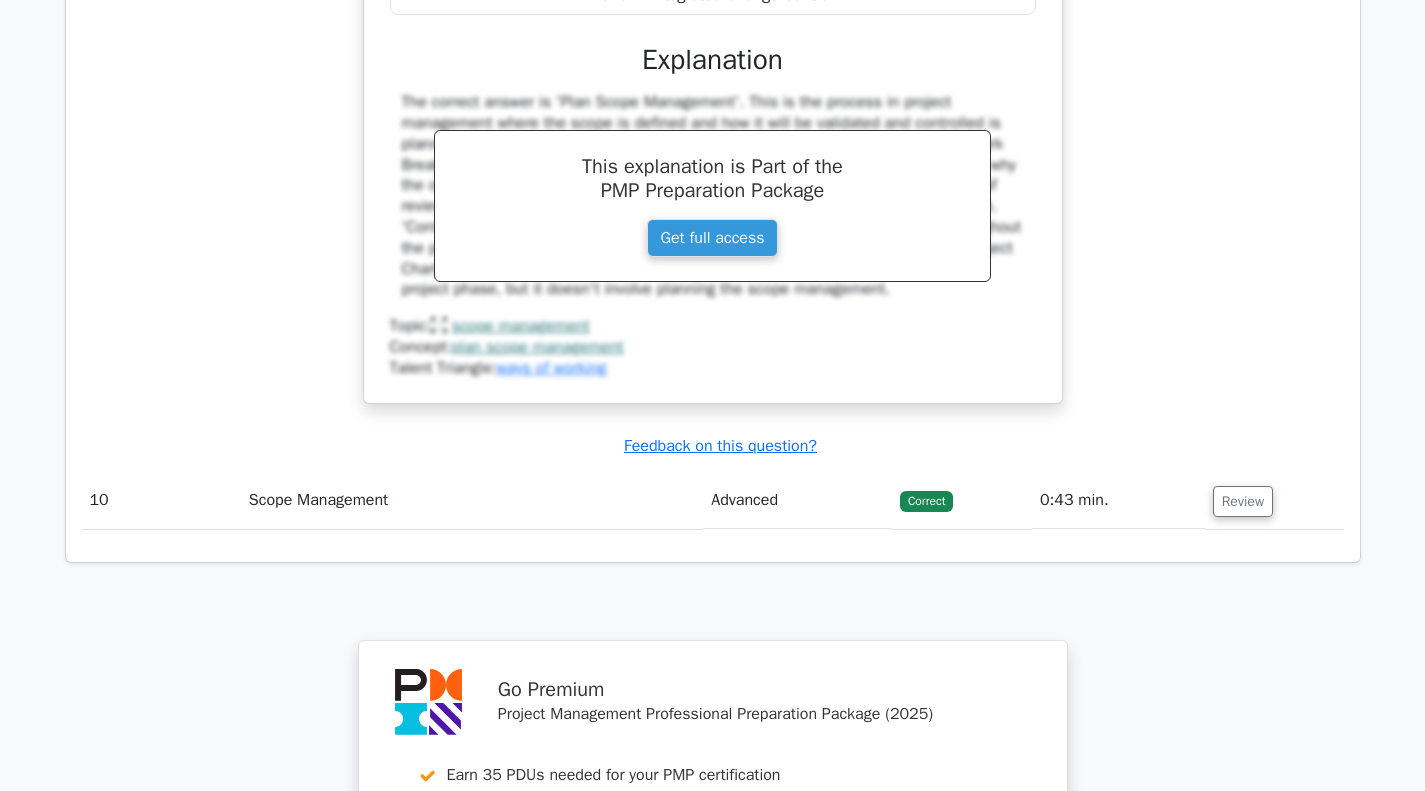 scroll, scrollTop: 11600, scrollLeft: 0, axis: vertical 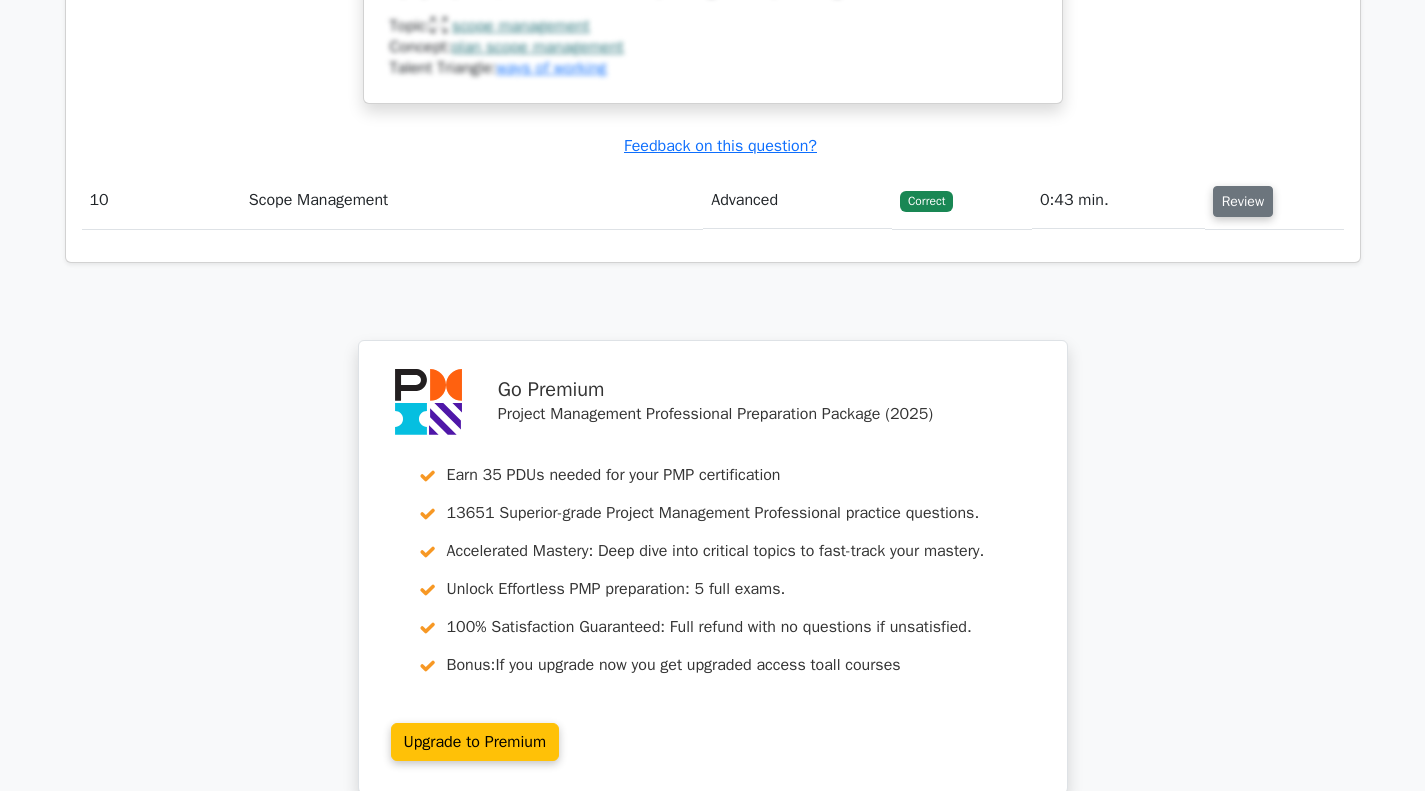 click on "Review" at bounding box center [1243, 201] 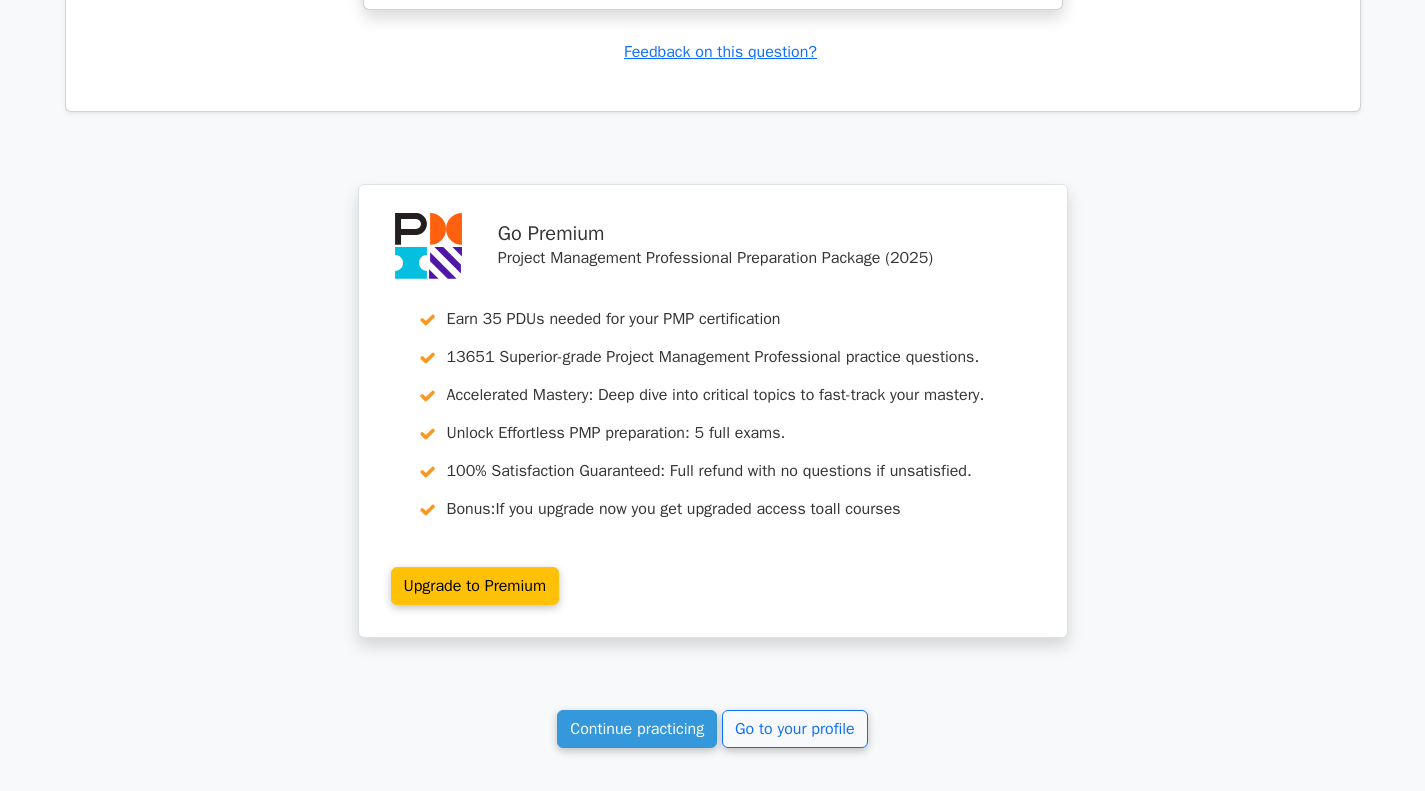 scroll, scrollTop: 12992, scrollLeft: 0, axis: vertical 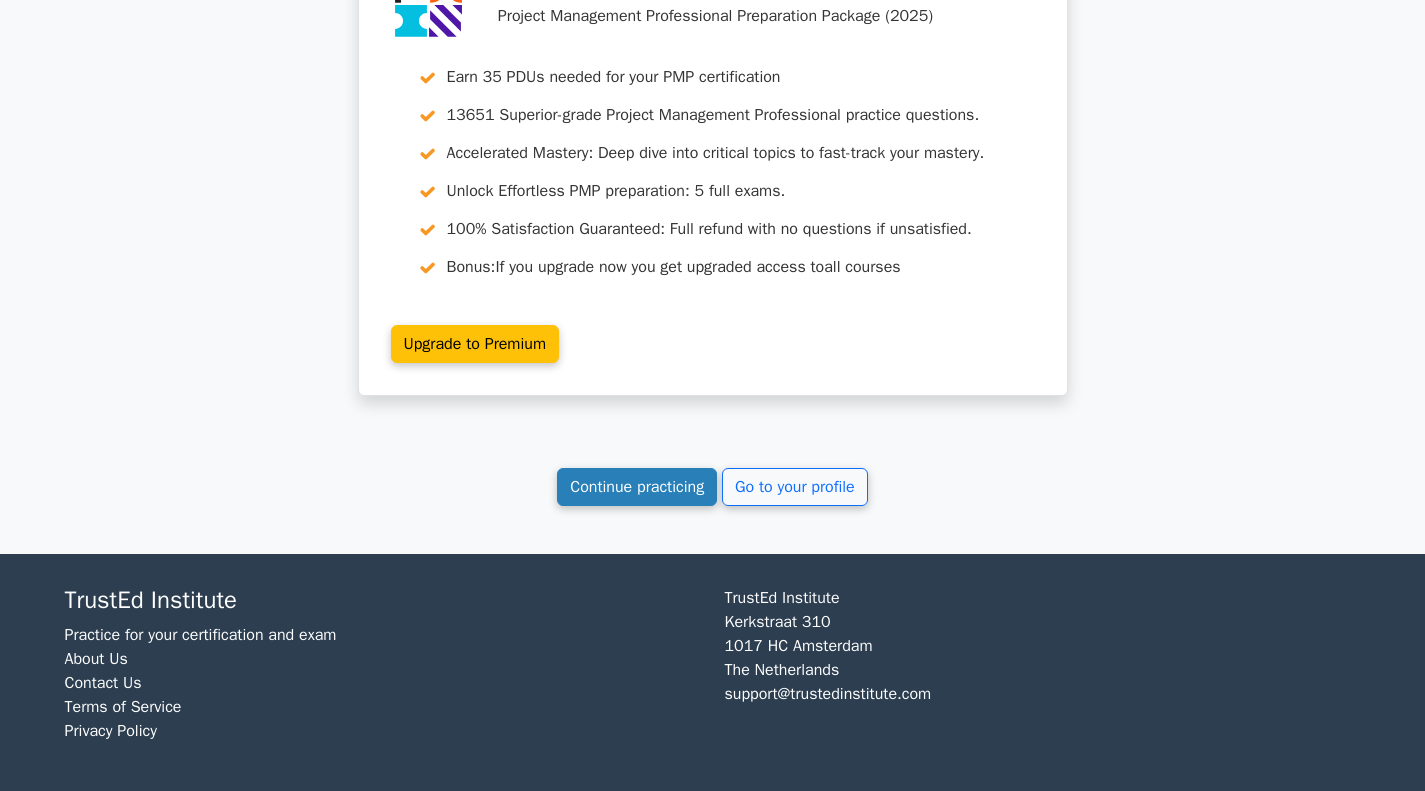 click on "Continue practicing" at bounding box center (637, 487) 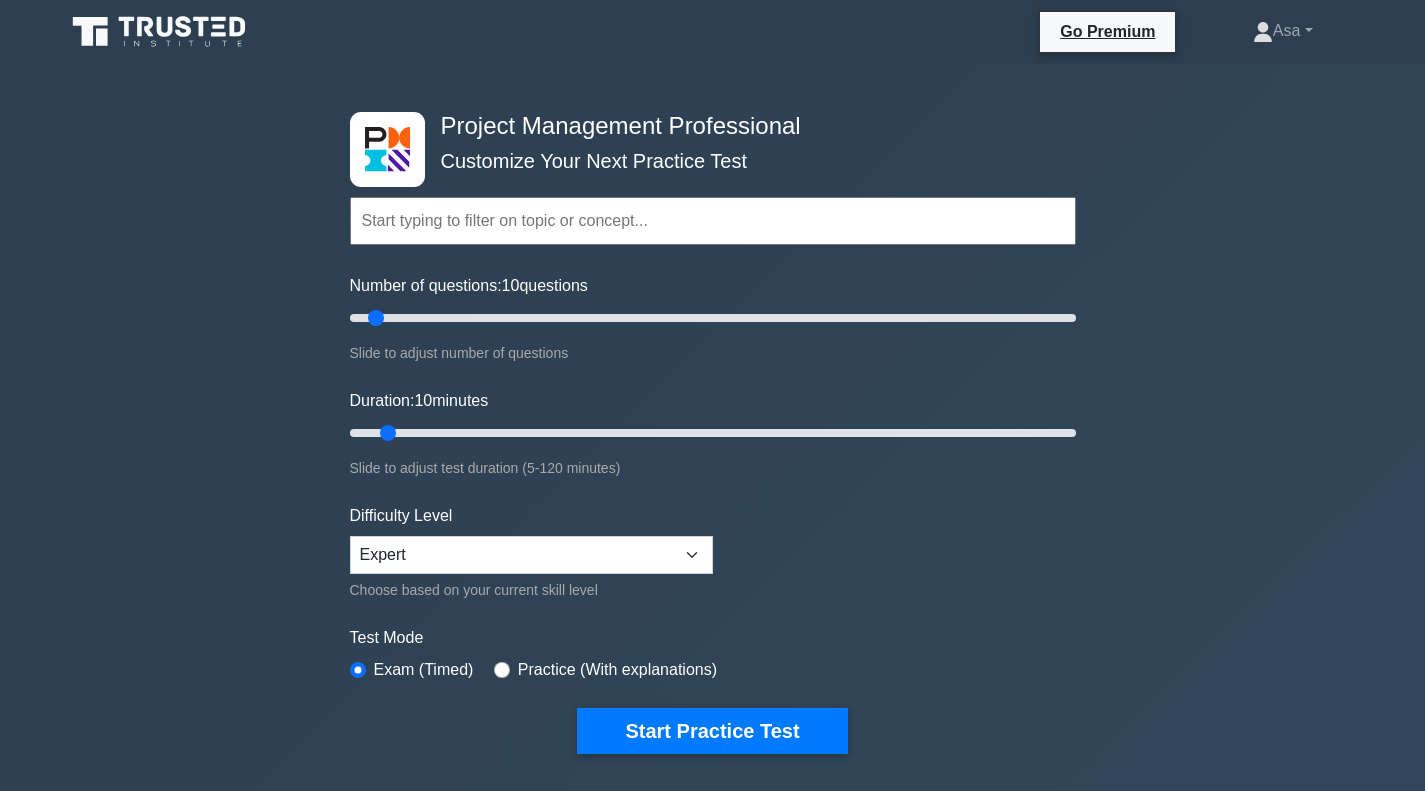 scroll, scrollTop: 0, scrollLeft: 0, axis: both 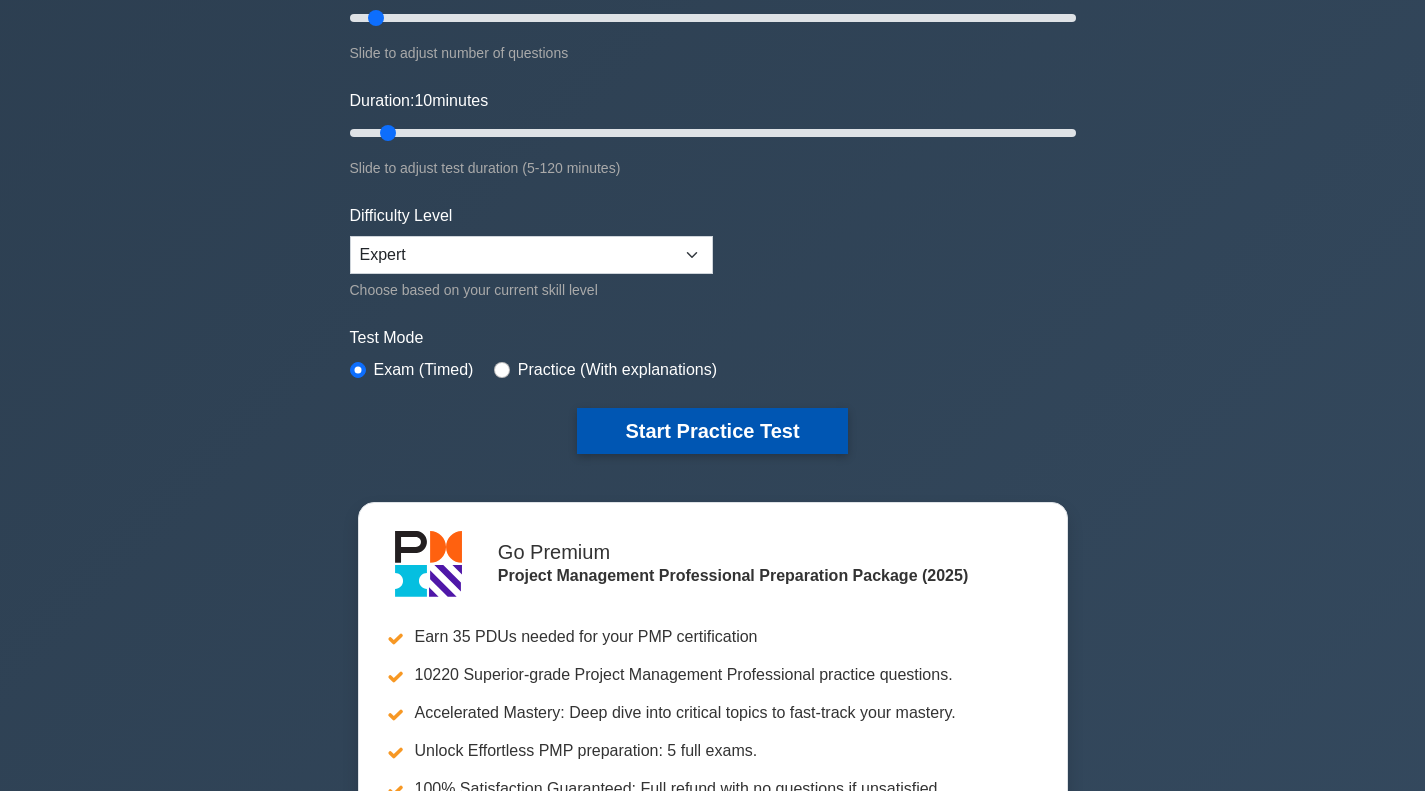 click on "Start Practice Test" at bounding box center (712, 431) 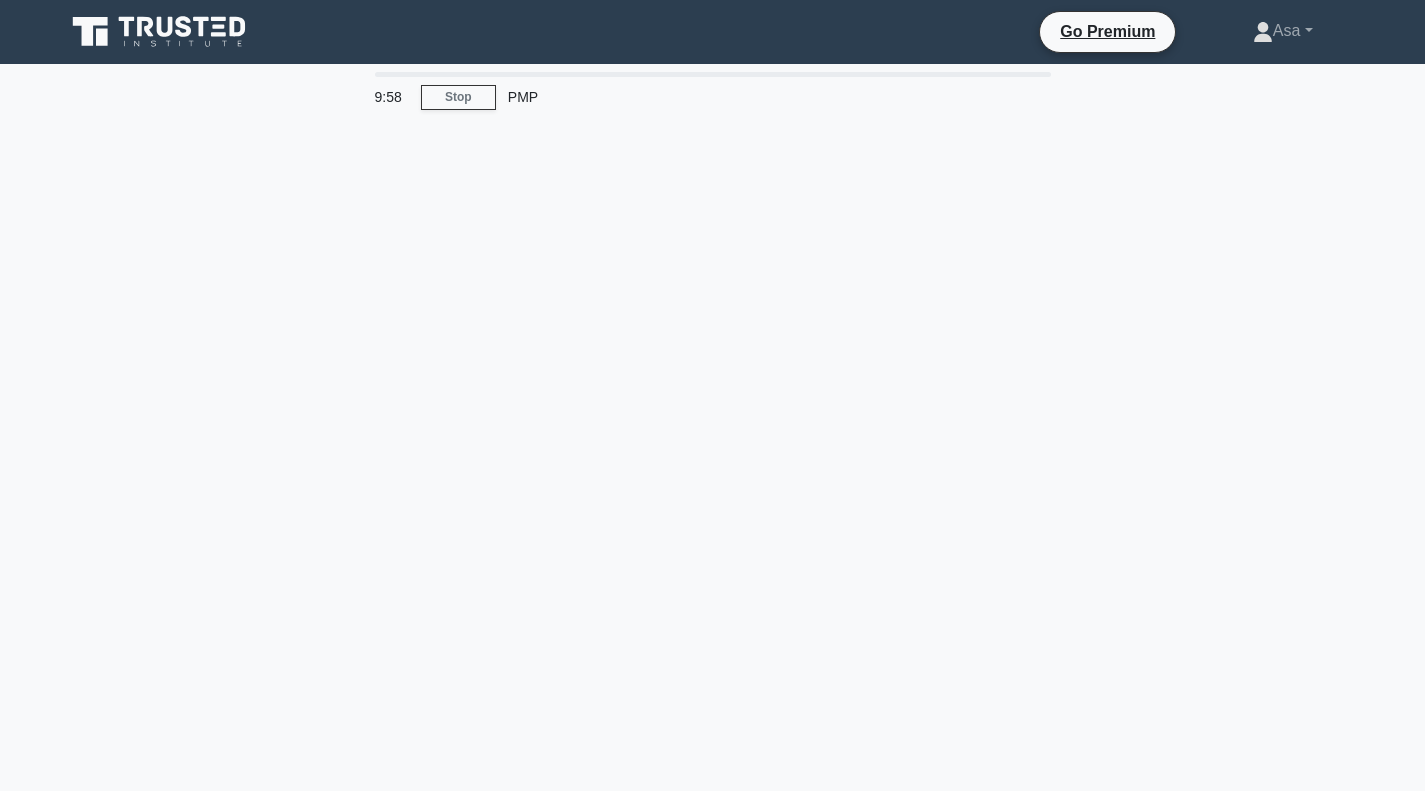 scroll, scrollTop: 0, scrollLeft: 0, axis: both 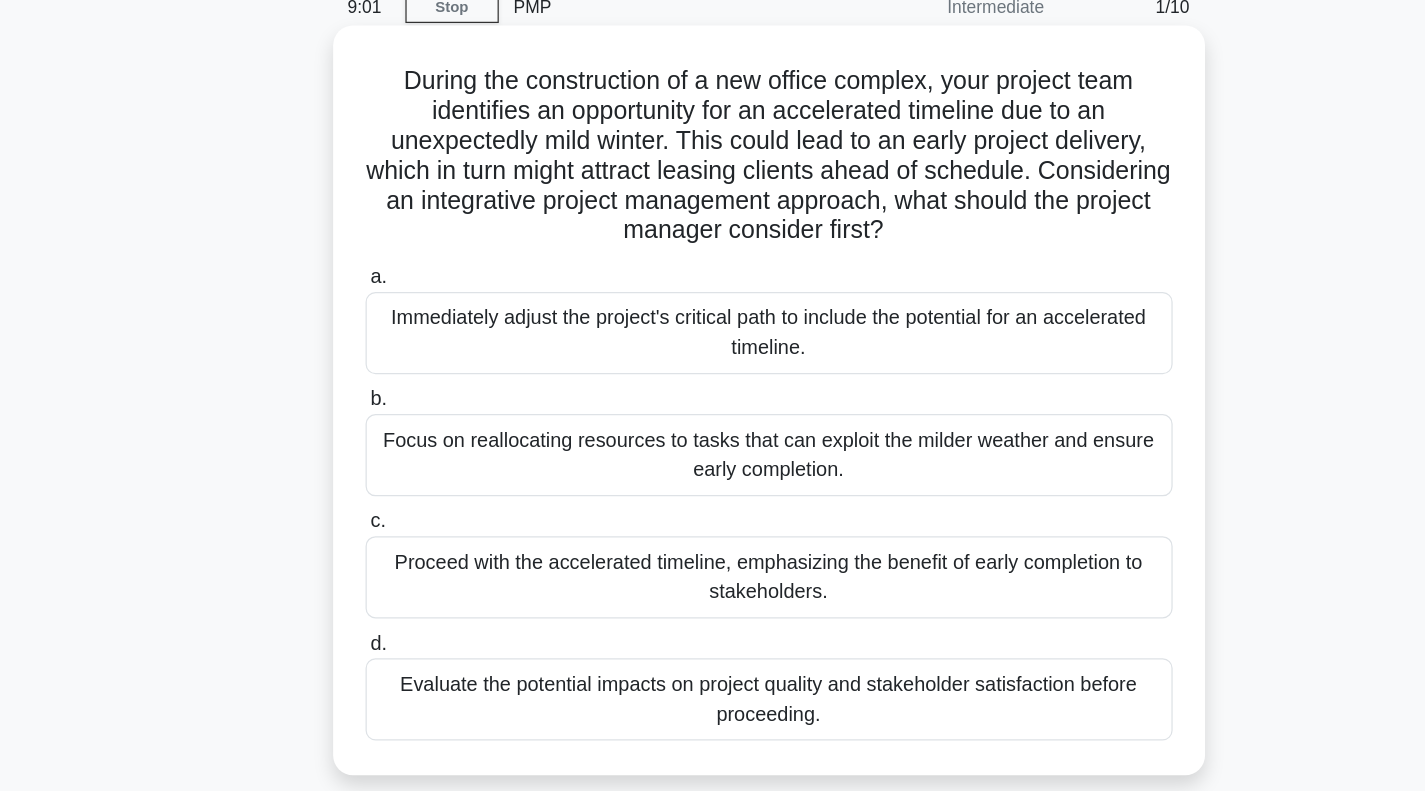 click on "Immediately adjust the project's critical path to include the potential for an accelerated timeline." at bounding box center [713, 333] 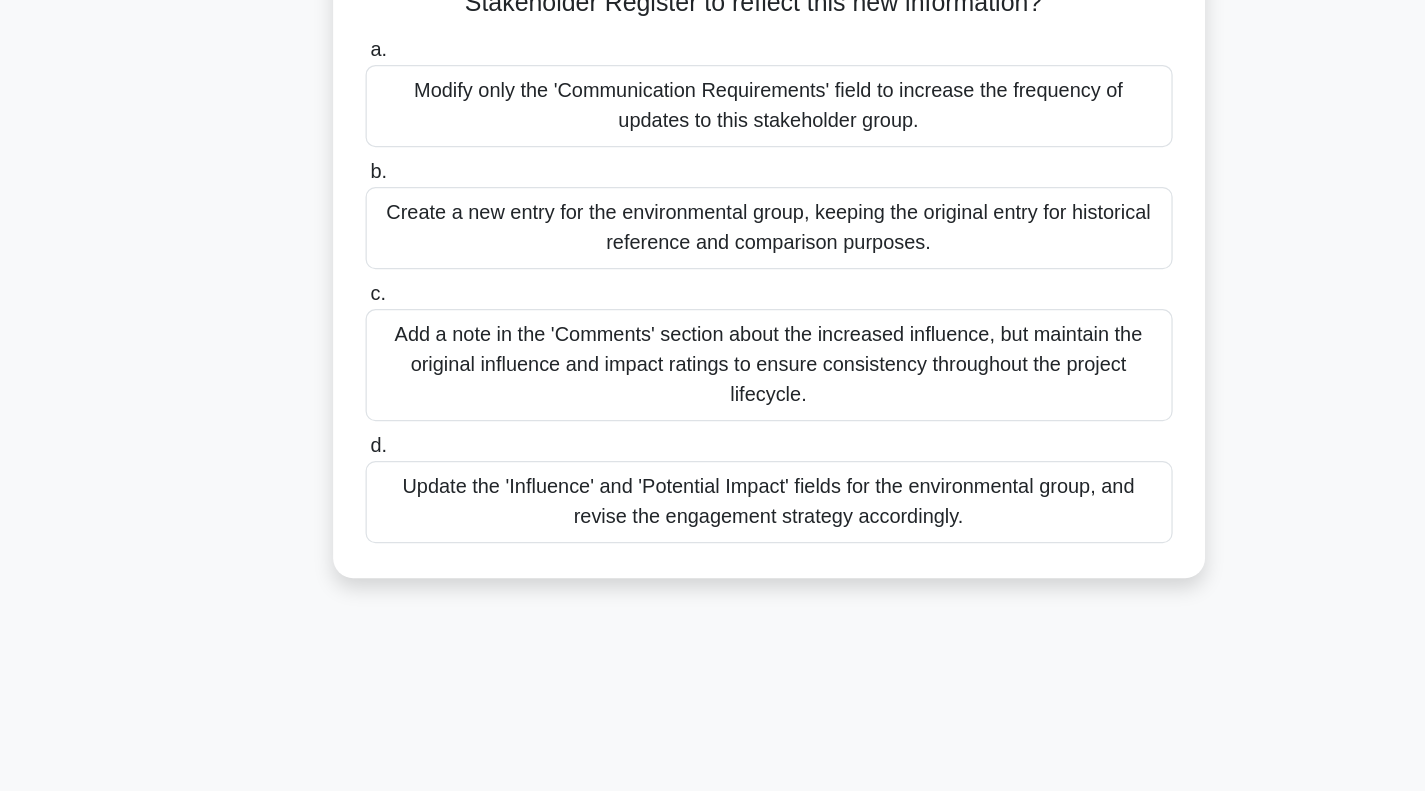 scroll, scrollTop: 145, scrollLeft: 0, axis: vertical 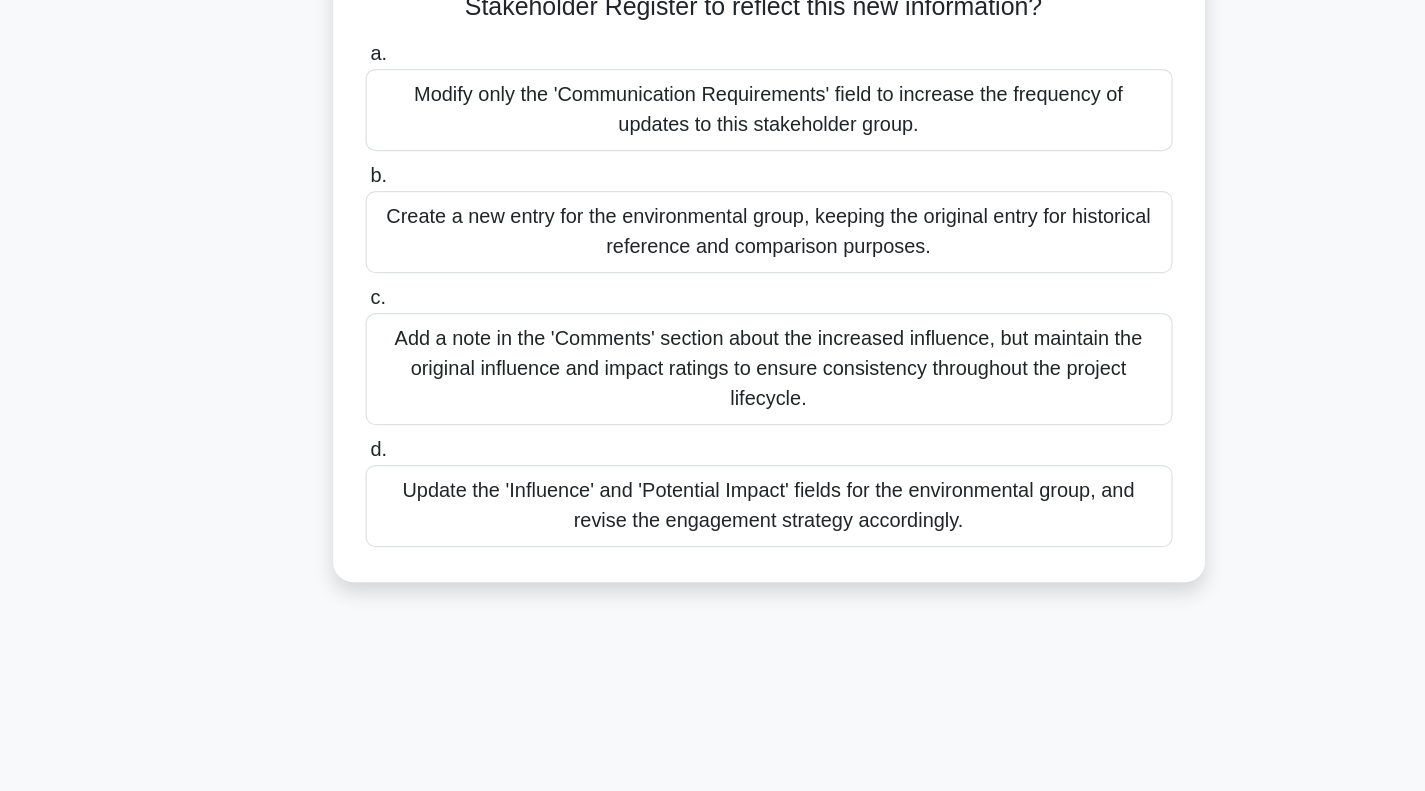 click on "Update the 'Influence' and 'Potential Impact' fields for the environmental group, and revise the engagement strategy accordingly." at bounding box center (713, 556) 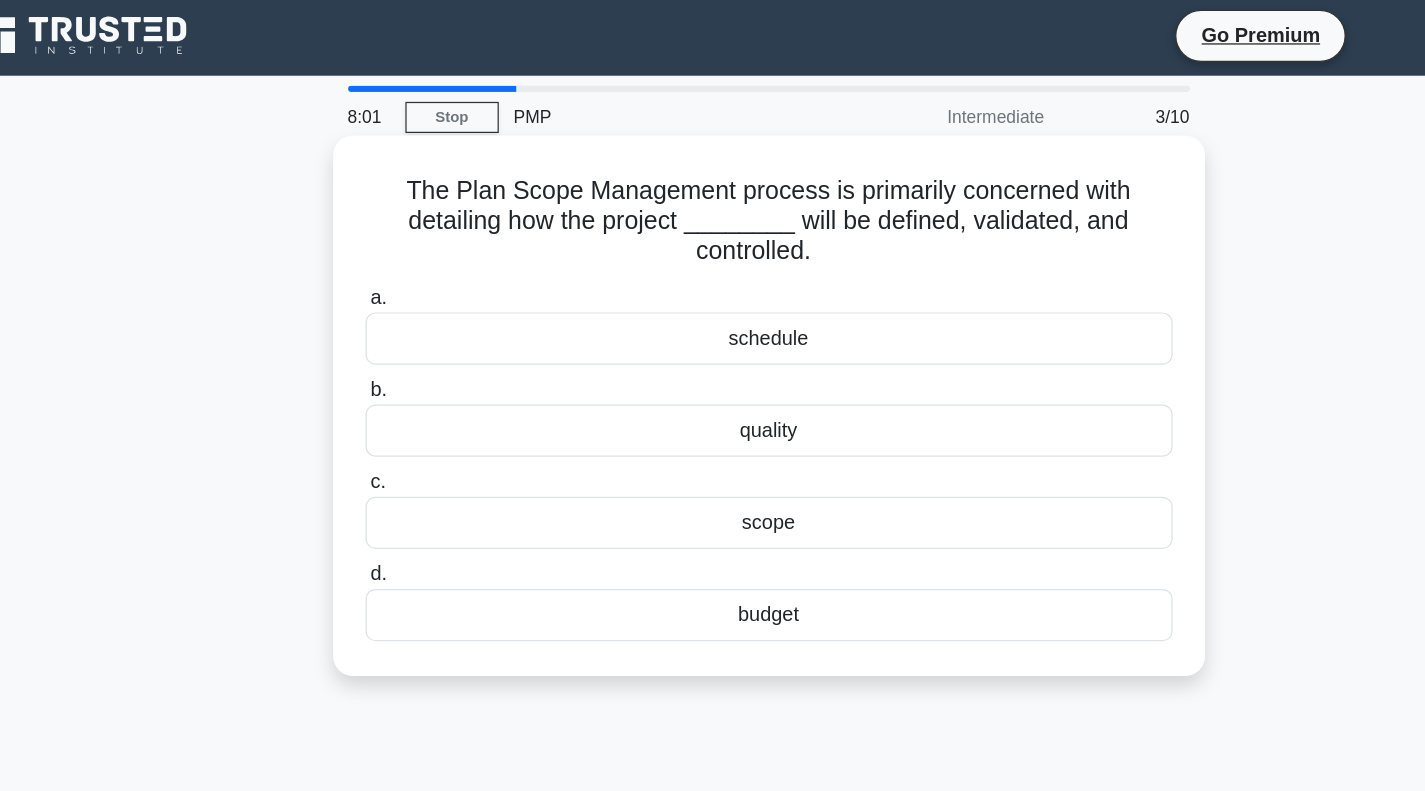 scroll, scrollTop: 0, scrollLeft: 0, axis: both 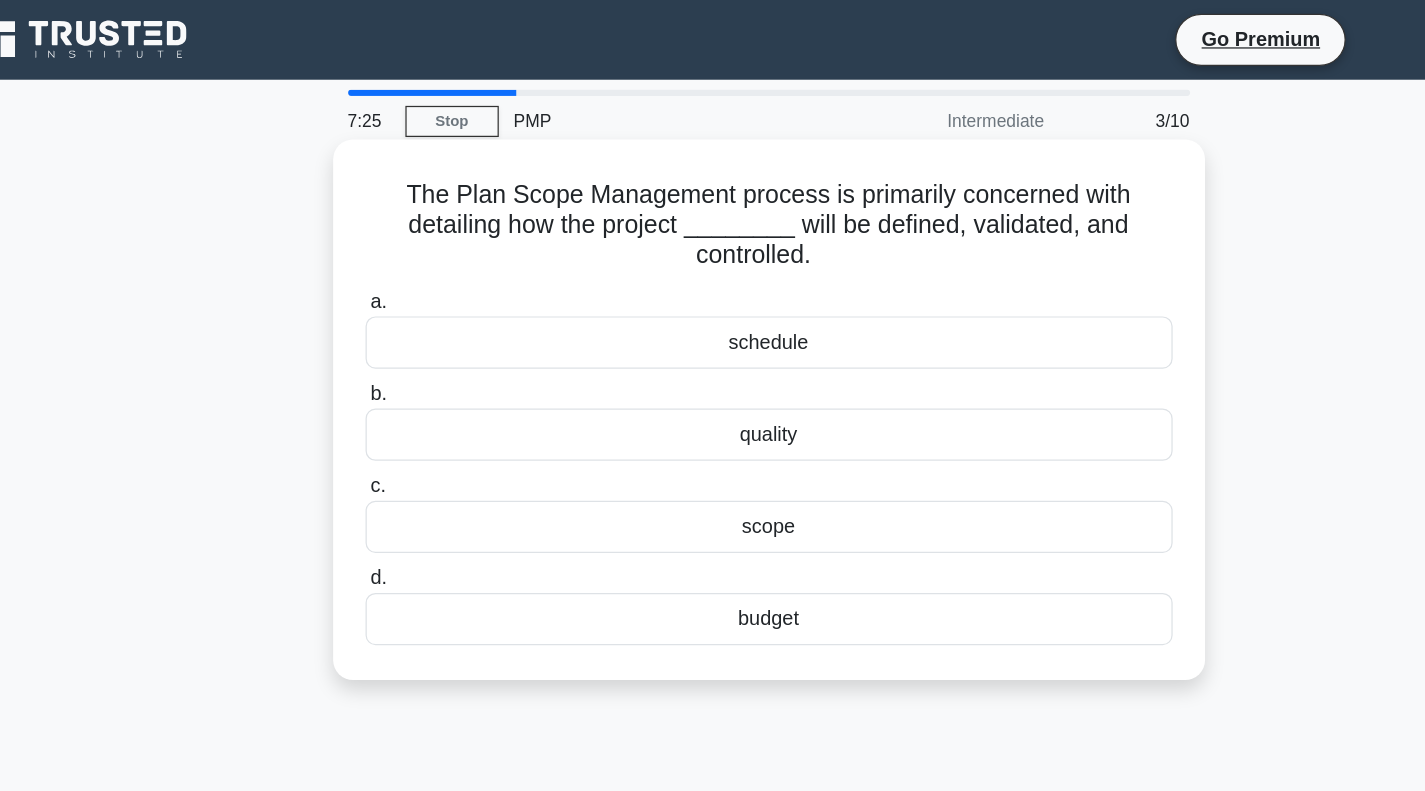click on "scope" at bounding box center (713, 423) 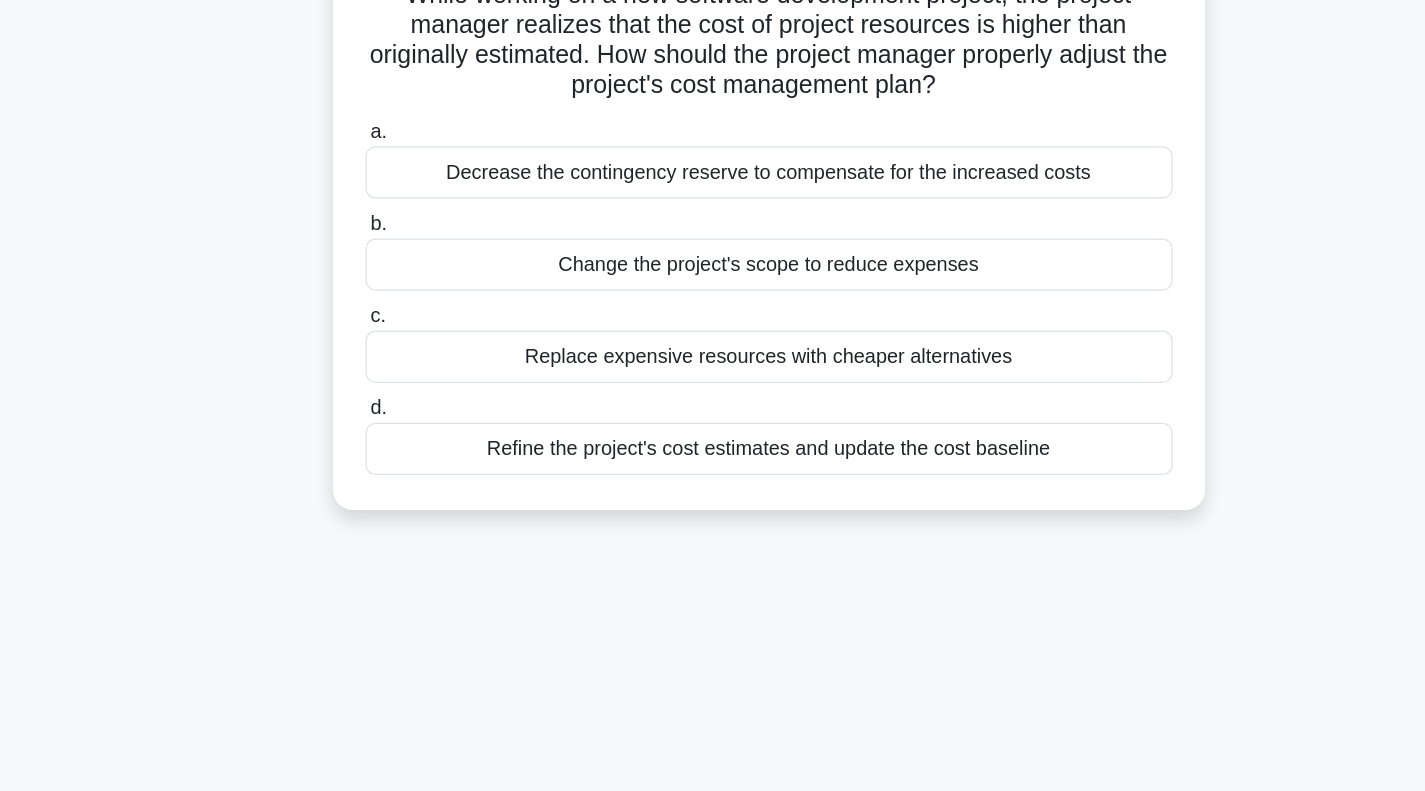 scroll, scrollTop: 4, scrollLeft: 0, axis: vertical 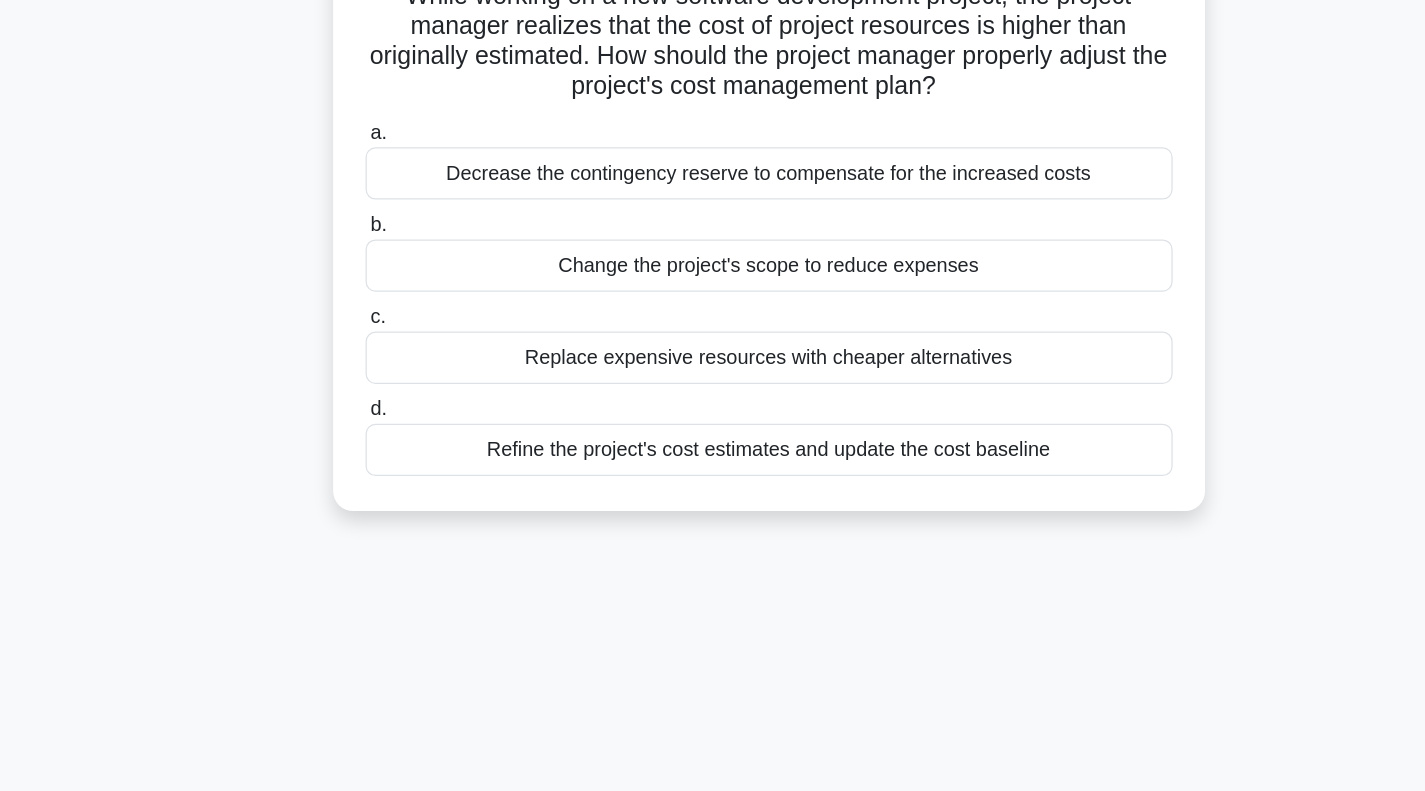 click on "Refine the project's cost estimates and update the cost baseline" at bounding box center [713, 517] 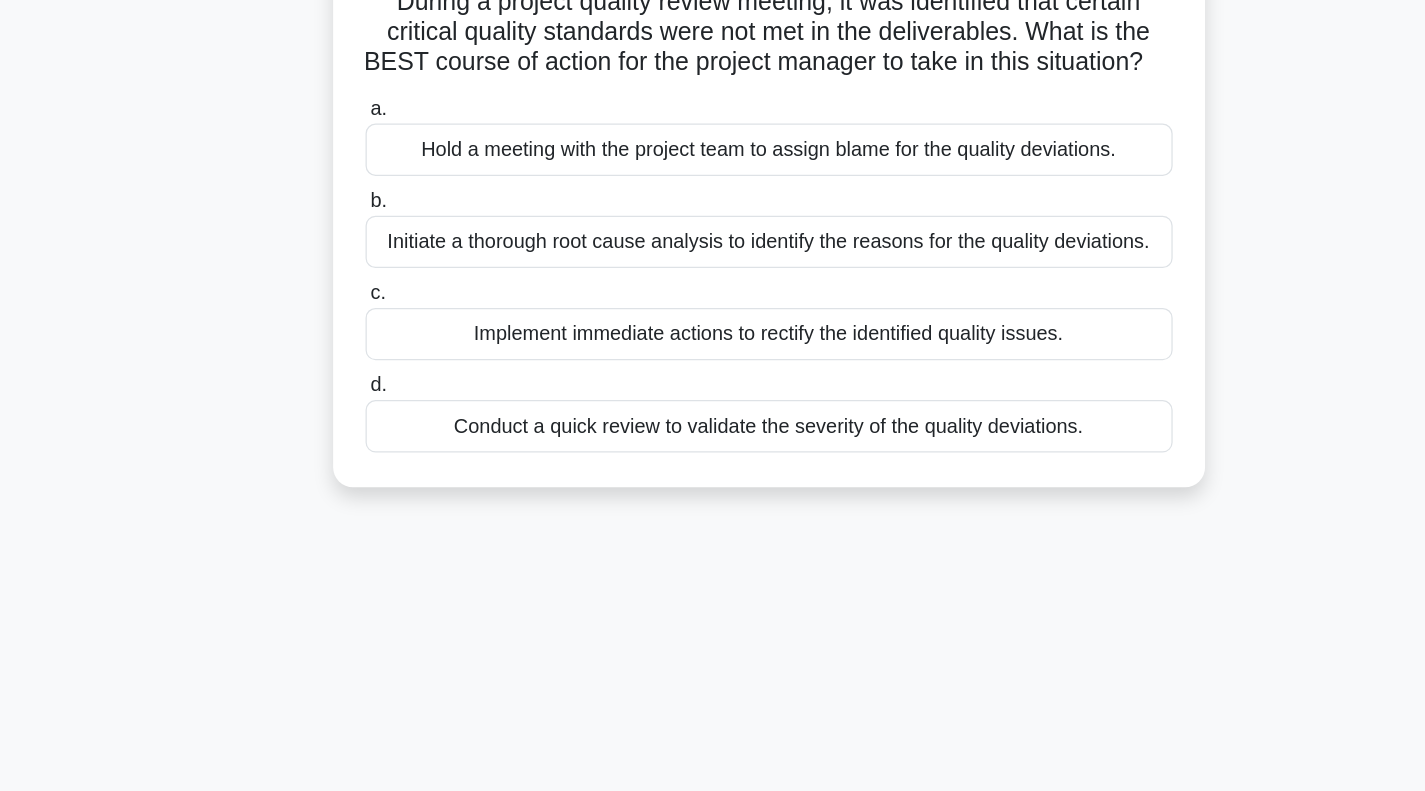 scroll, scrollTop: 0, scrollLeft: 0, axis: both 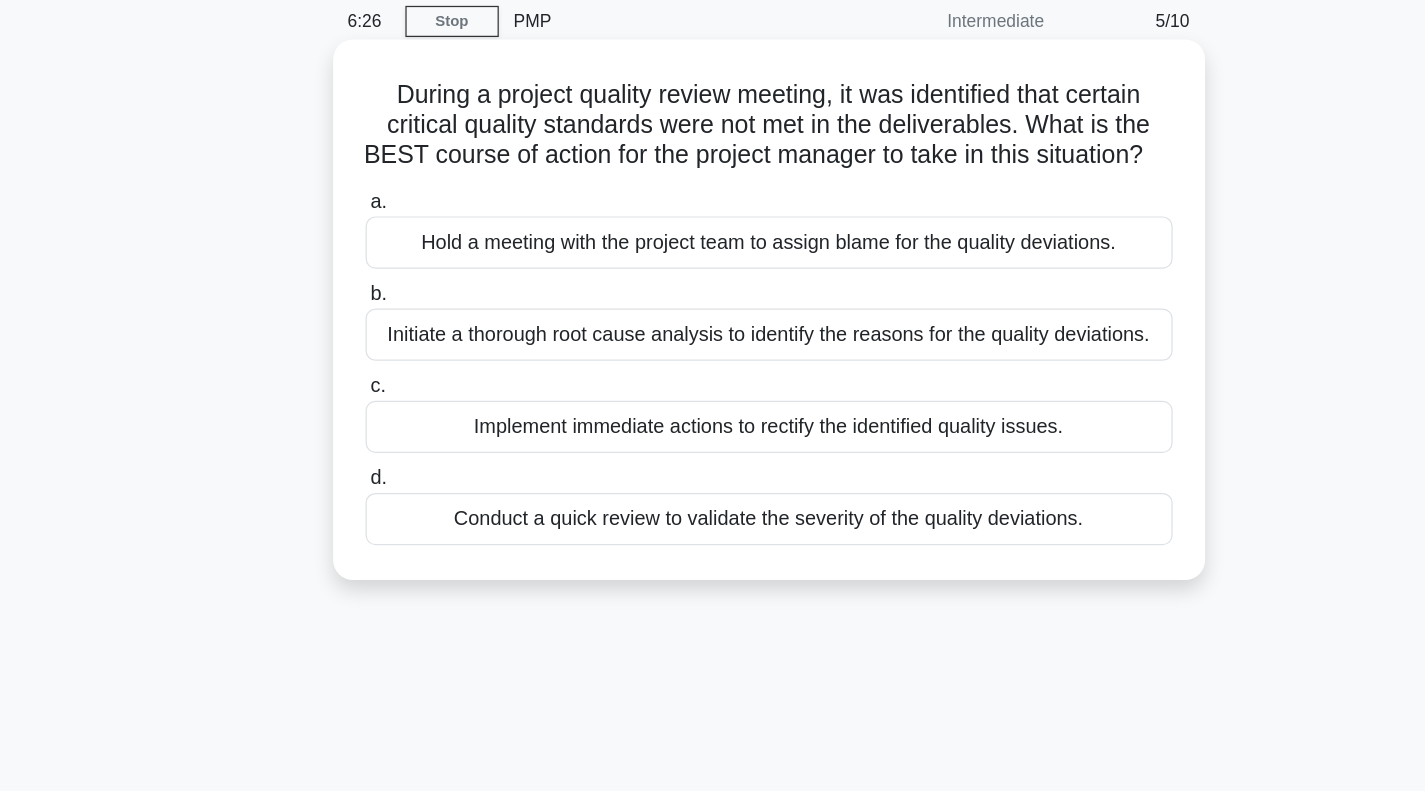 click on "Initiate a thorough root cause analysis to identify the reasons for the quality deviations." at bounding box center (713, 349) 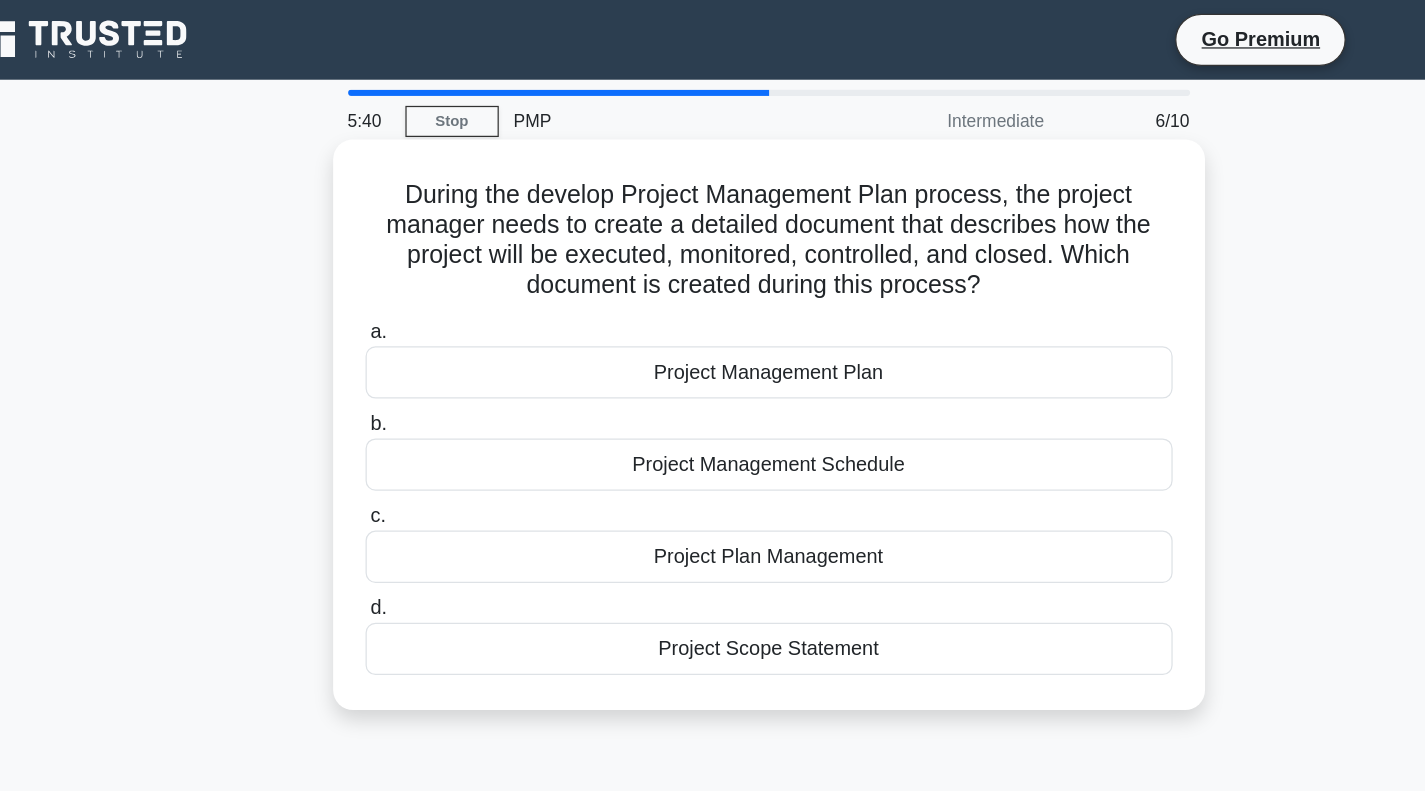 click on "Project Management Schedule" at bounding box center [713, 373] 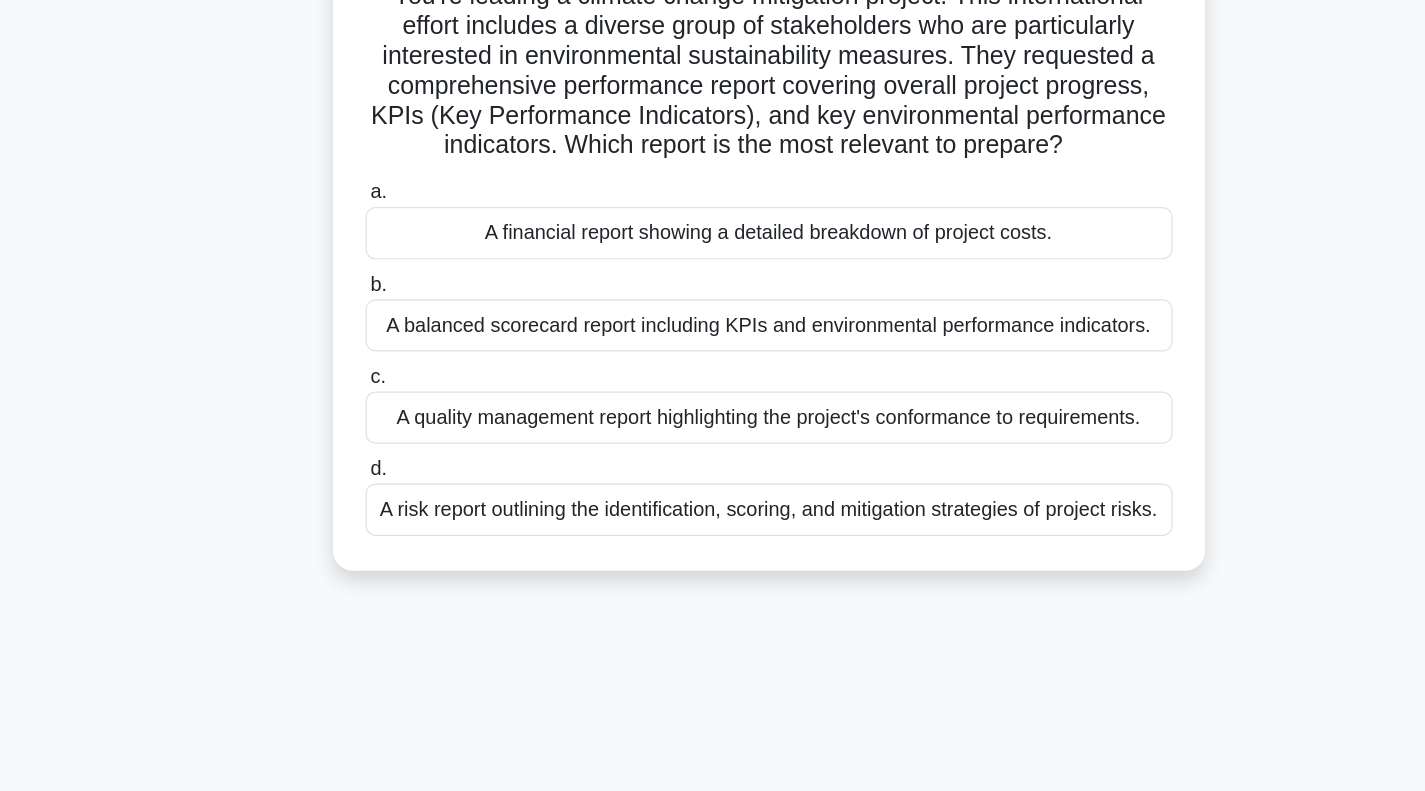 scroll, scrollTop: 4, scrollLeft: 0, axis: vertical 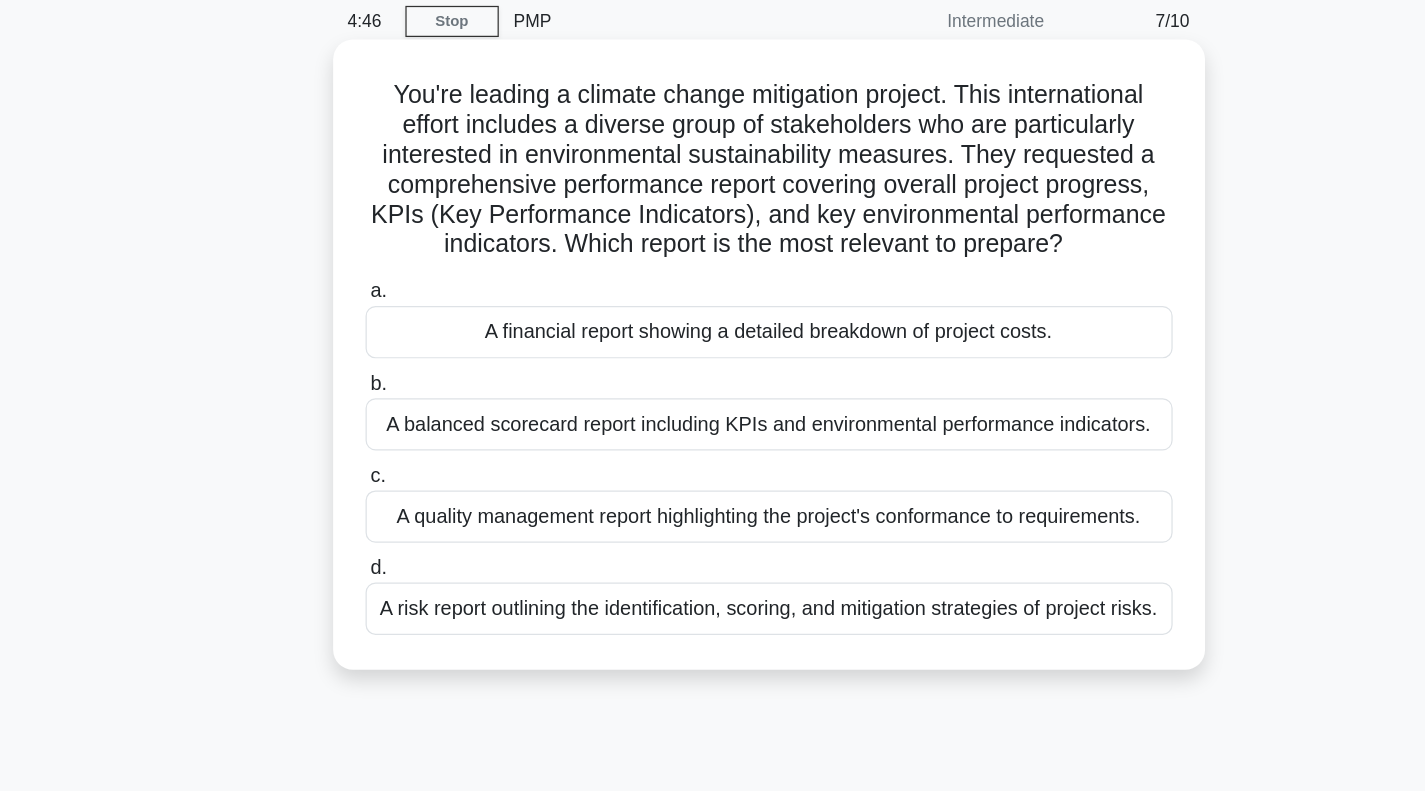 click on "A risk report outlining the identification, scoring, and mitigation strategies of project risks." at bounding box center [713, 565] 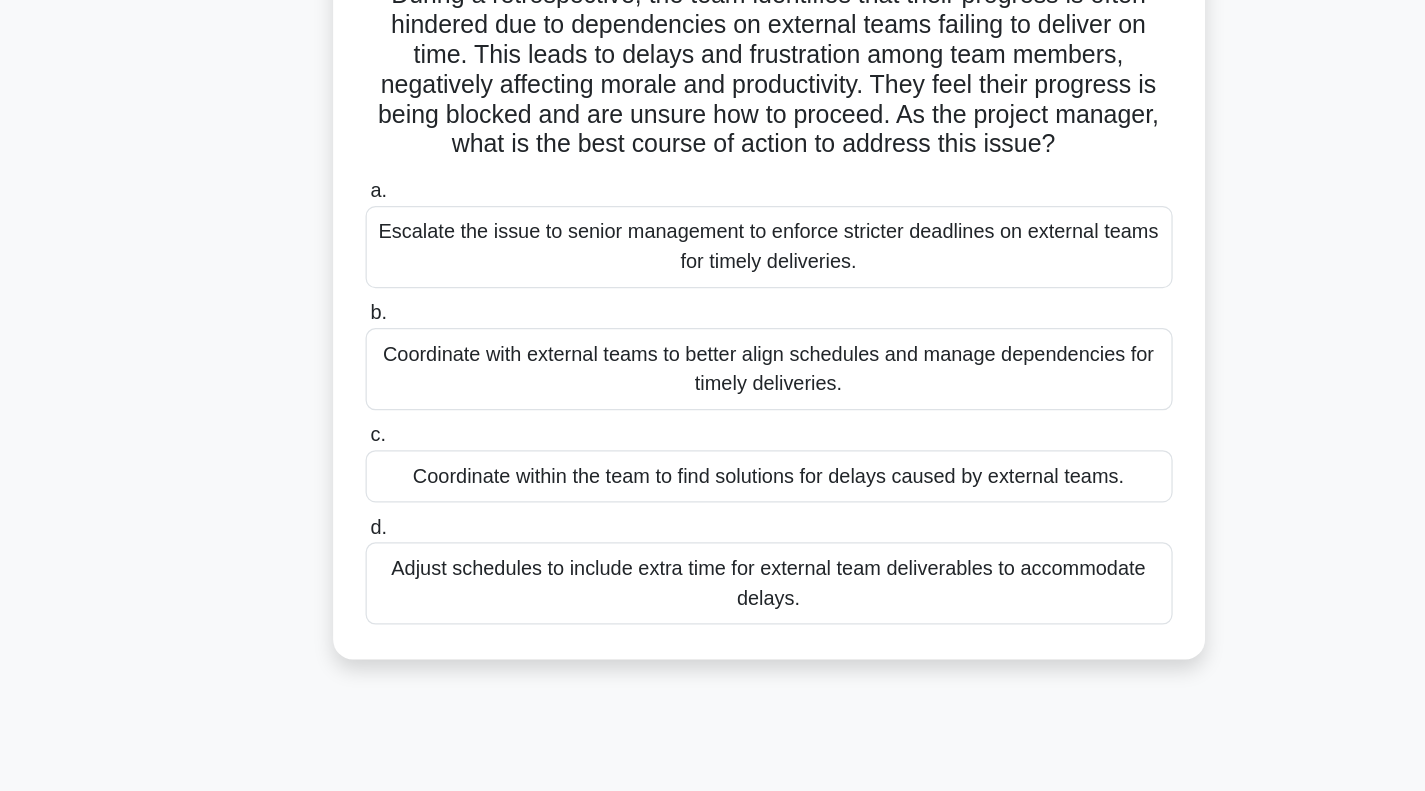 scroll, scrollTop: 4, scrollLeft: 0, axis: vertical 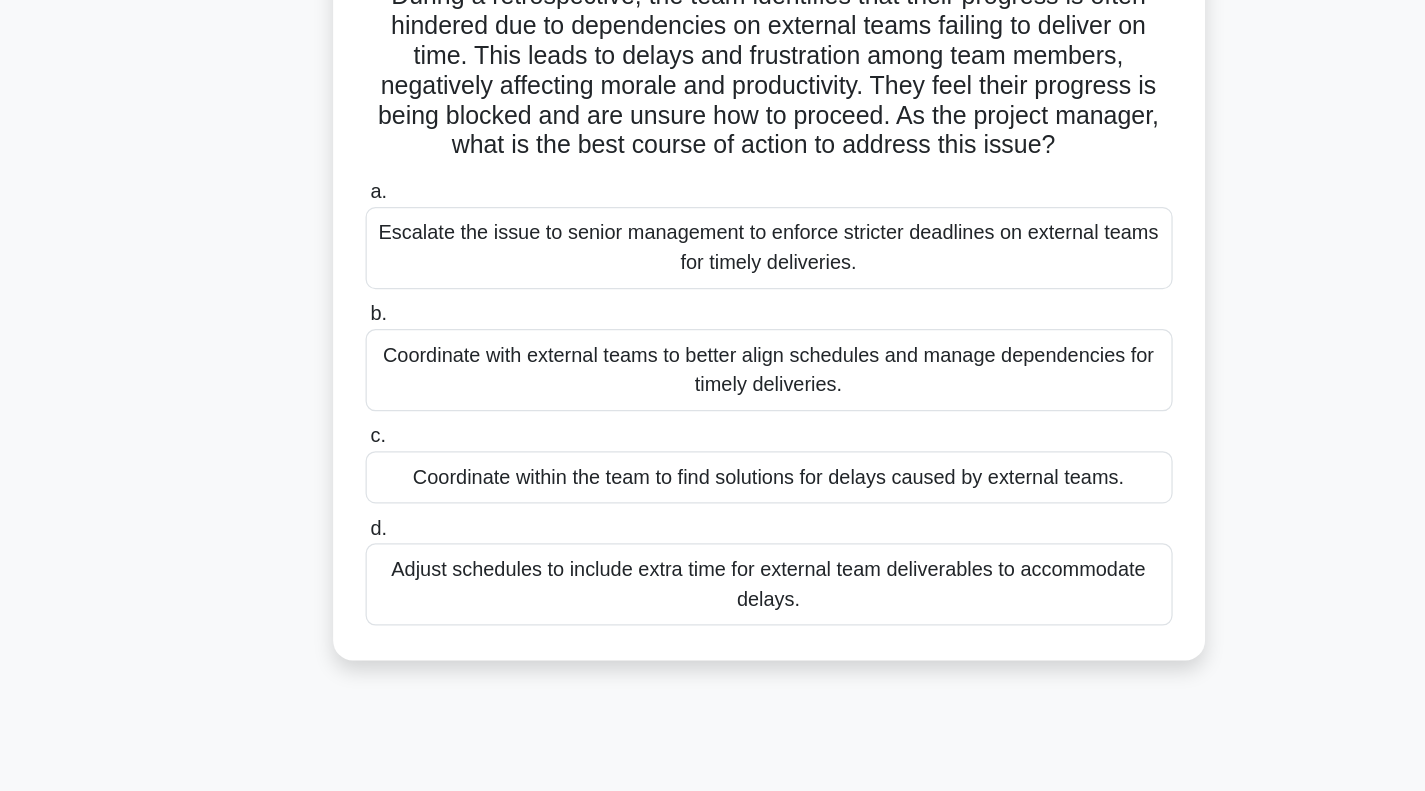 click on "Coordinate within the team to find solutions for delays caused by external teams." at bounding box center (713, 539) 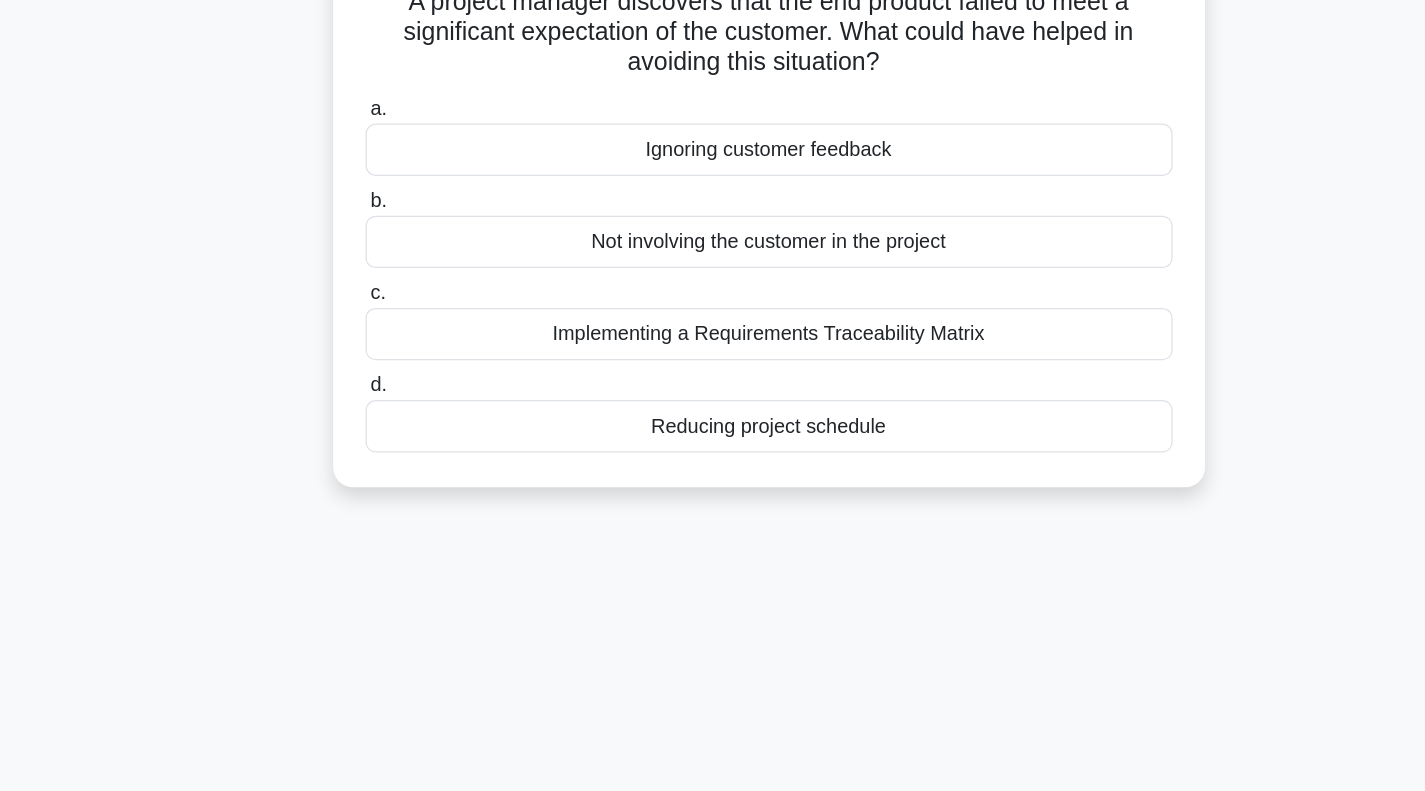 scroll, scrollTop: 0, scrollLeft: 0, axis: both 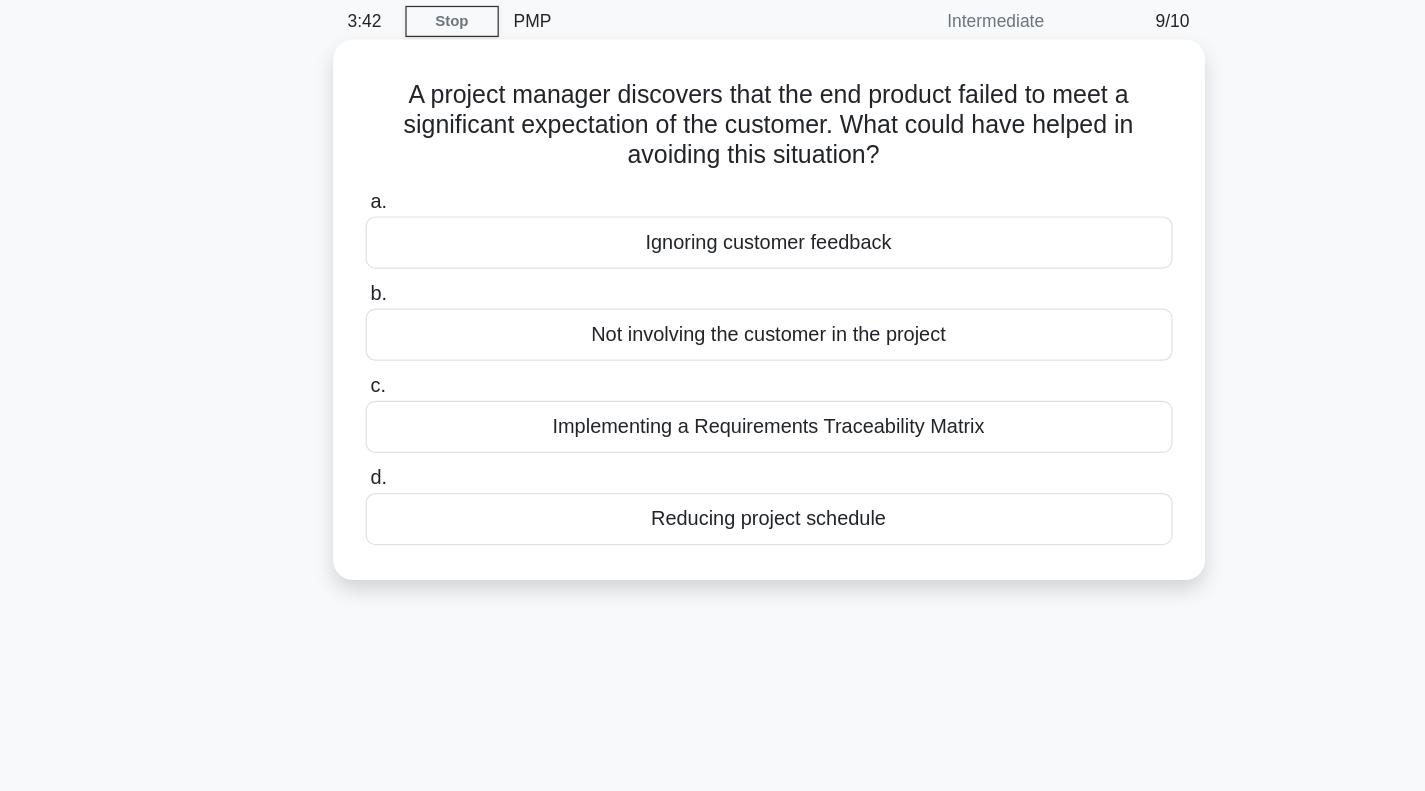 click on "Implementing a Requirements Traceability Matrix" at bounding box center [713, 423] 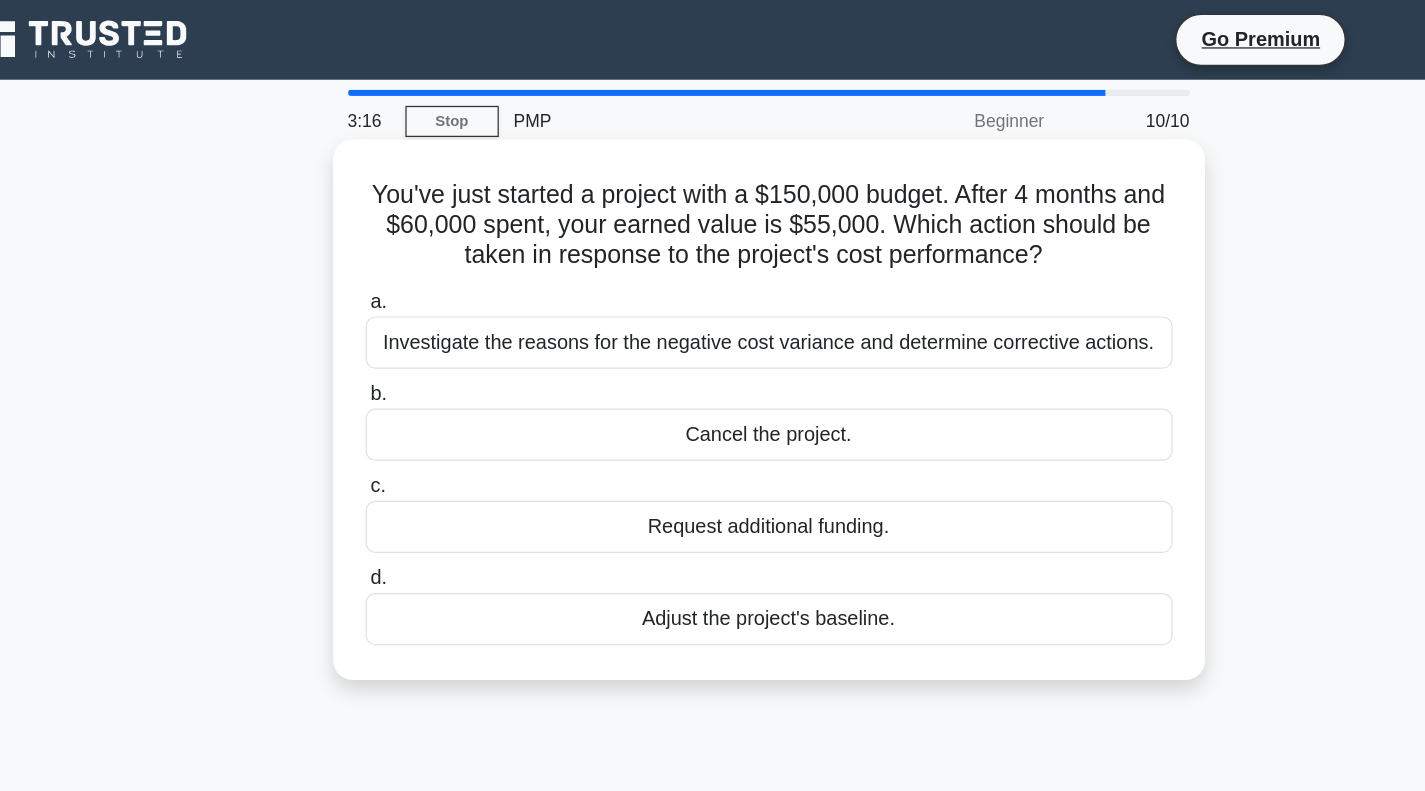 click on "Investigate the reasons for the negative cost variance and determine corrective actions." at bounding box center [713, 275] 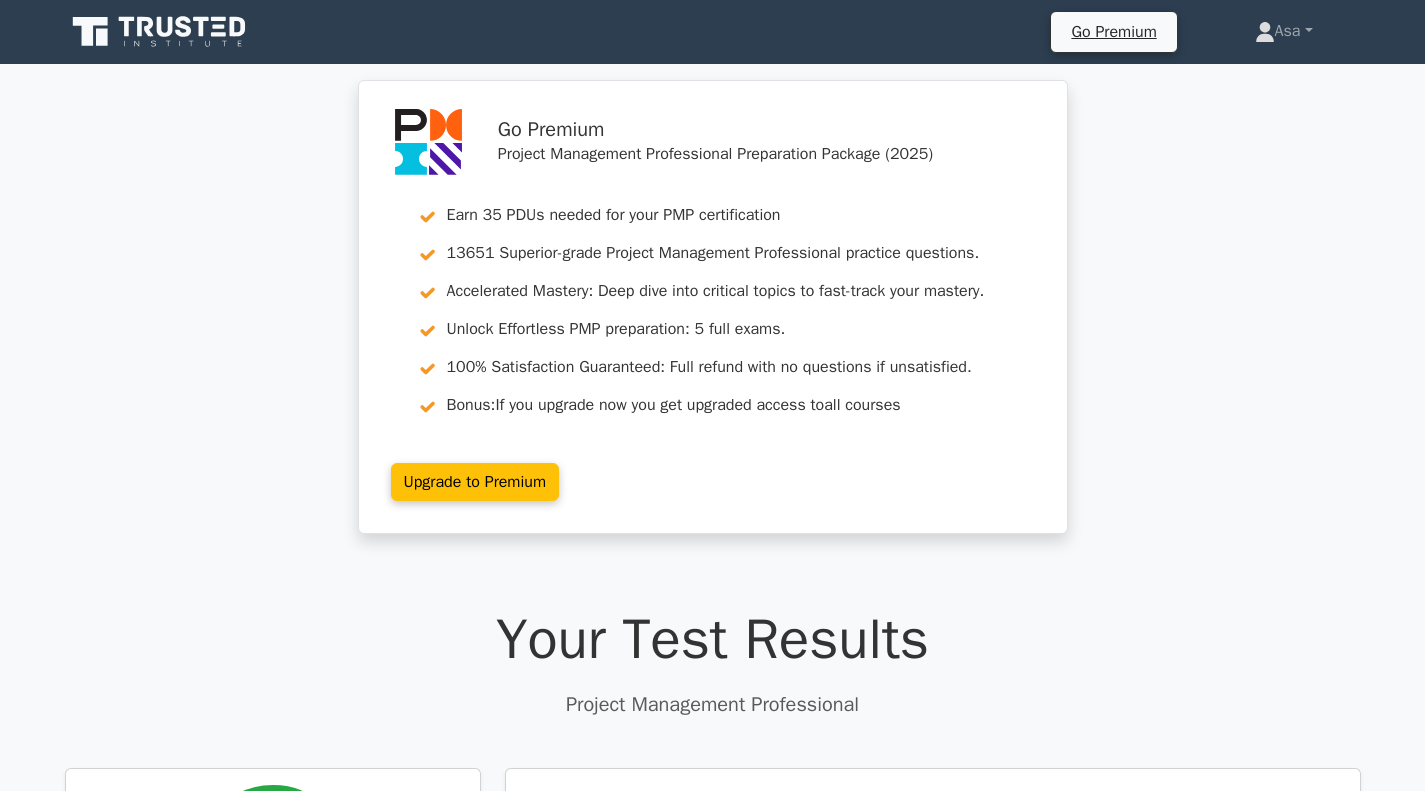scroll, scrollTop: 0, scrollLeft: 0, axis: both 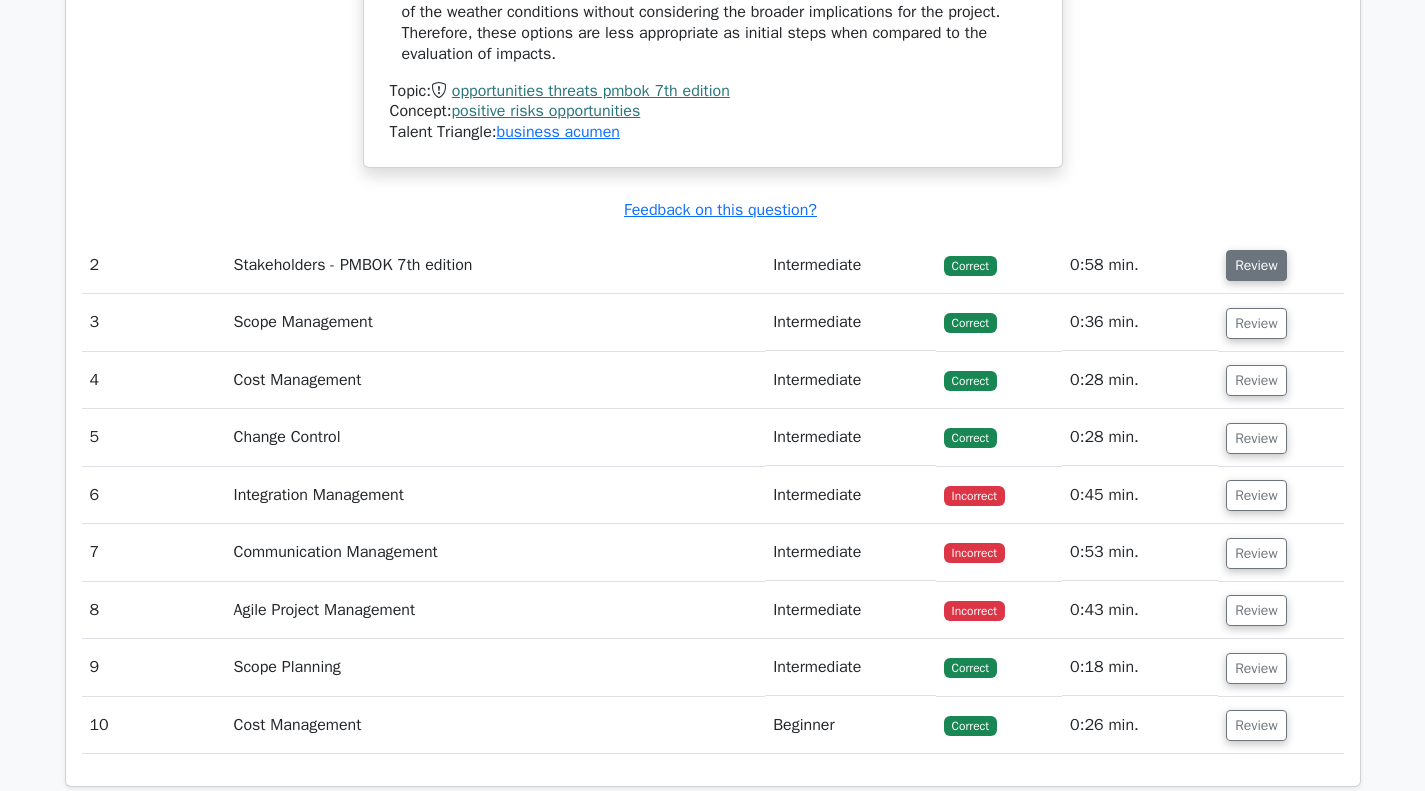 click on "Review" at bounding box center (1256, 265) 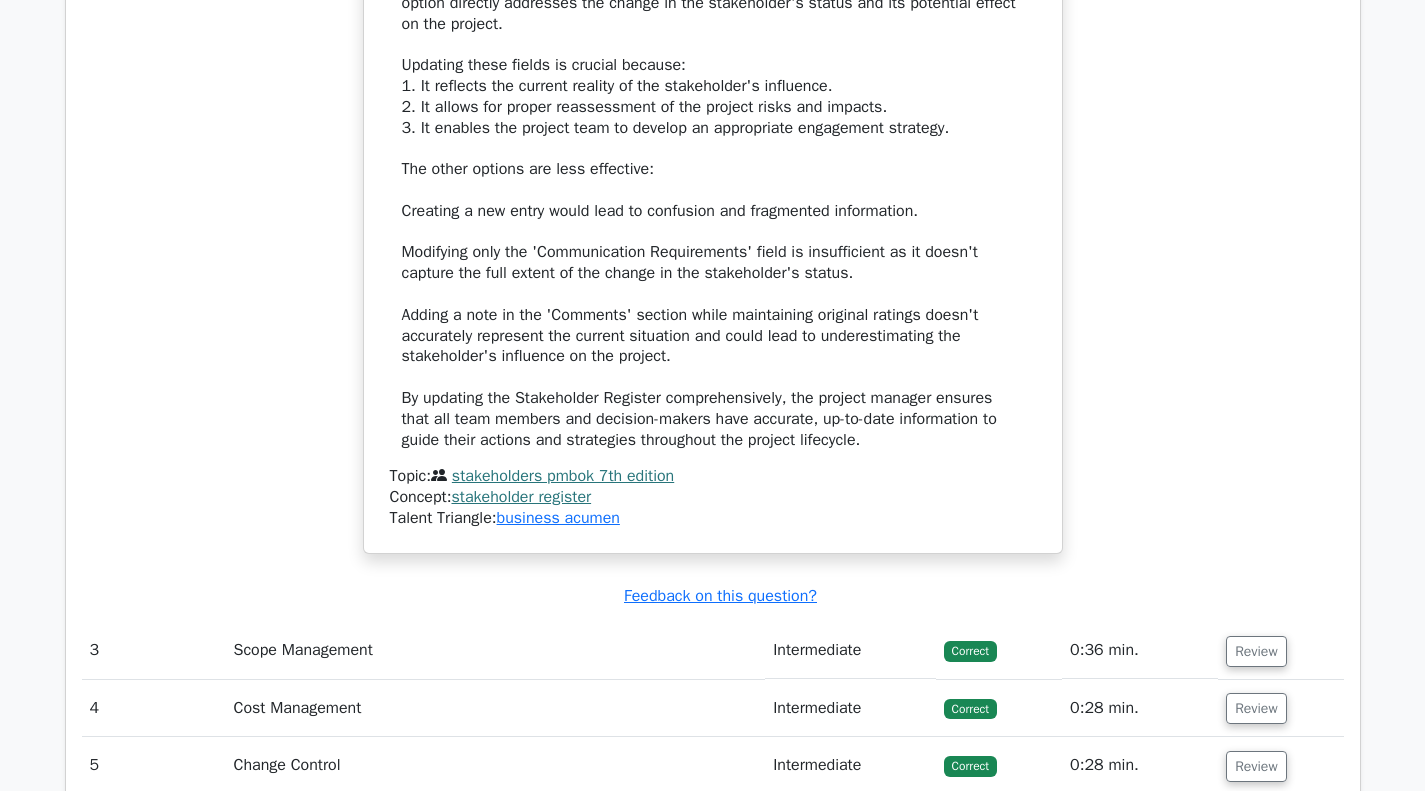 scroll, scrollTop: 4200, scrollLeft: 0, axis: vertical 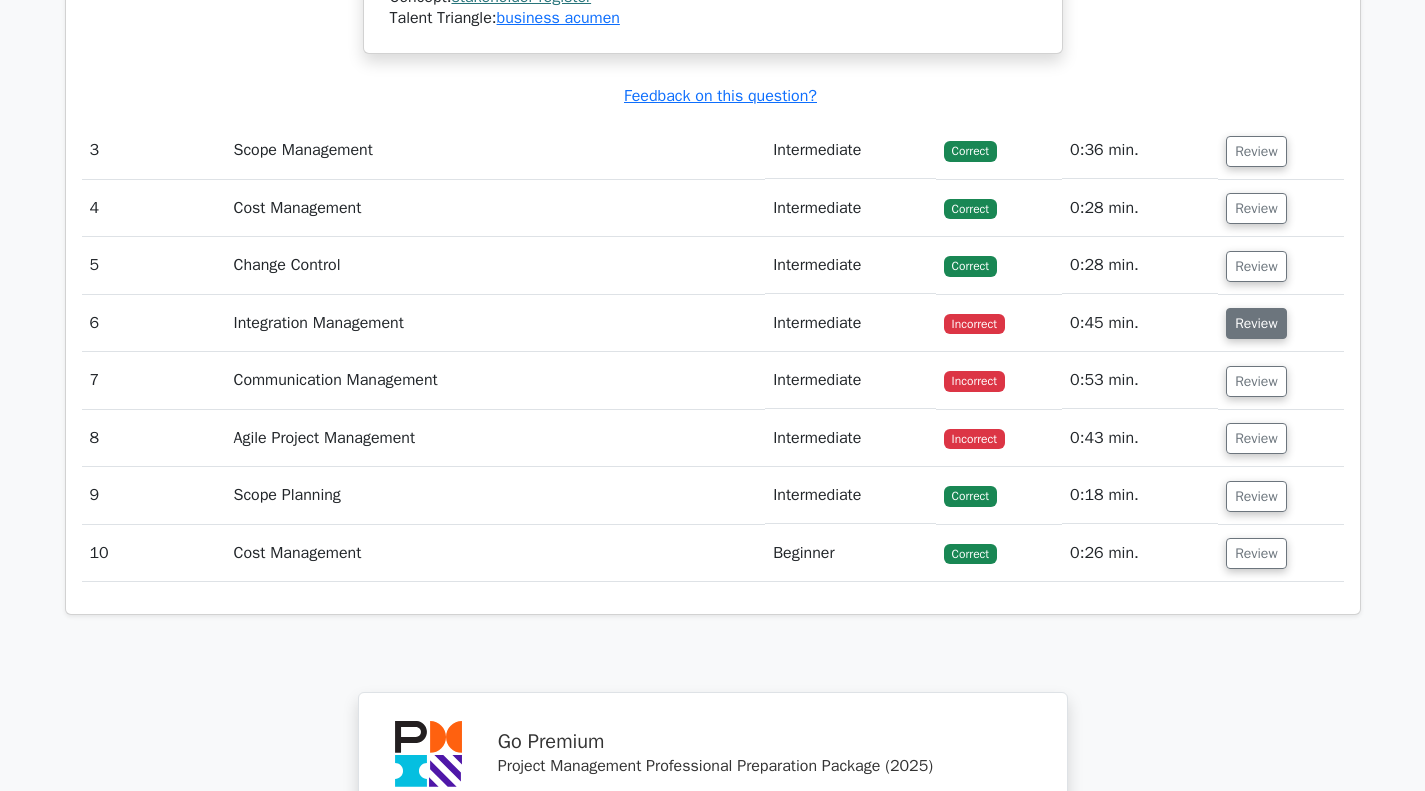 click on "Review" at bounding box center (1256, 323) 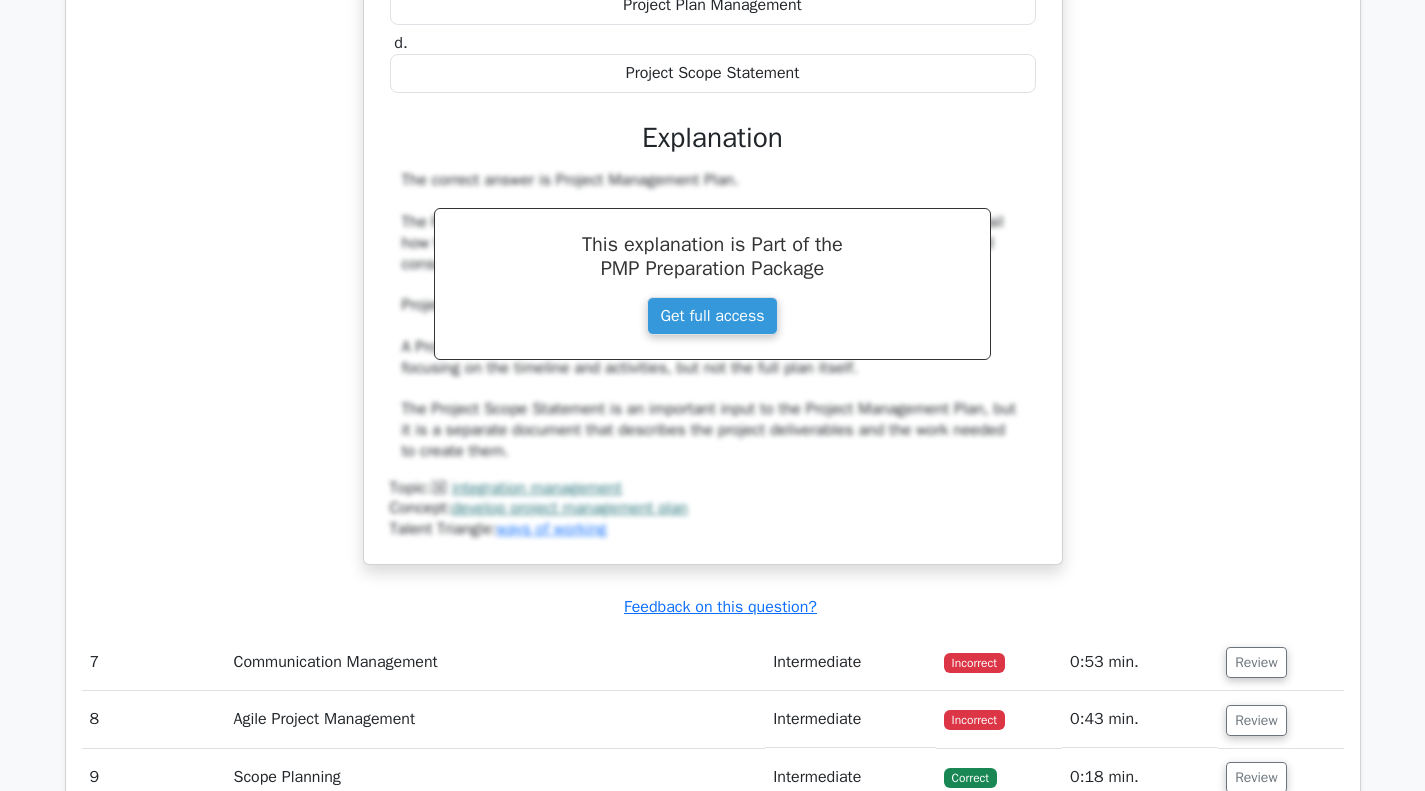scroll, scrollTop: 5100, scrollLeft: 0, axis: vertical 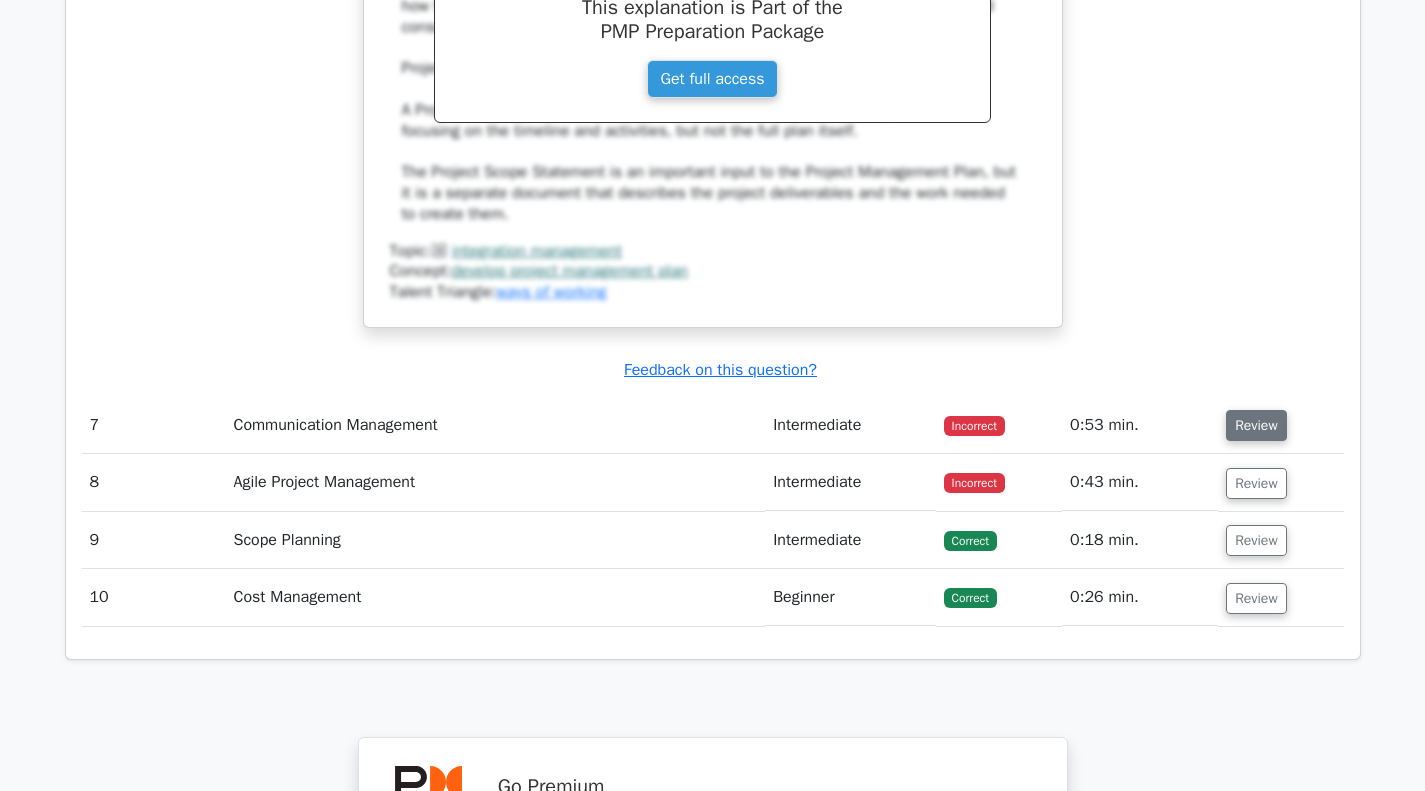 click on "Review" at bounding box center [1256, 425] 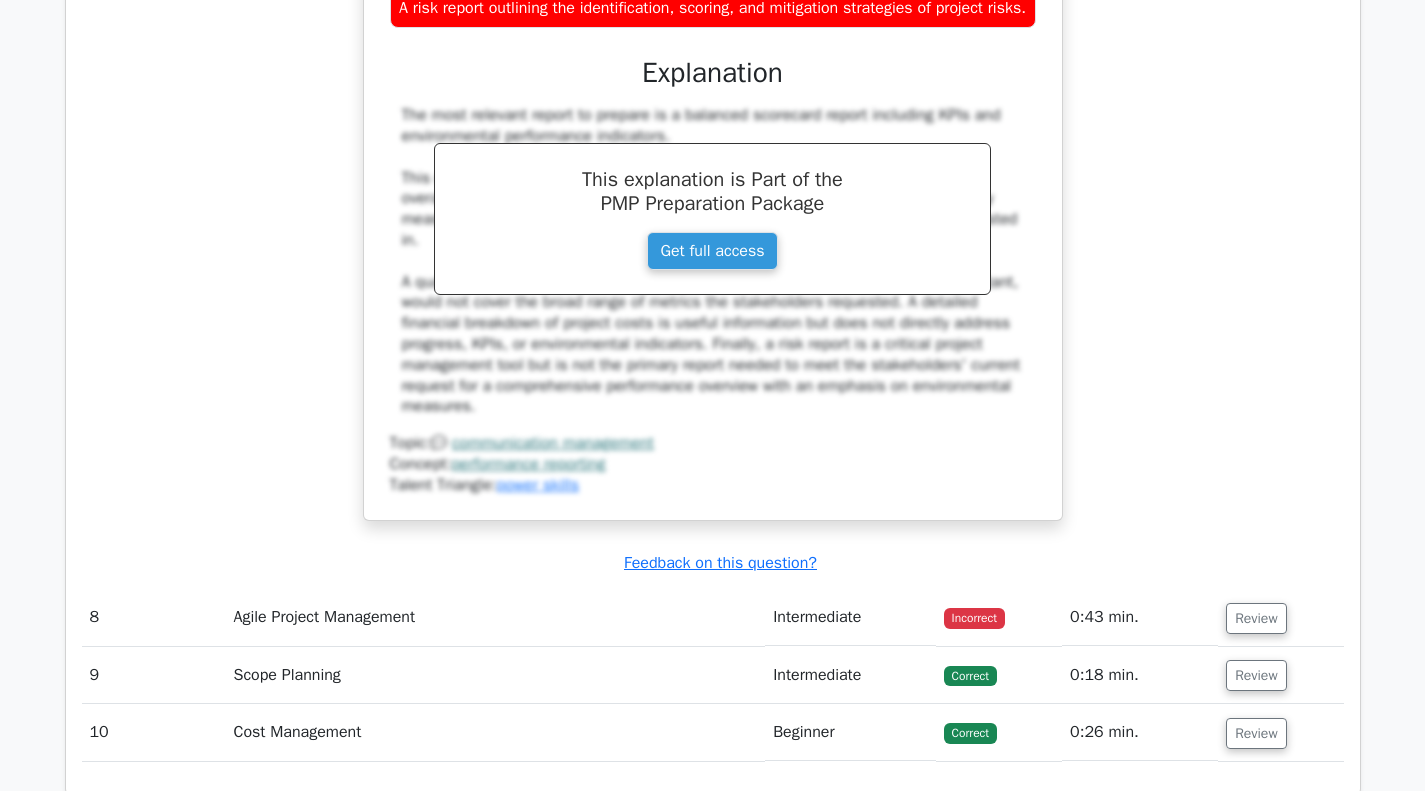 scroll, scrollTop: 6300, scrollLeft: 0, axis: vertical 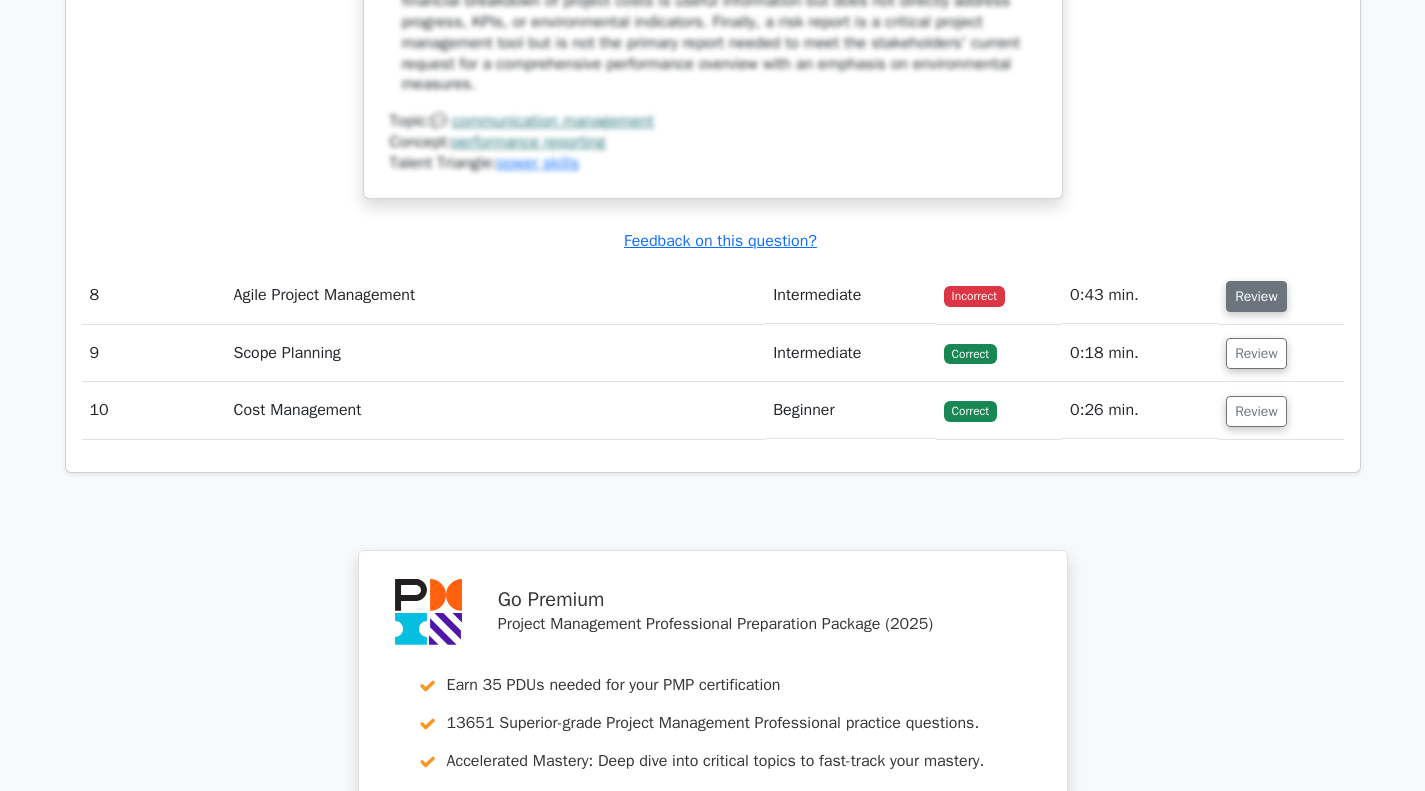 click on "Review" at bounding box center [1256, 296] 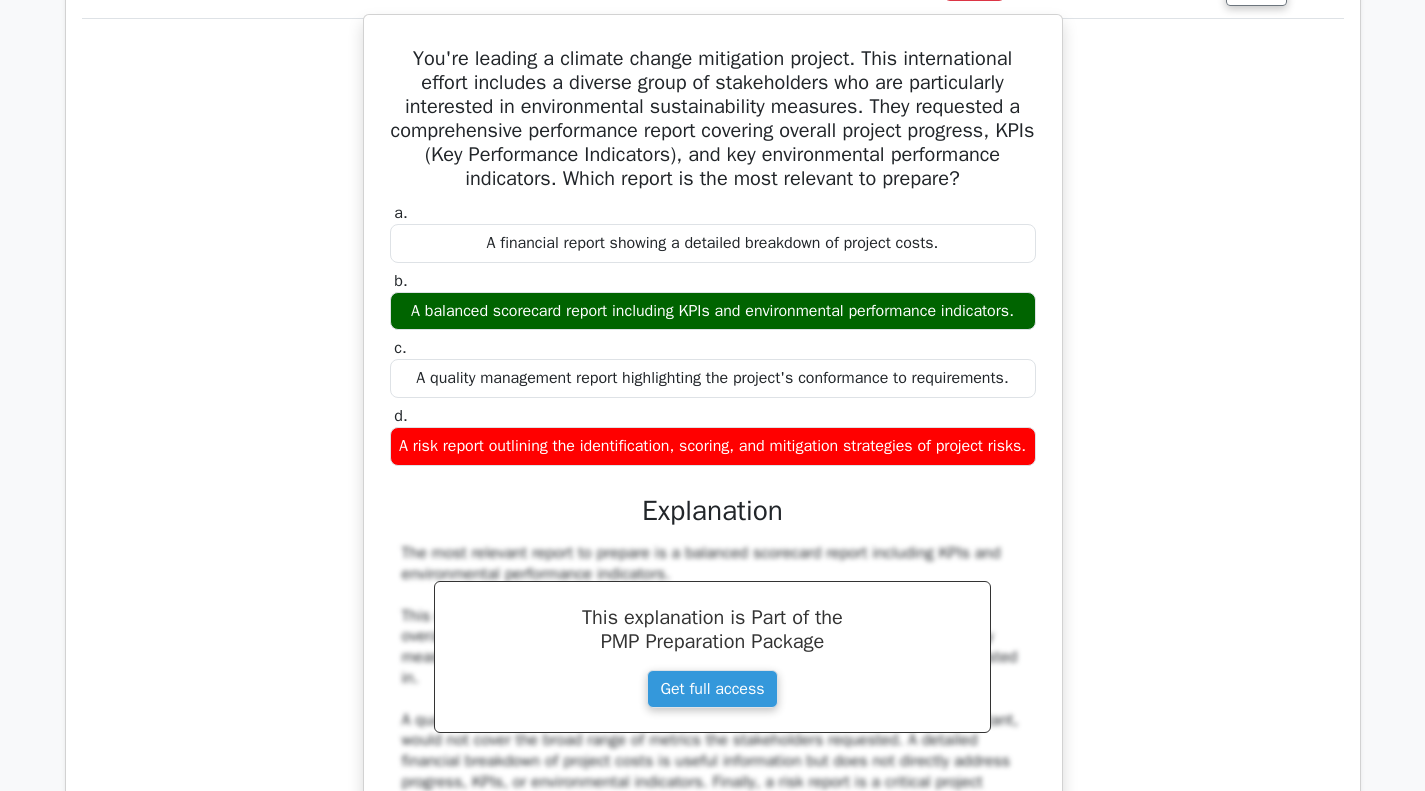 scroll, scrollTop: 5500, scrollLeft: 0, axis: vertical 